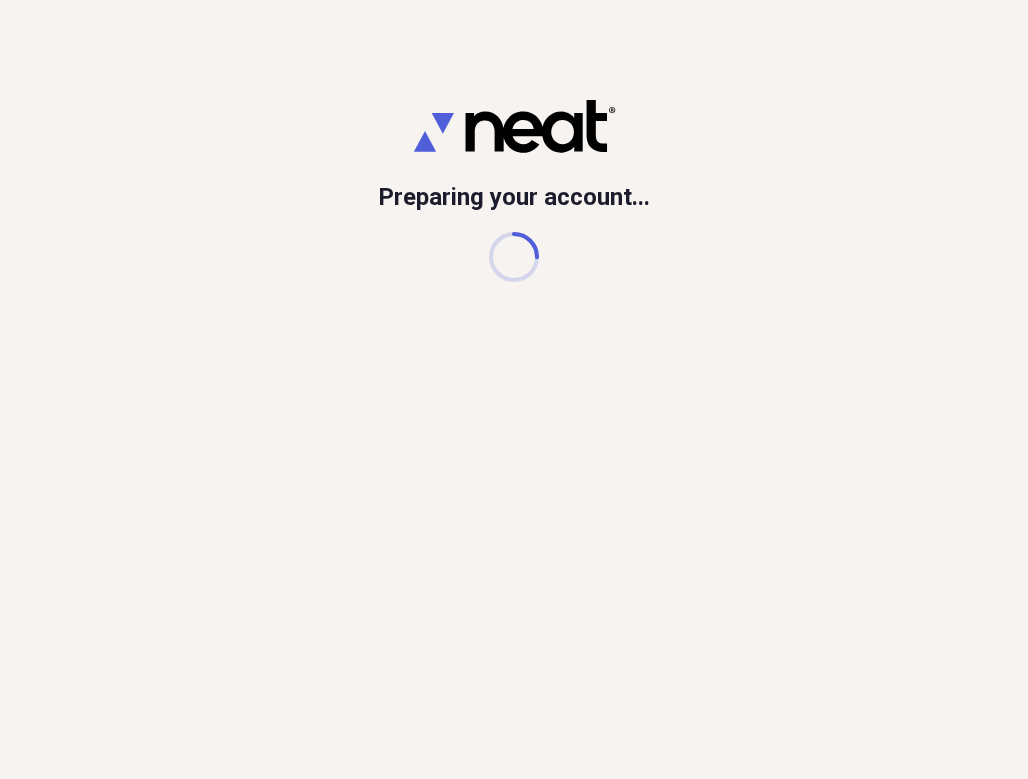 scroll, scrollTop: 0, scrollLeft: 0, axis: both 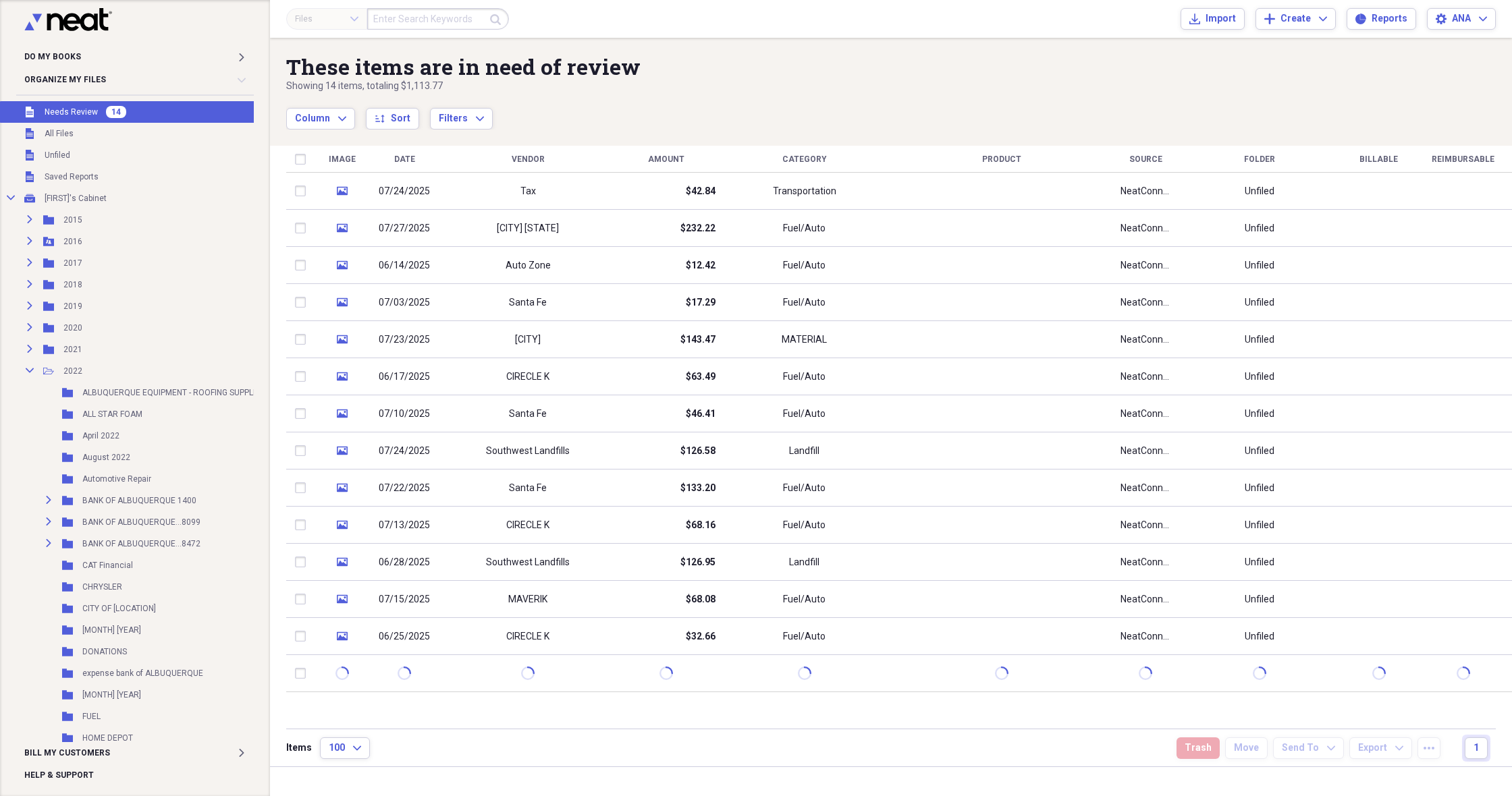 click at bounding box center (438, 19) 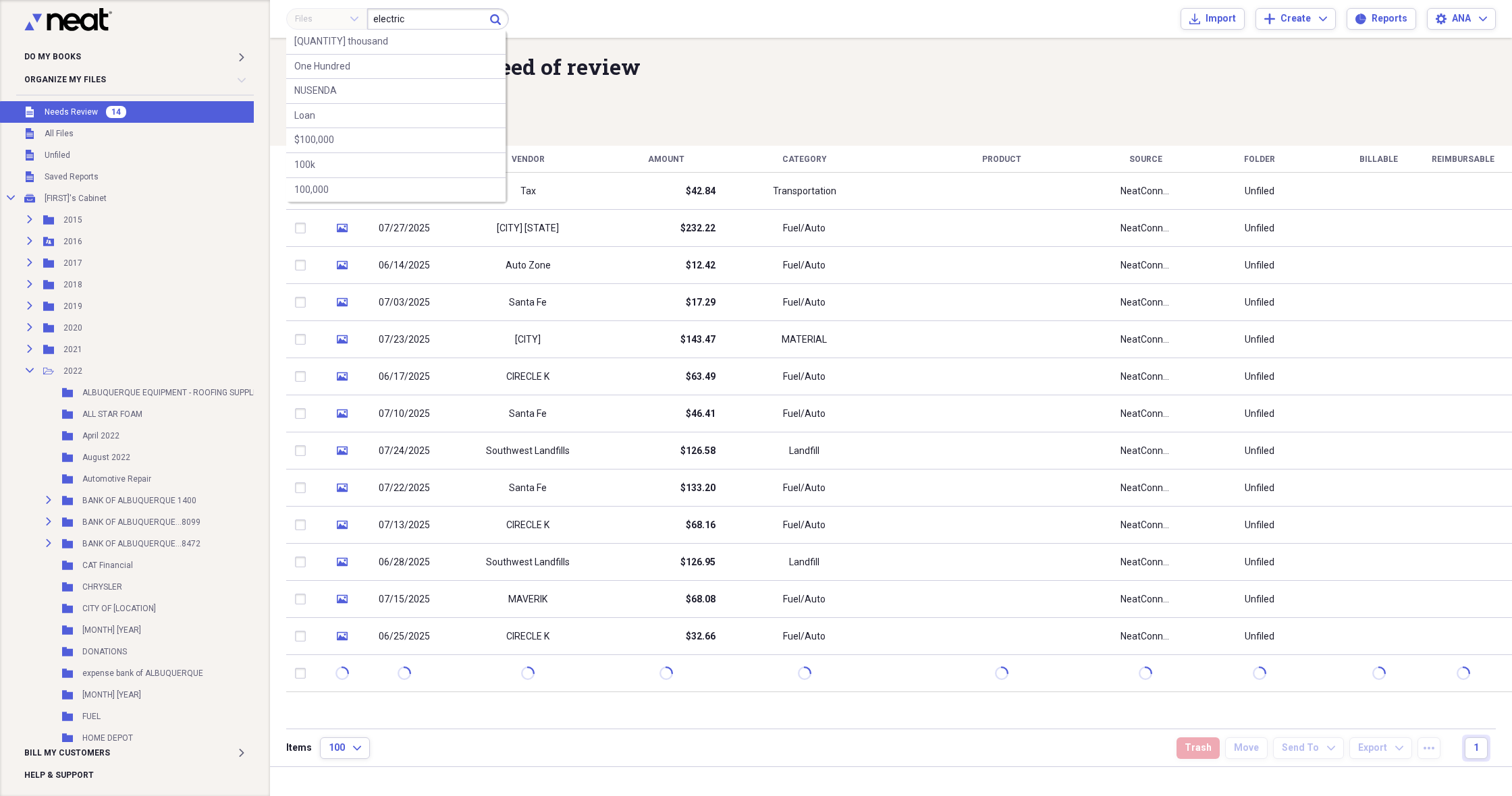 type on "electric" 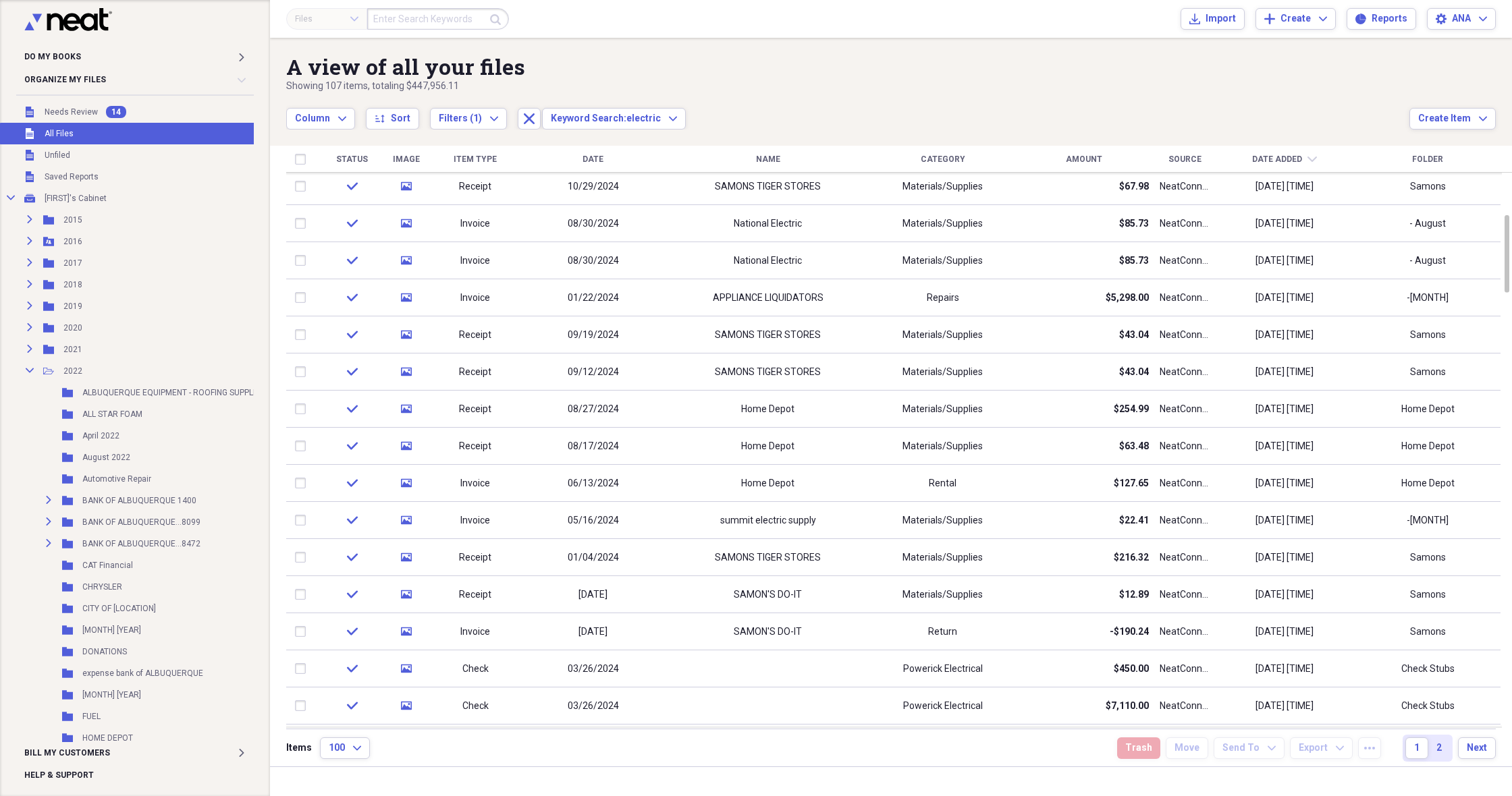 click at bounding box center (438, 19) 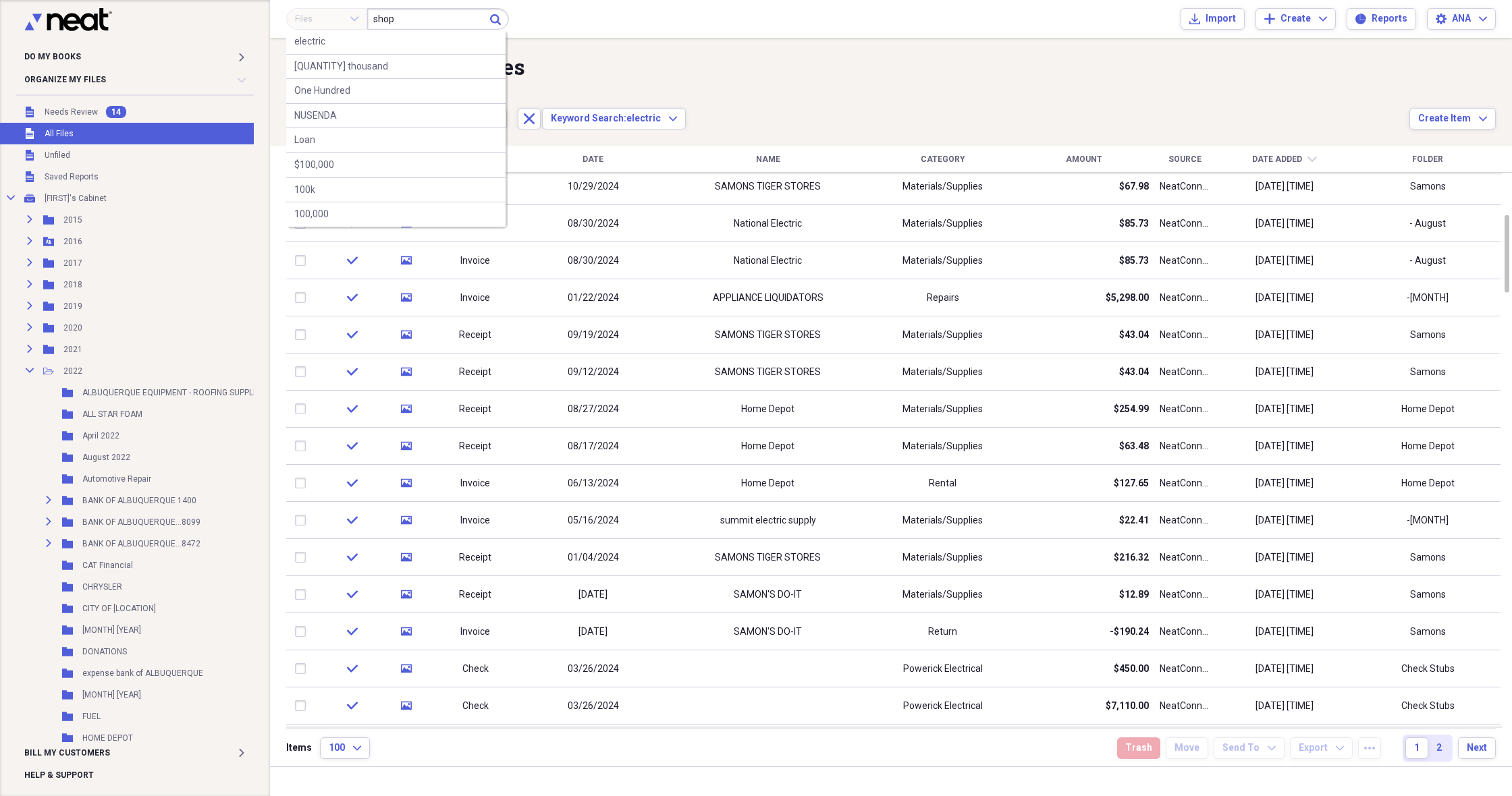 type on "shop" 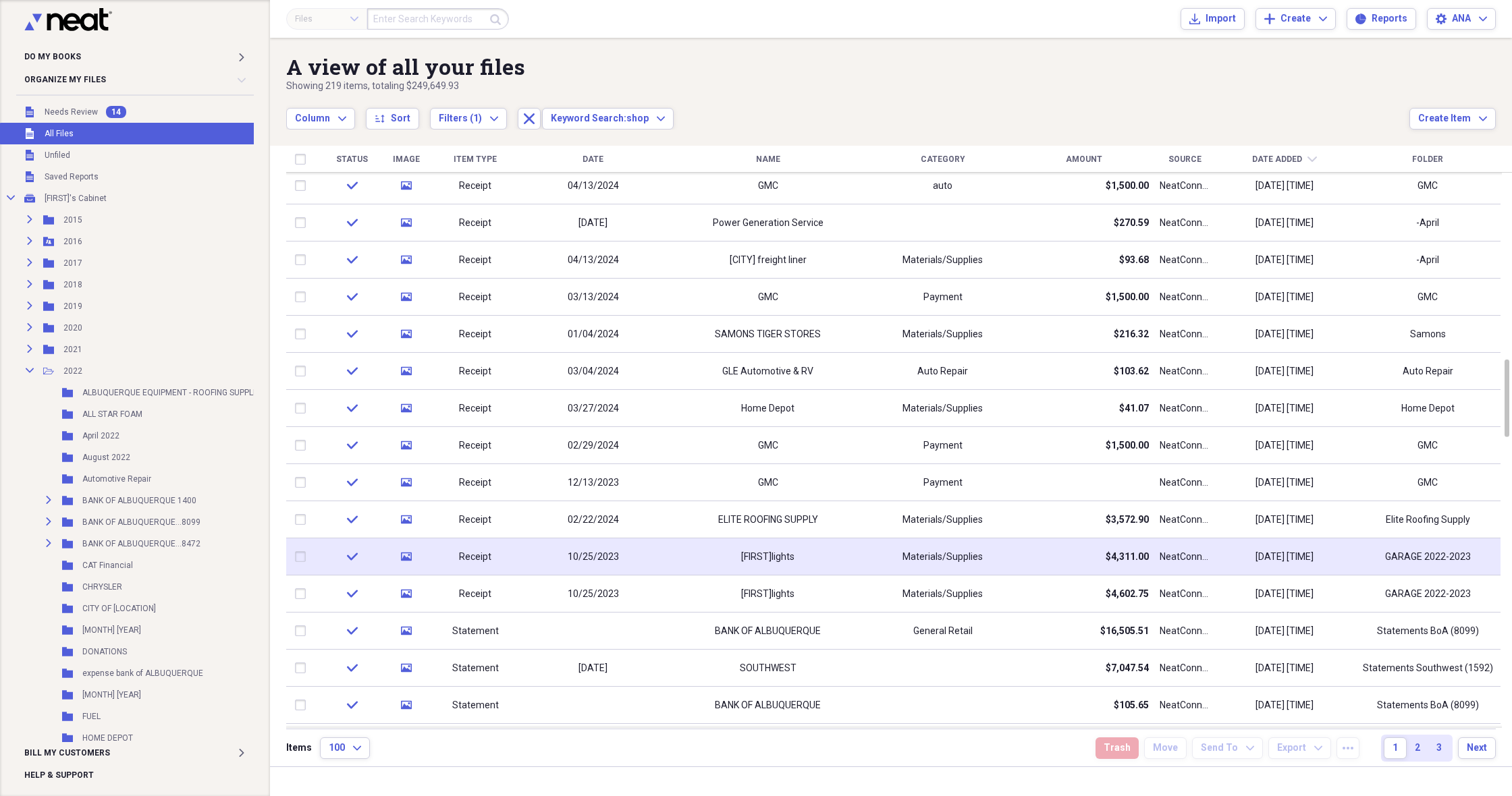 click on "[FIRST]lights" at bounding box center (767, 557) 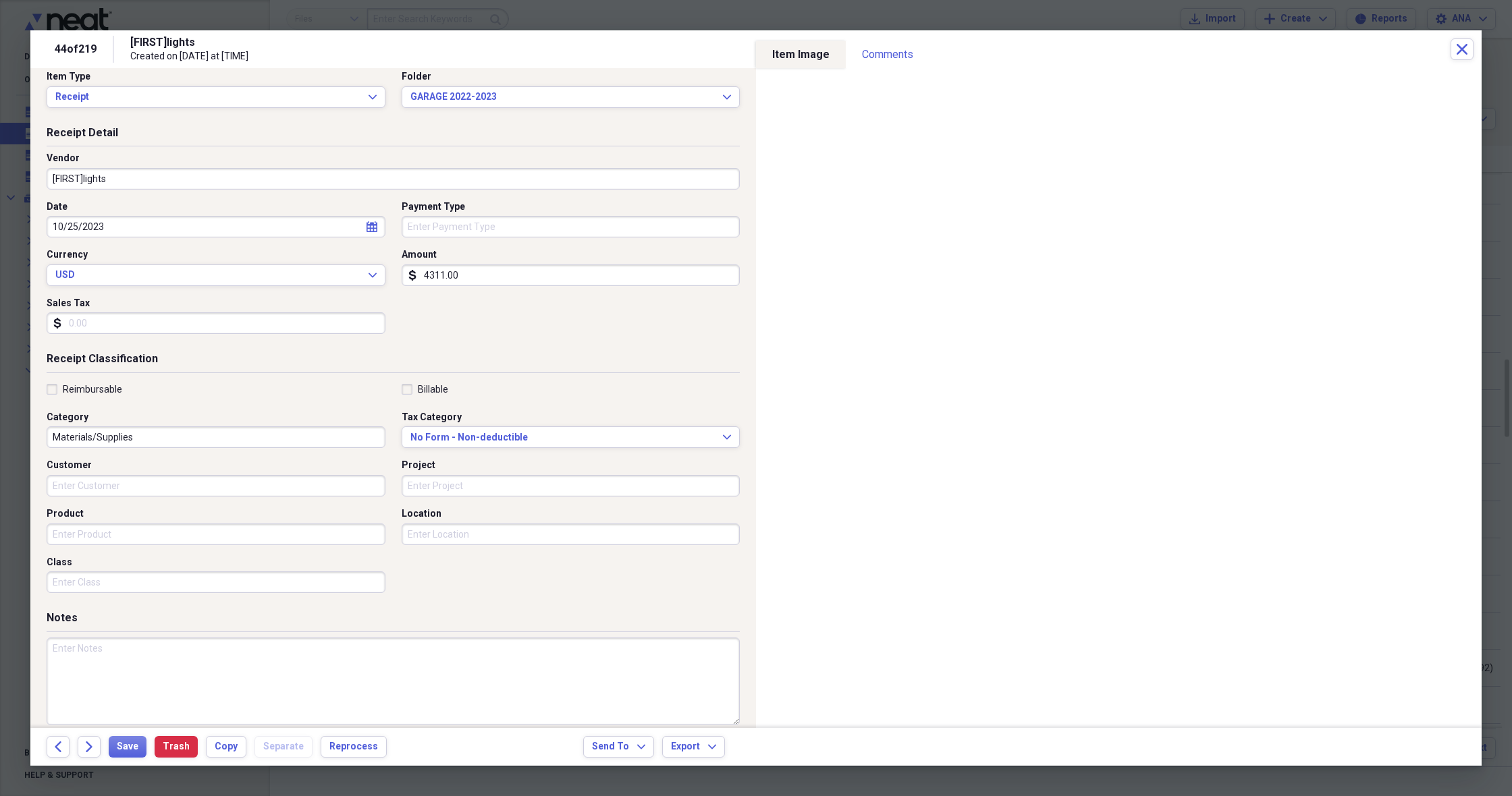 scroll, scrollTop: 18, scrollLeft: 0, axis: vertical 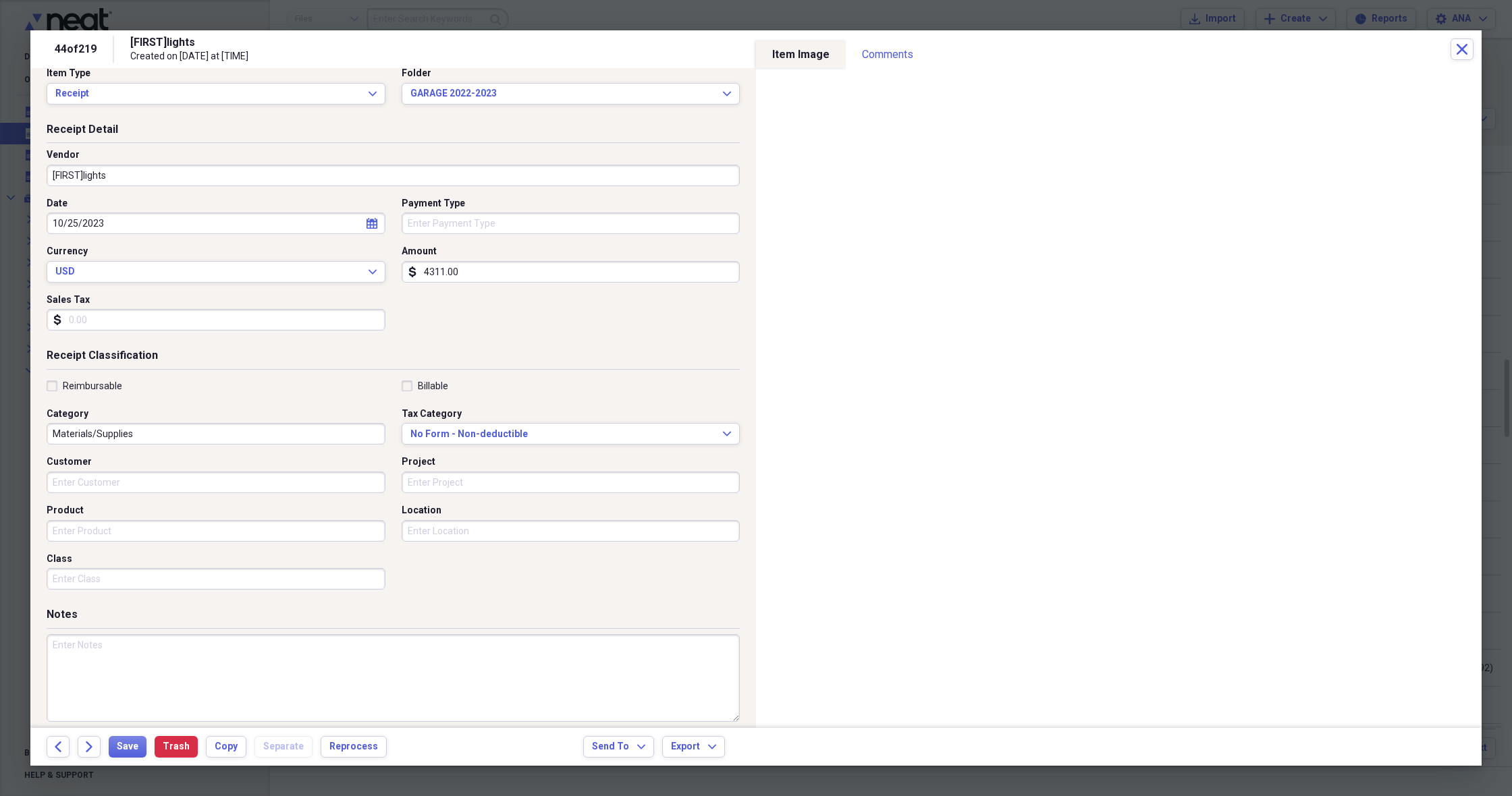 click at bounding box center [756, 398] 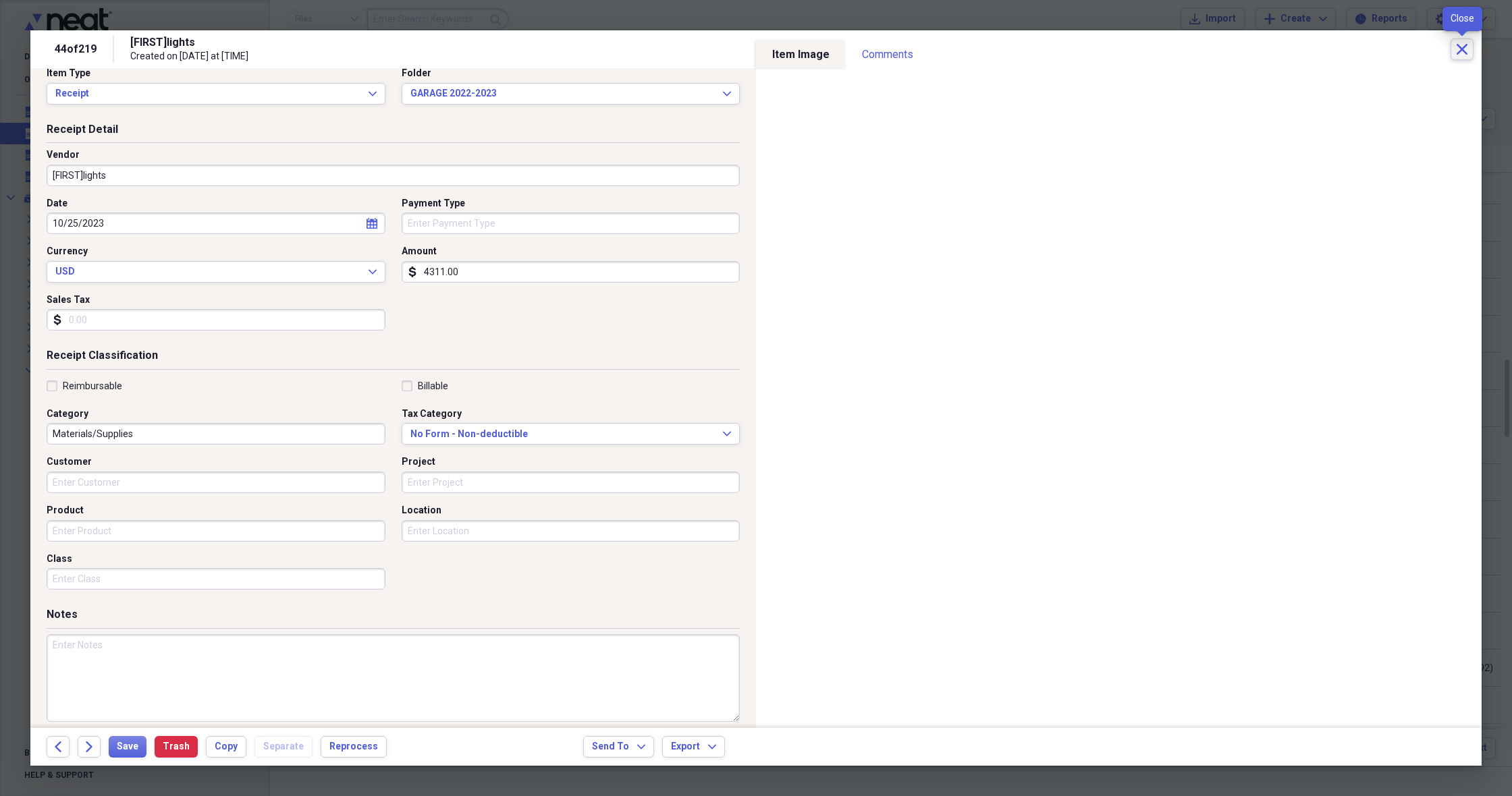 click on "Close" at bounding box center (1462, 49) 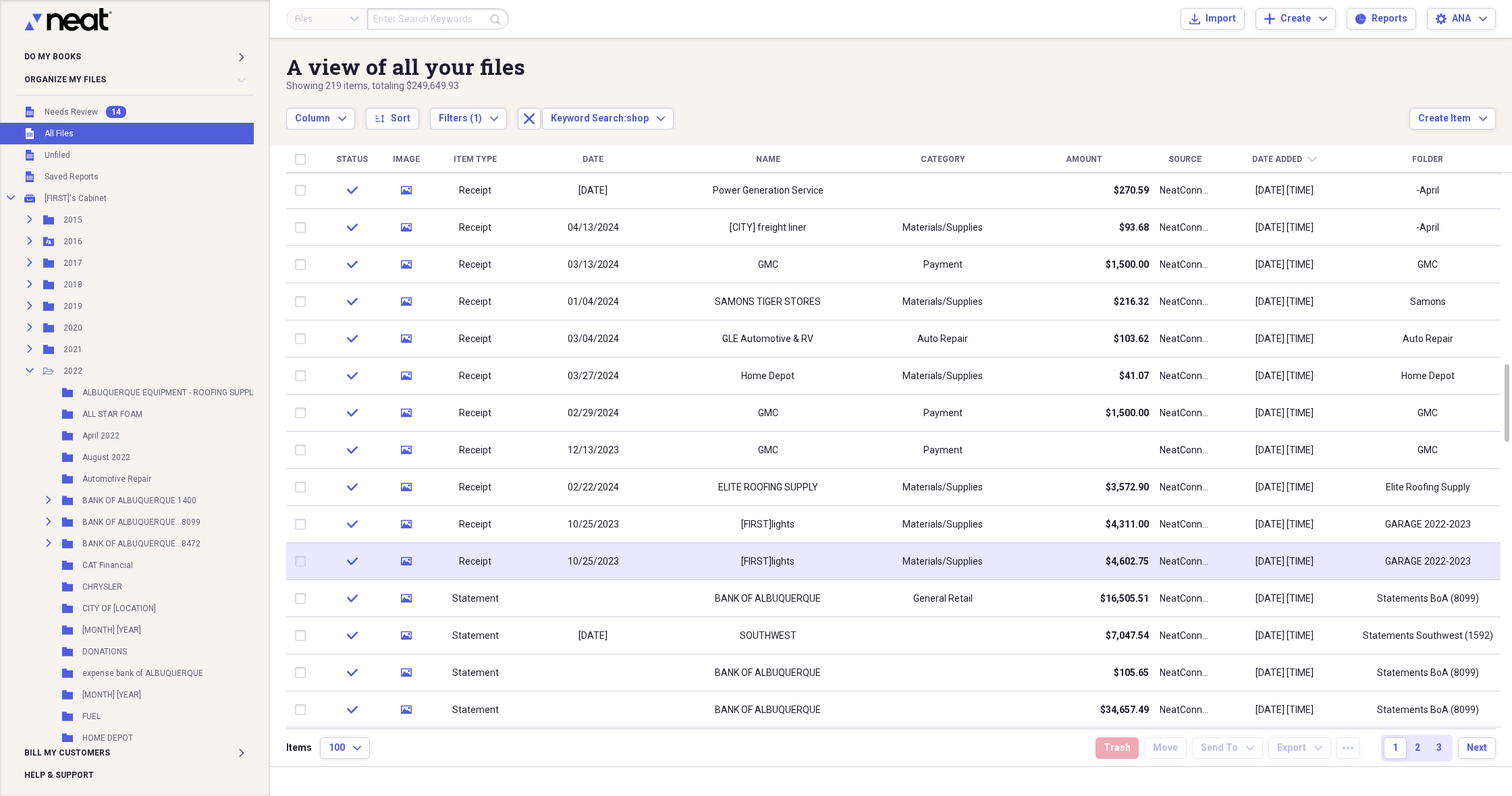 click on "Materials/Supplies" at bounding box center [942, 562] 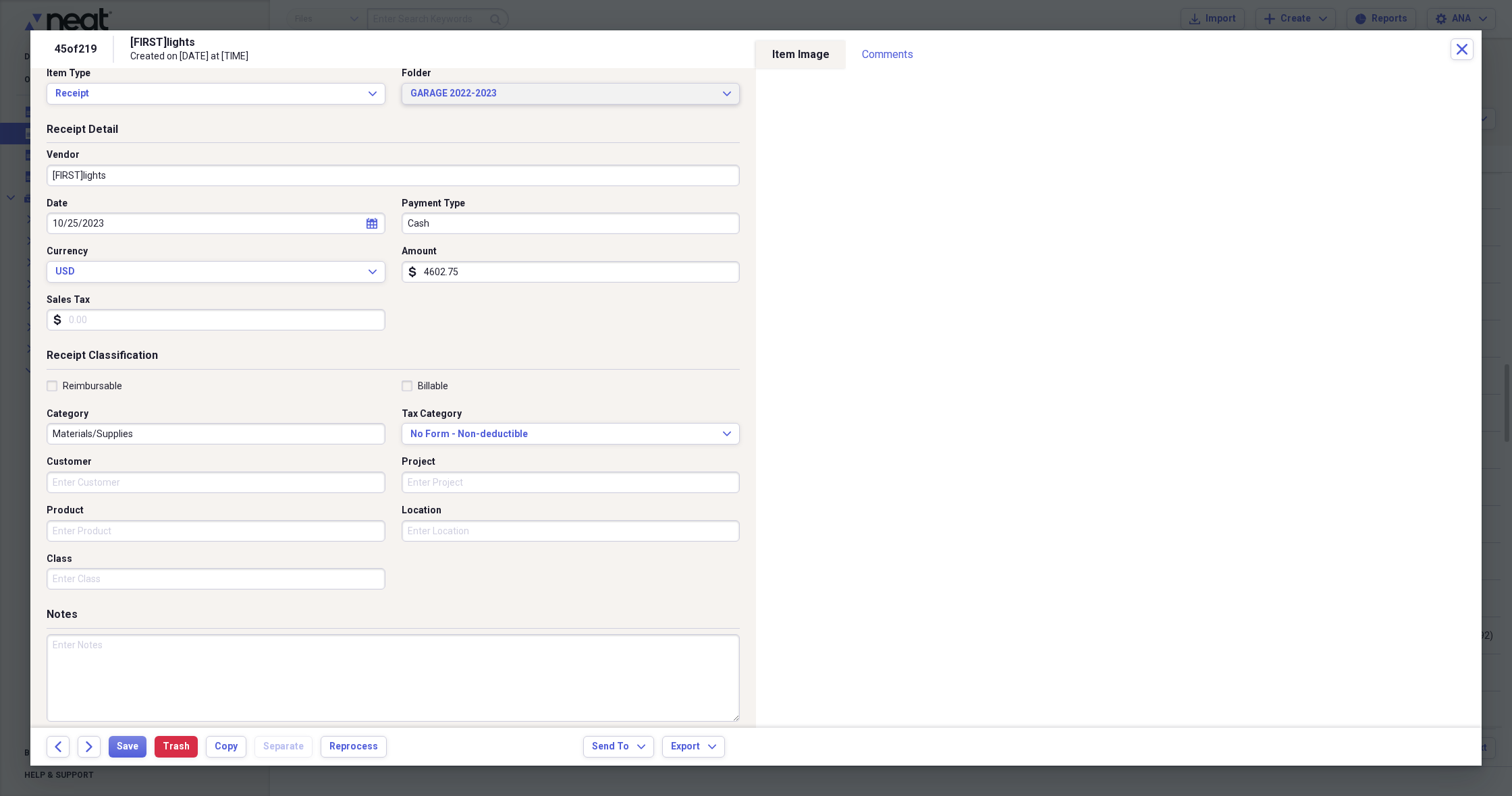 scroll, scrollTop: 18, scrollLeft: 0, axis: vertical 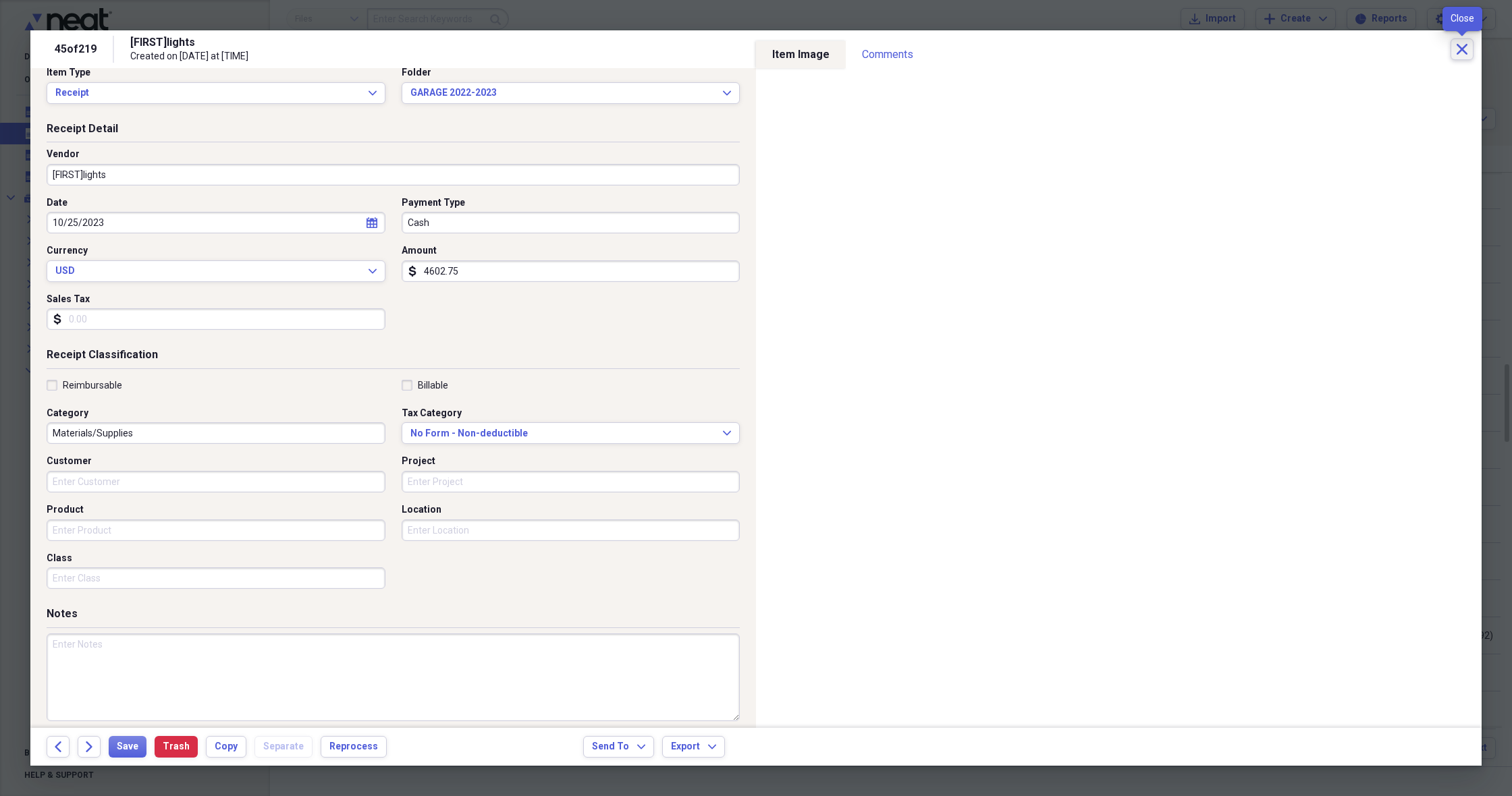 click on "Close" at bounding box center (1462, 49) 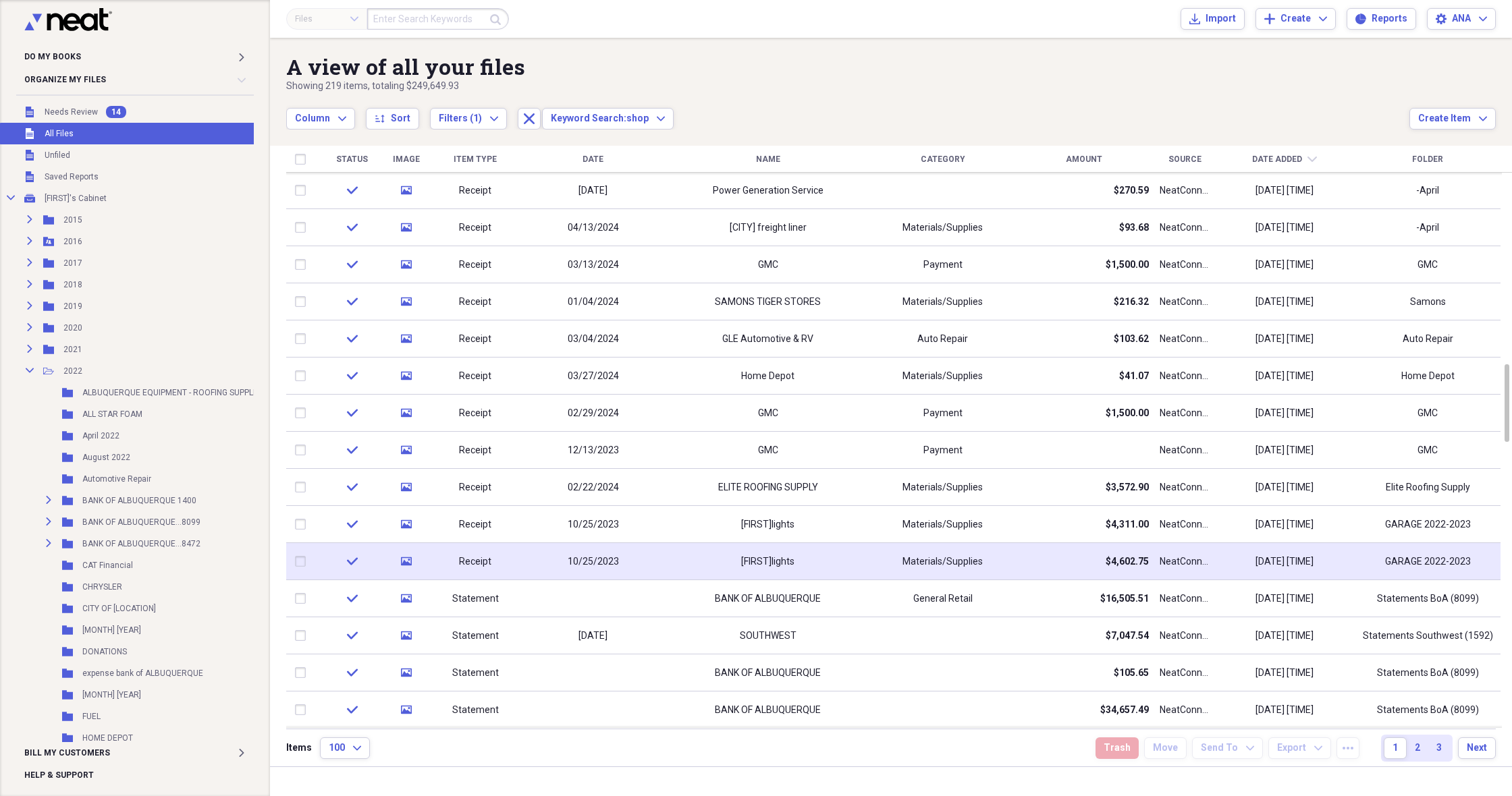 drag, startPoint x: 308, startPoint y: 558, endPoint x: 304, endPoint y: 552, distance: 7.211103 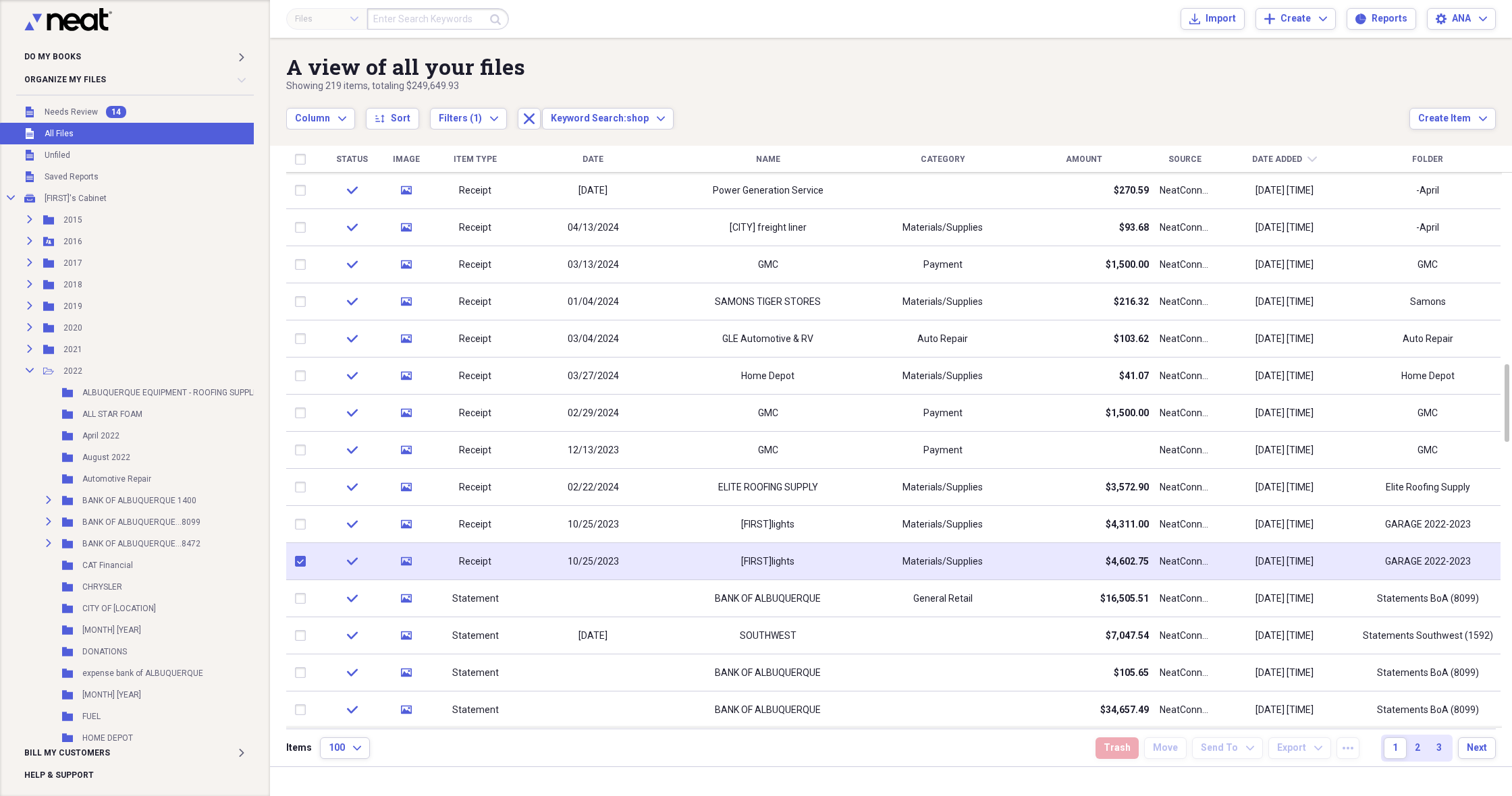 checkbox on "true" 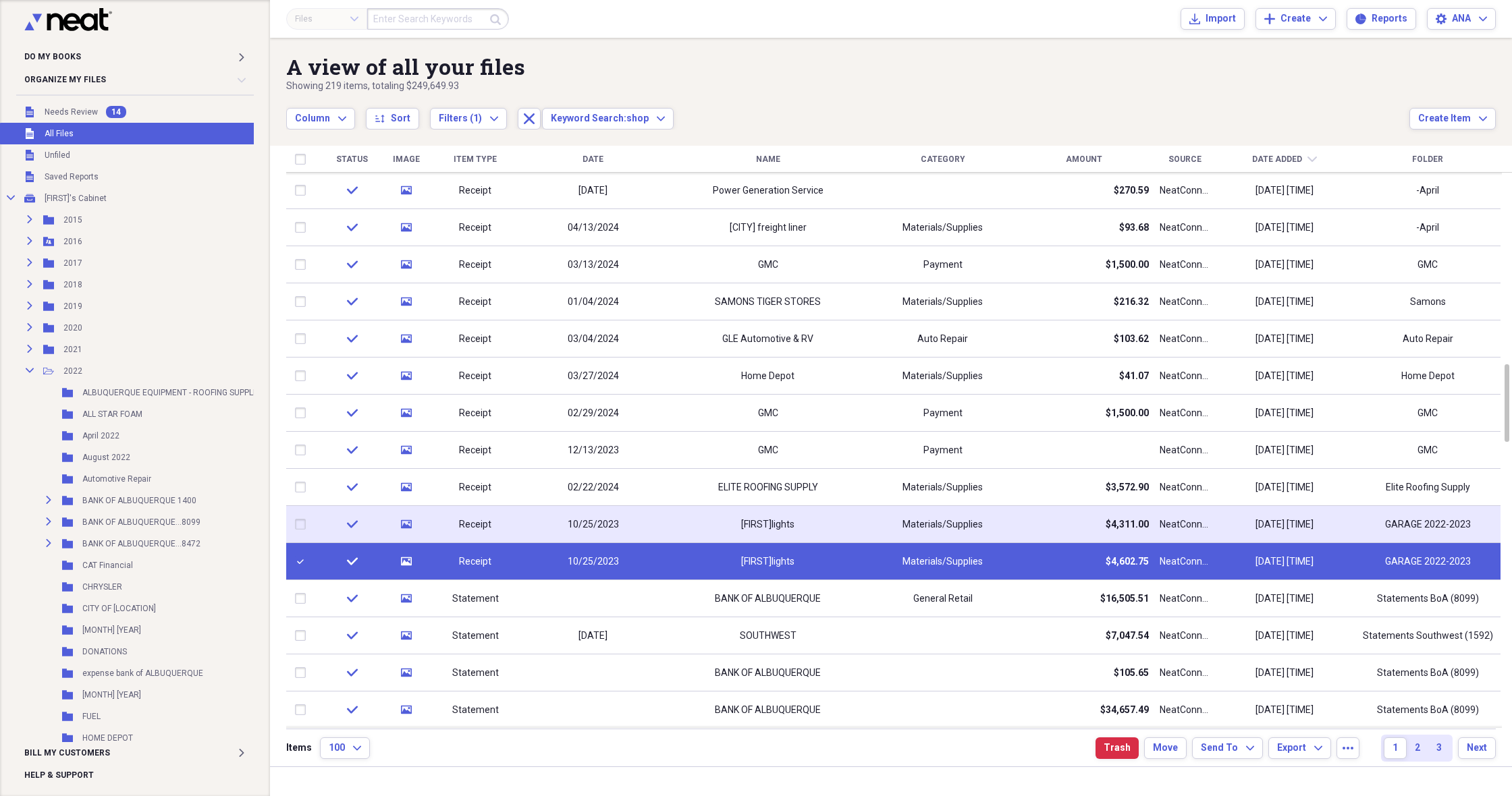 click at bounding box center [303, 524] 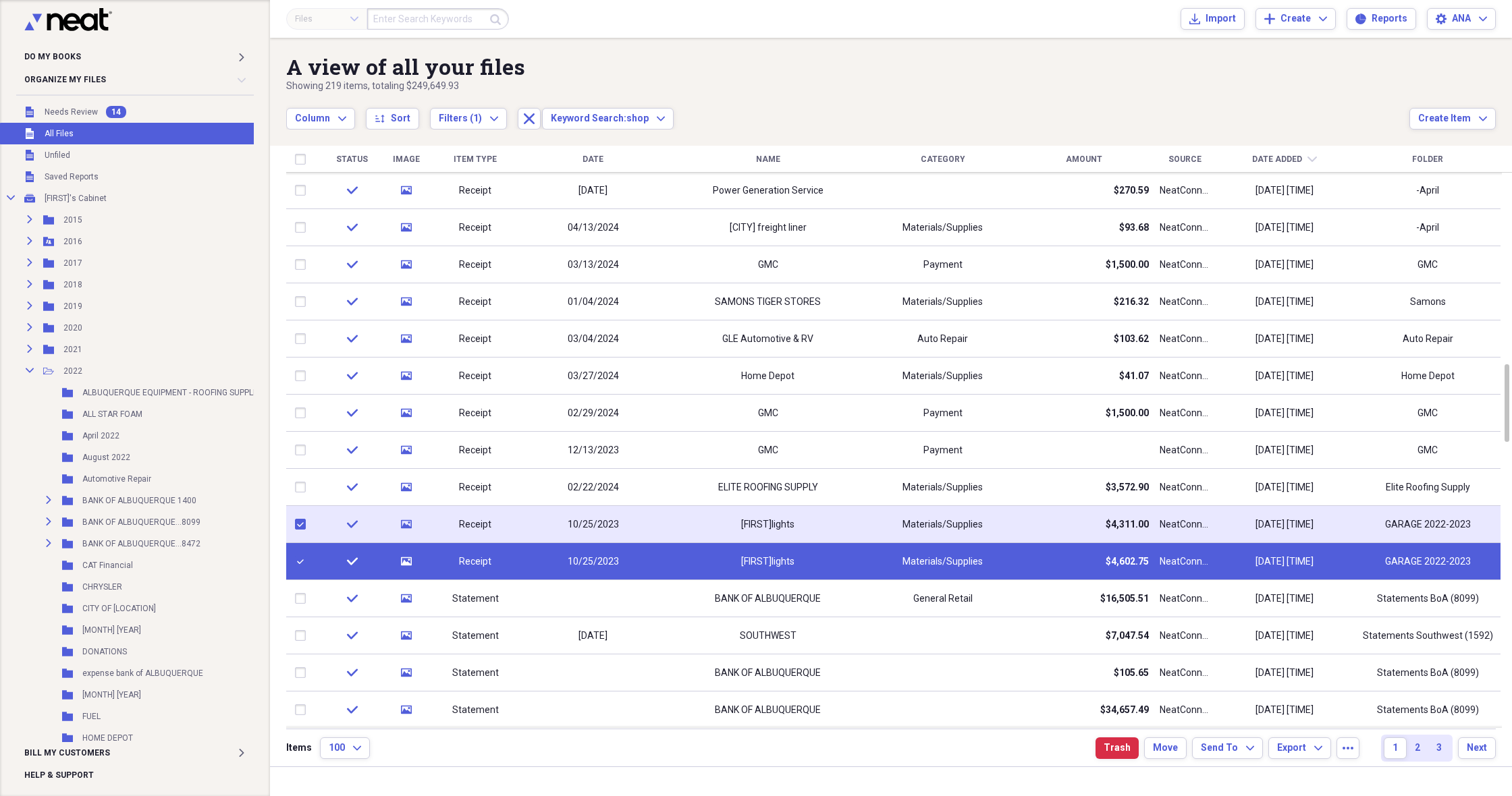 checkbox on "true" 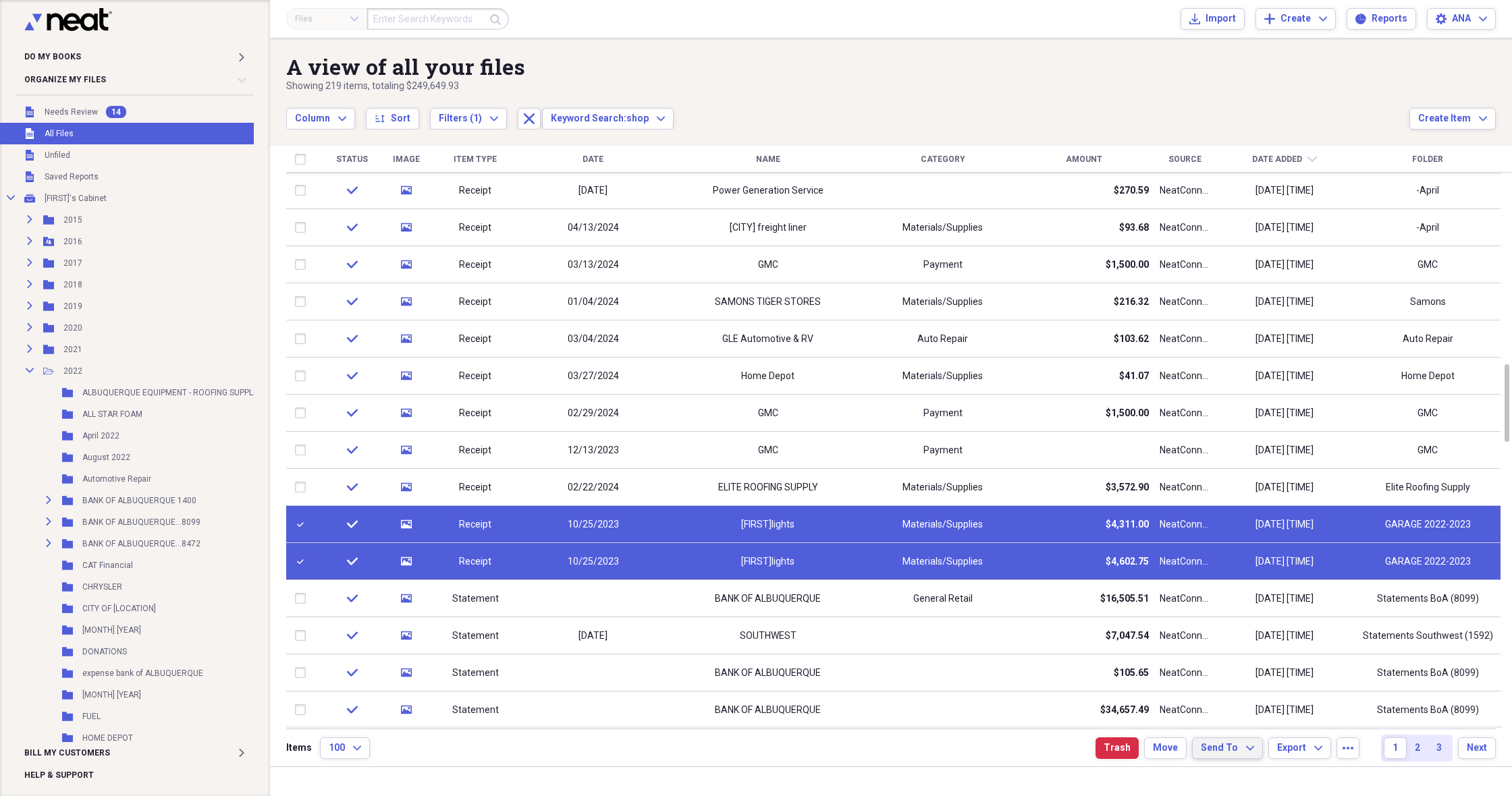 click on "Expand" 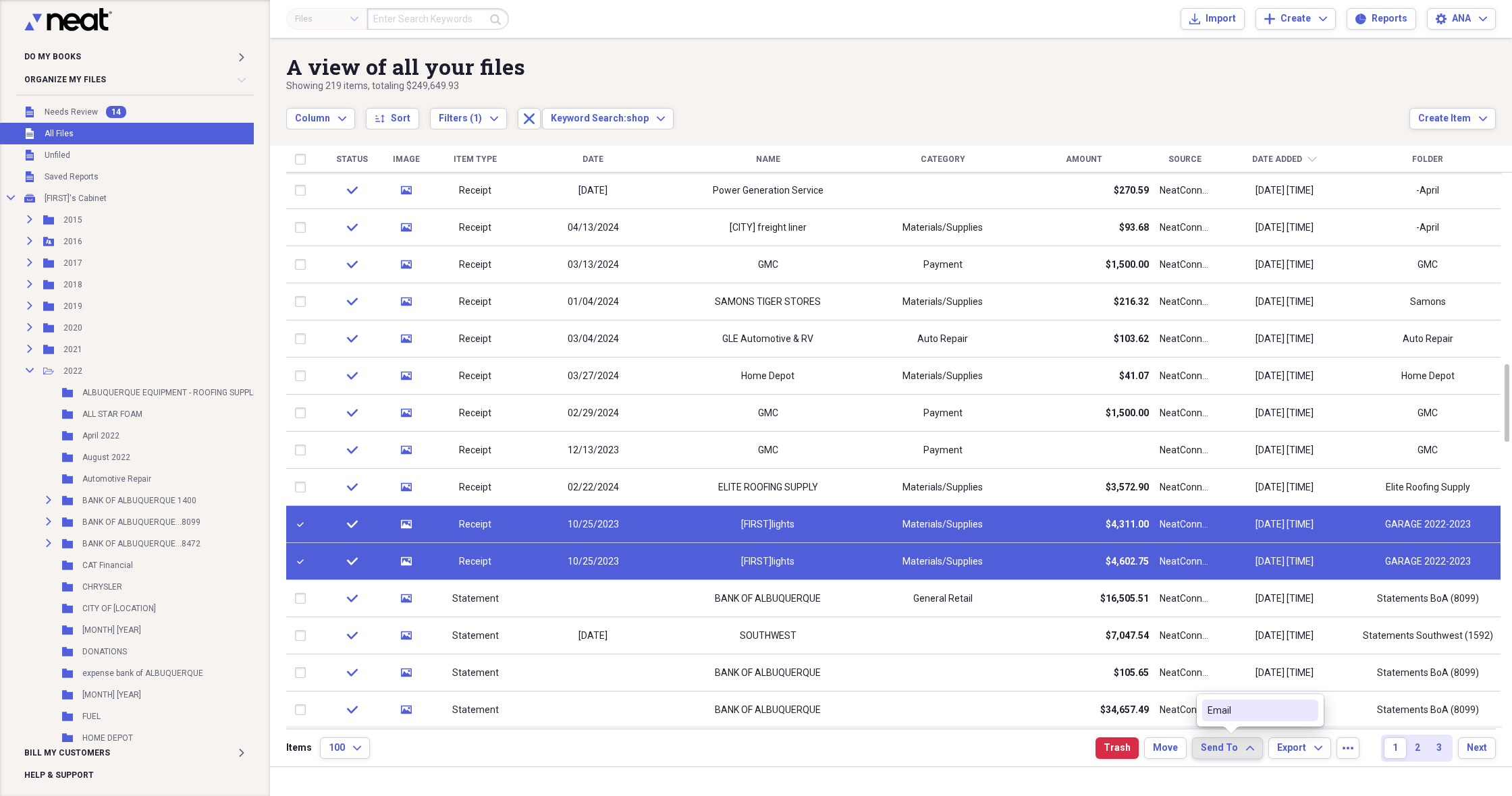 click on "Email" at bounding box center (1252, 710) 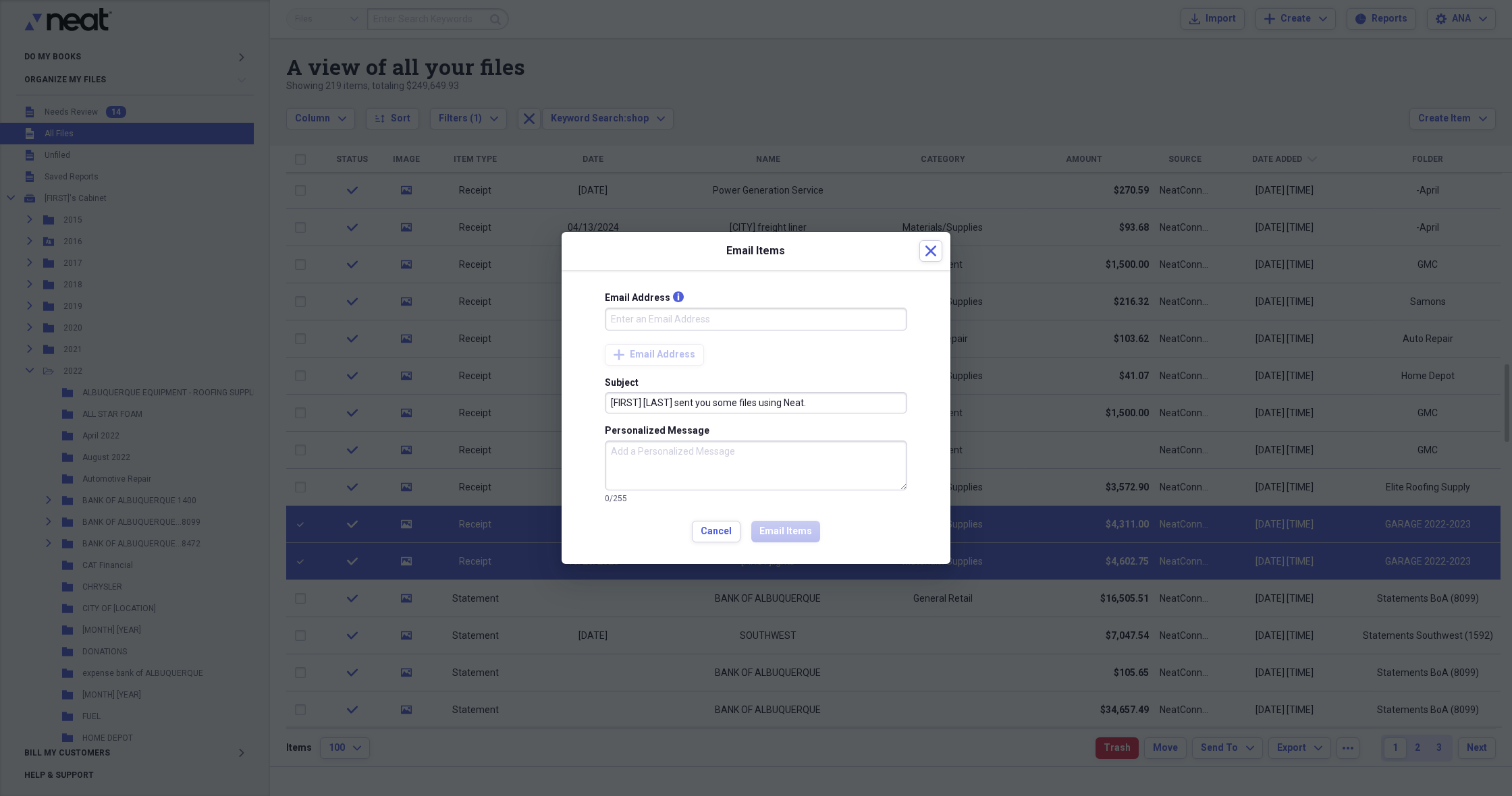 type on "[EMAIL]" 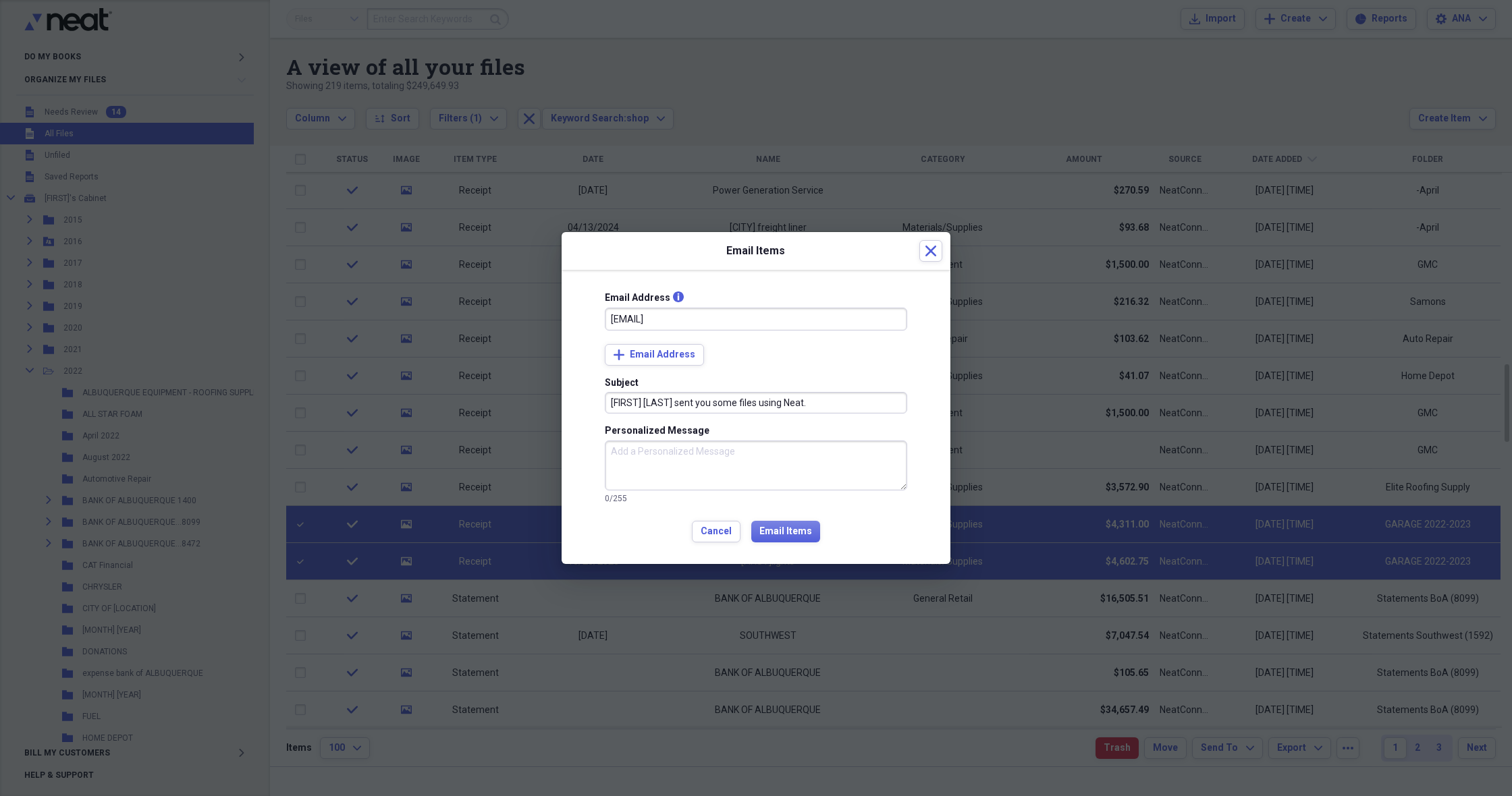 click on "Personalized Message" at bounding box center (756, 465) 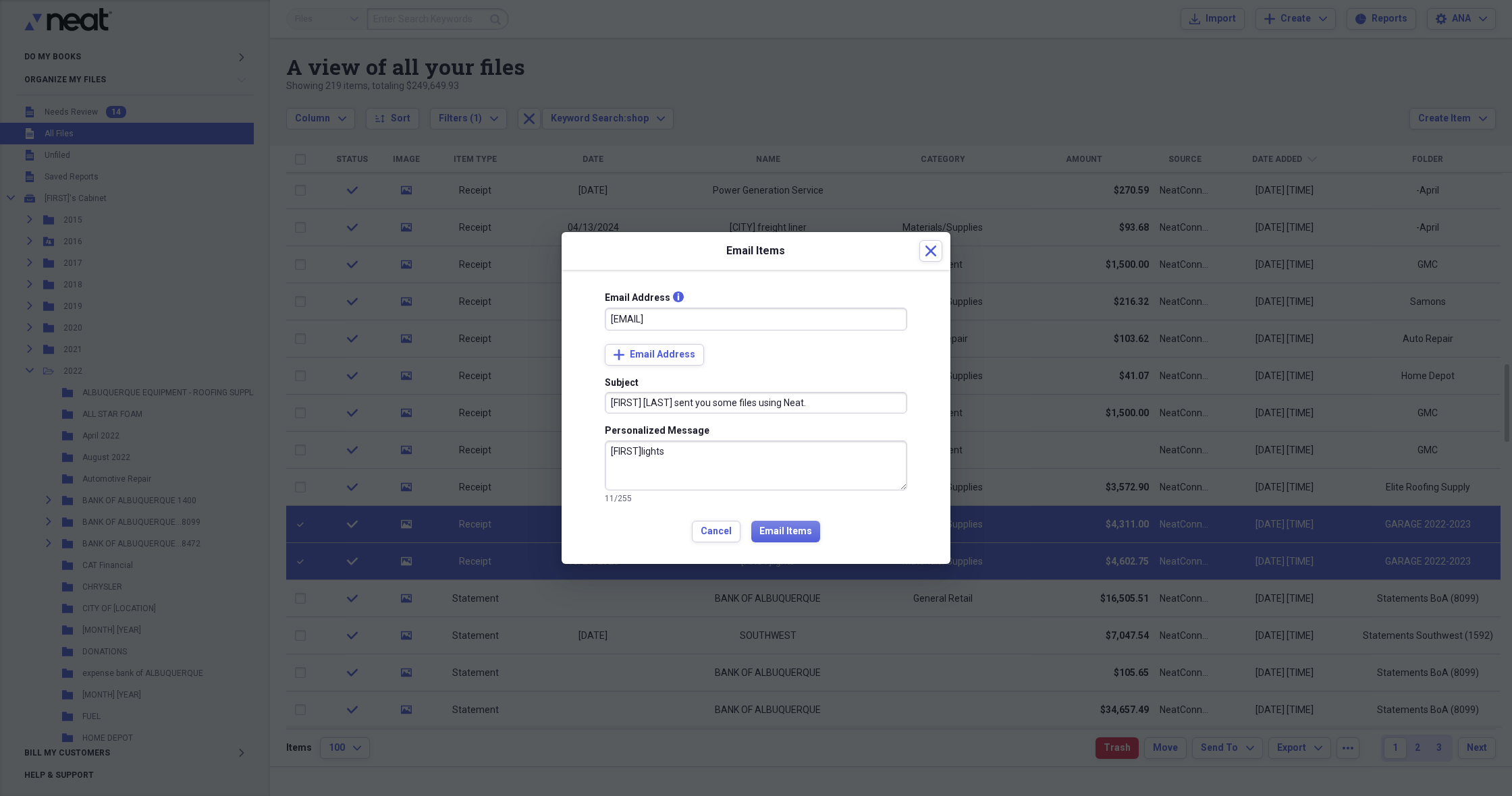type on "[FIRST]lights" 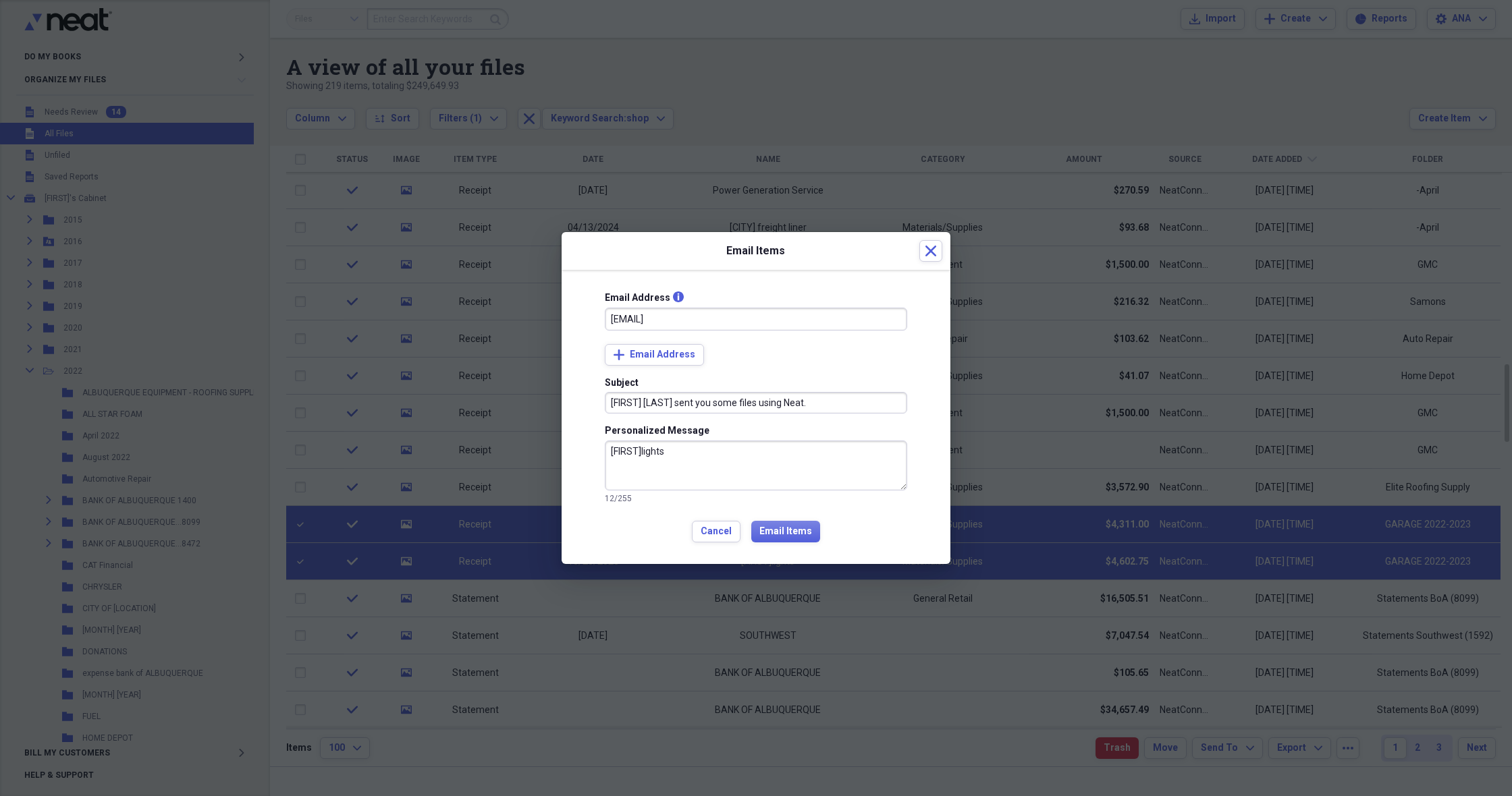 drag, startPoint x: 736, startPoint y: 461, endPoint x: 552, endPoint y: 439, distance: 185.3106 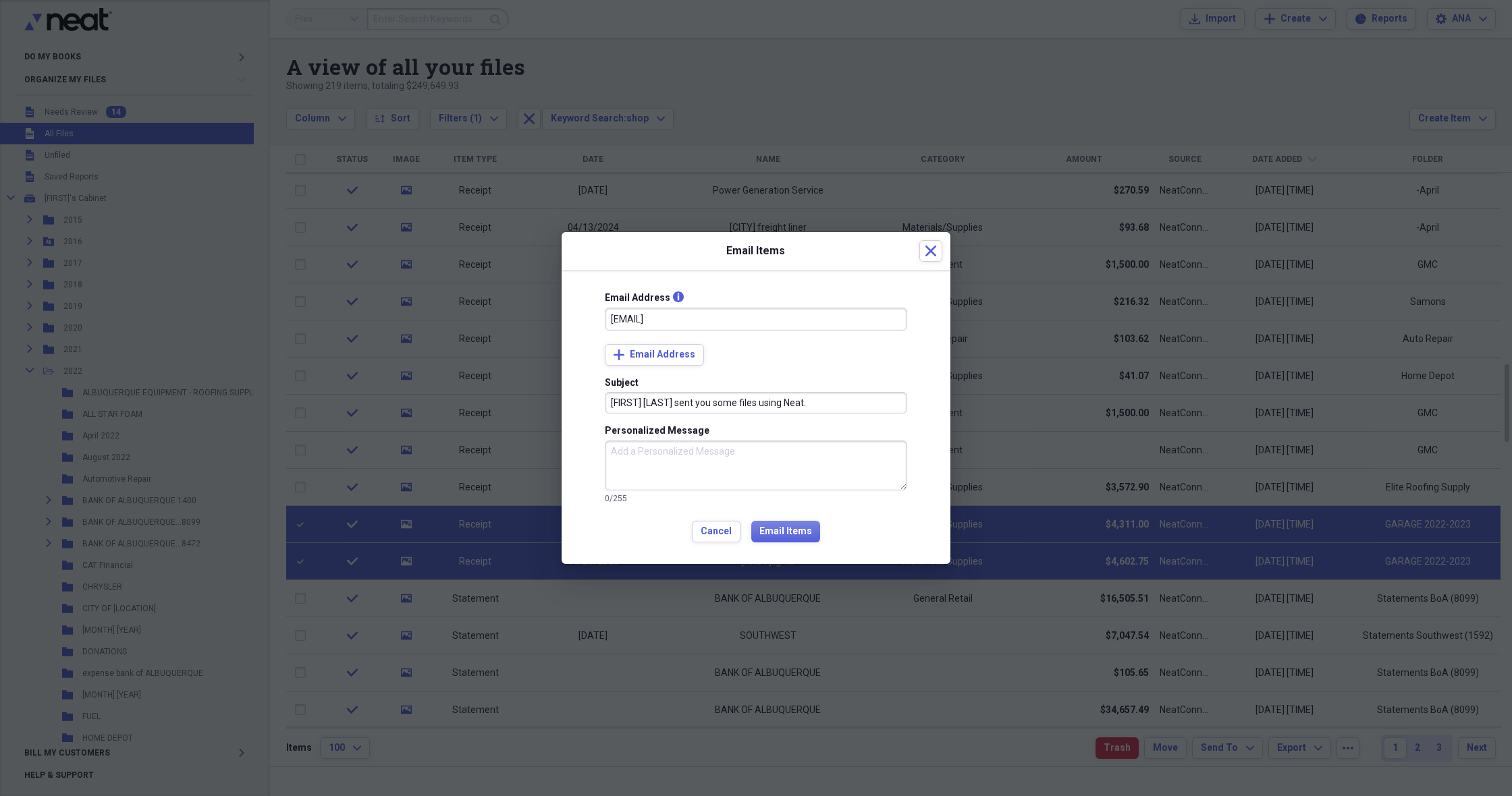drag, startPoint x: 815, startPoint y: 404, endPoint x: 682, endPoint y: 407, distance: 133.03383 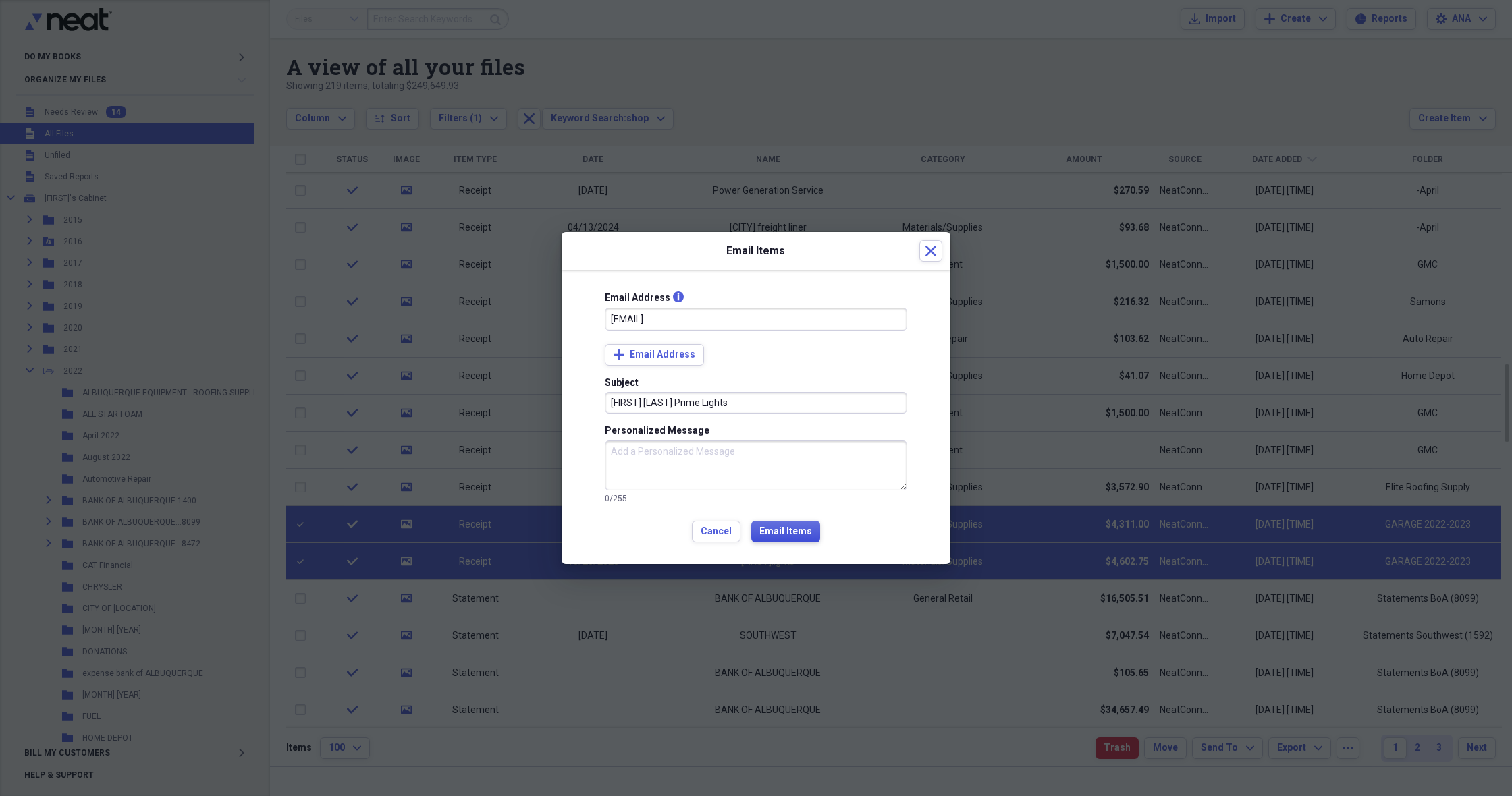 type on "[FIRST] [LAST] Prime Lights" 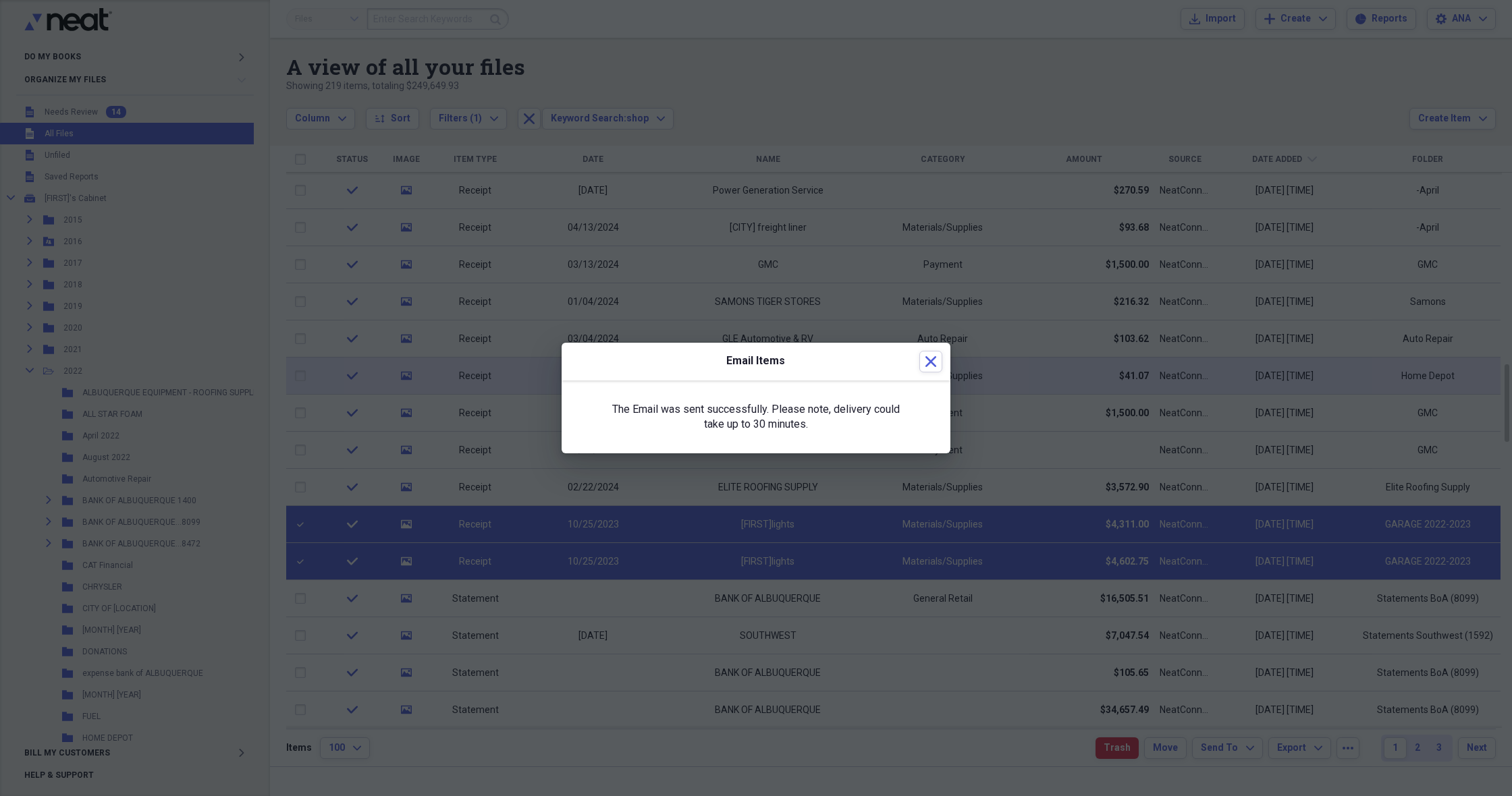 click on "Close" 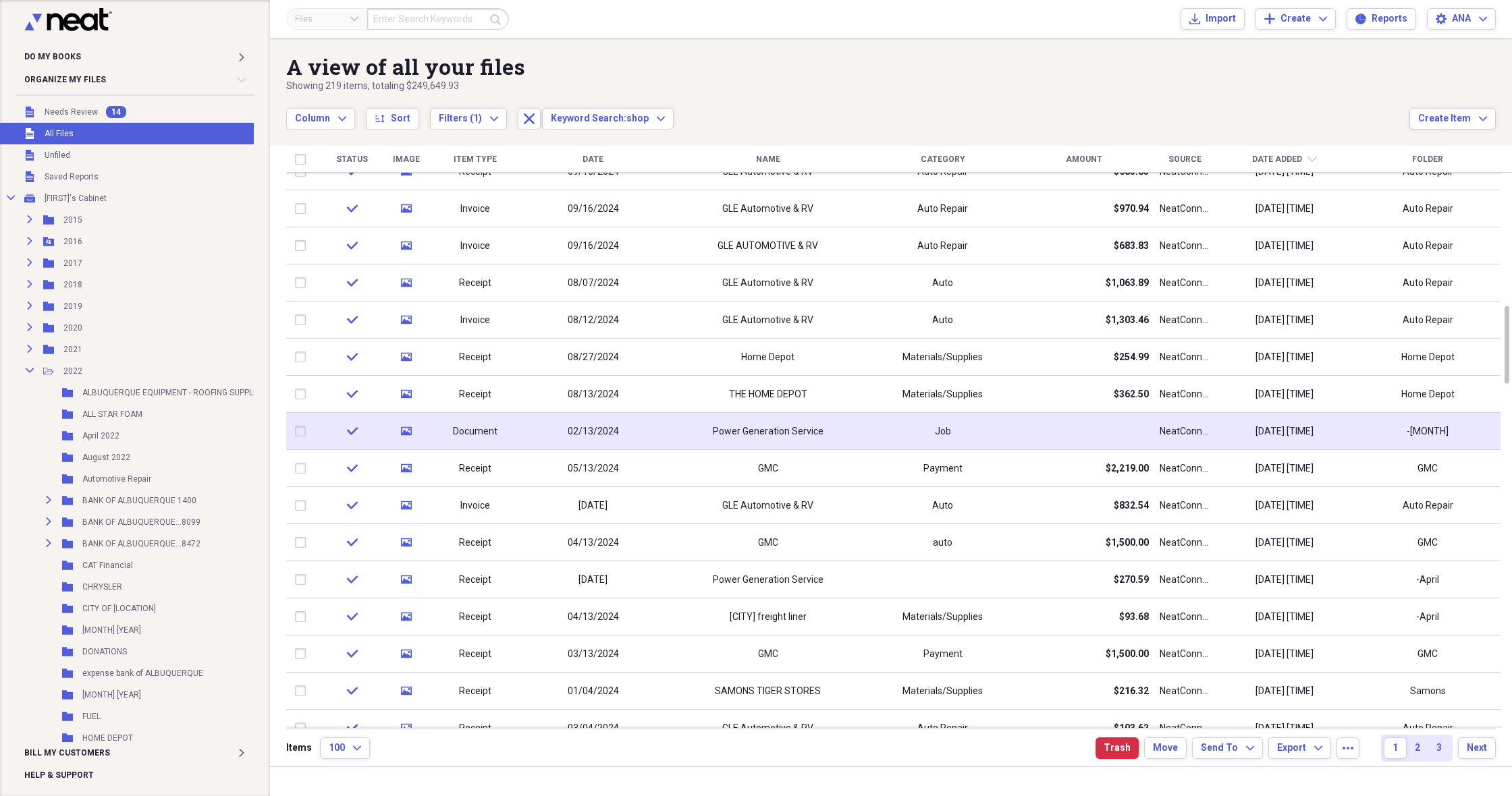 click on "02/13/2024" at bounding box center (593, 431) 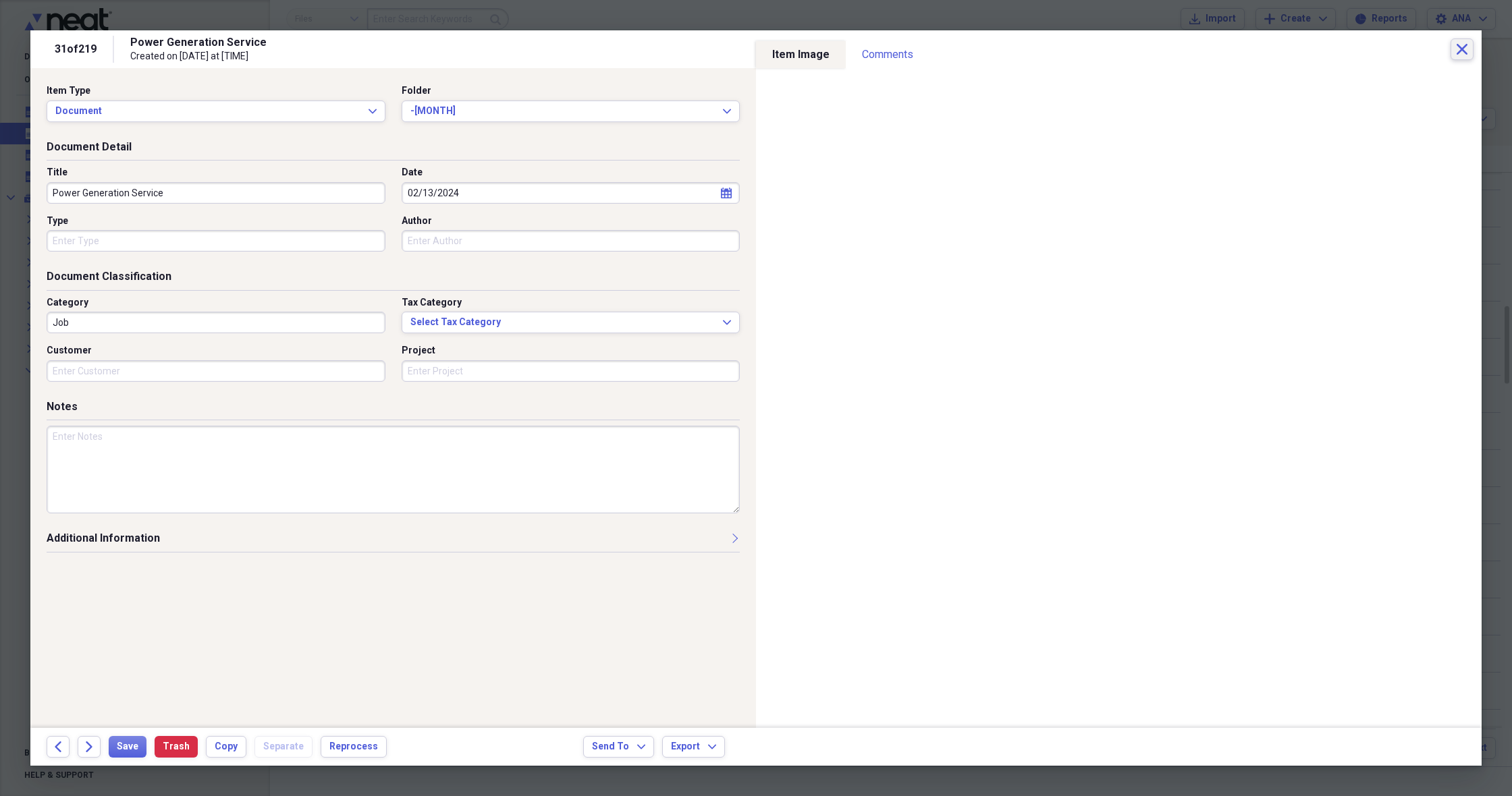 click on "Close" 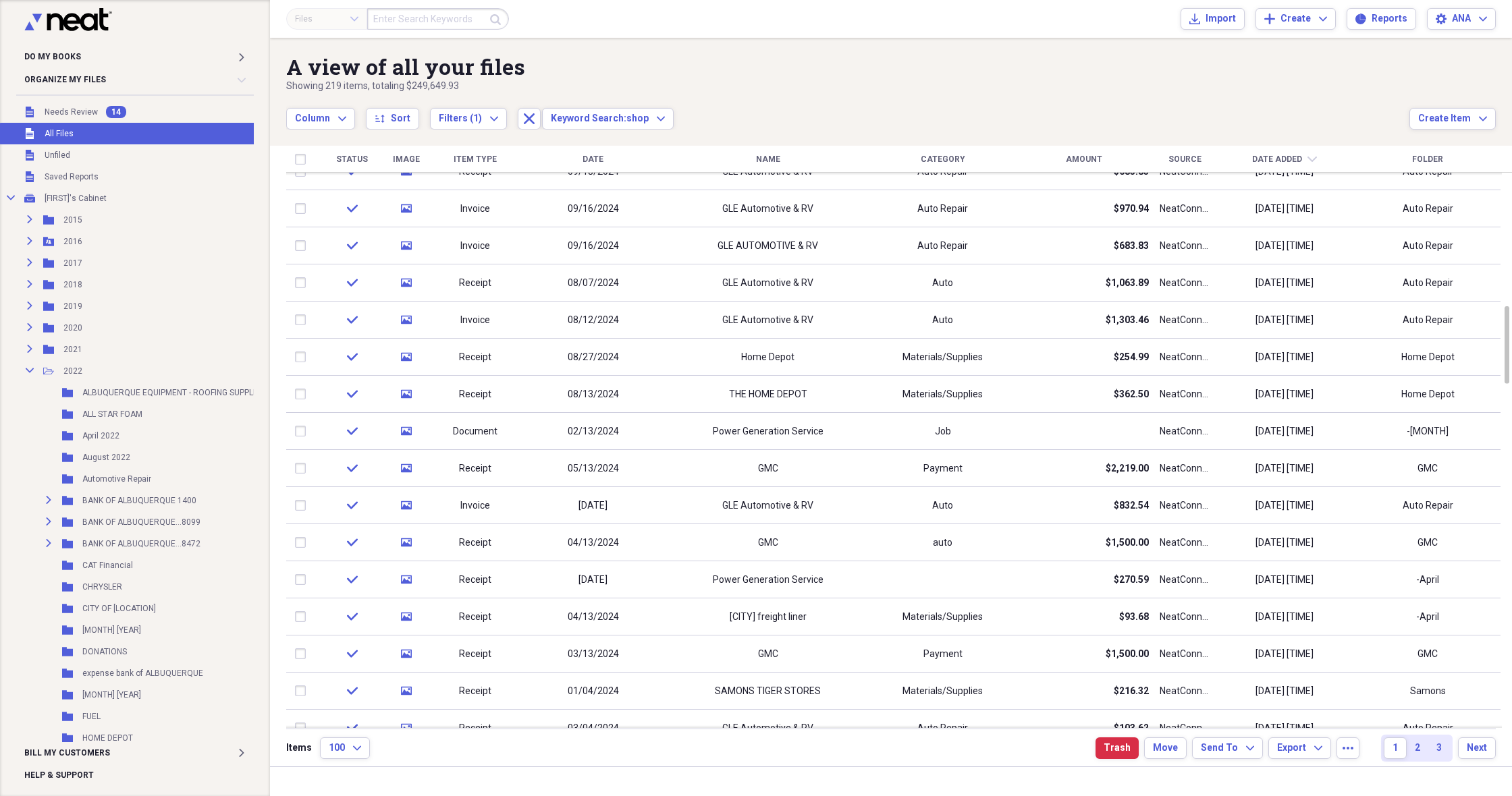 click at bounding box center [438, 19] 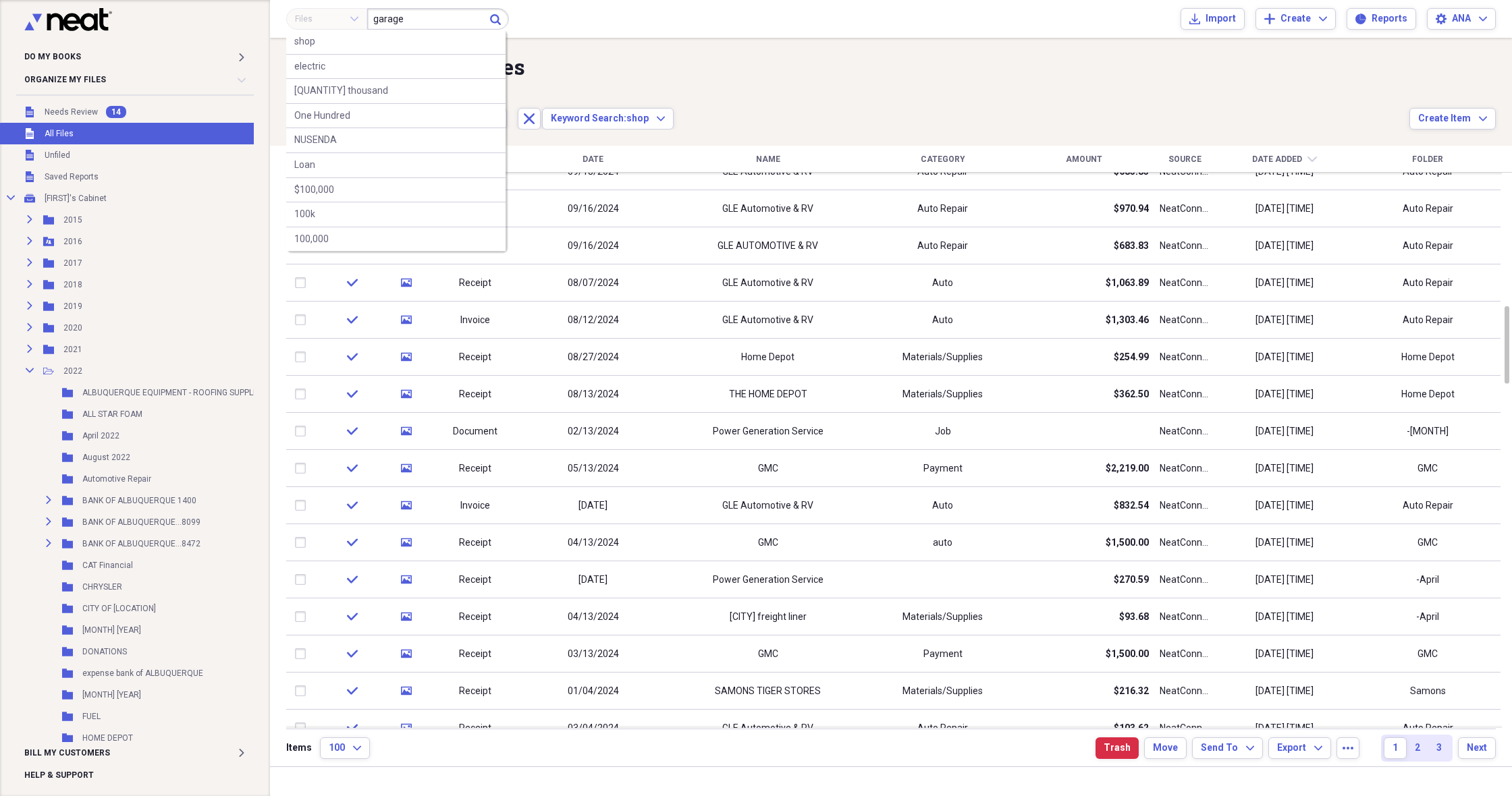 type on "garage" 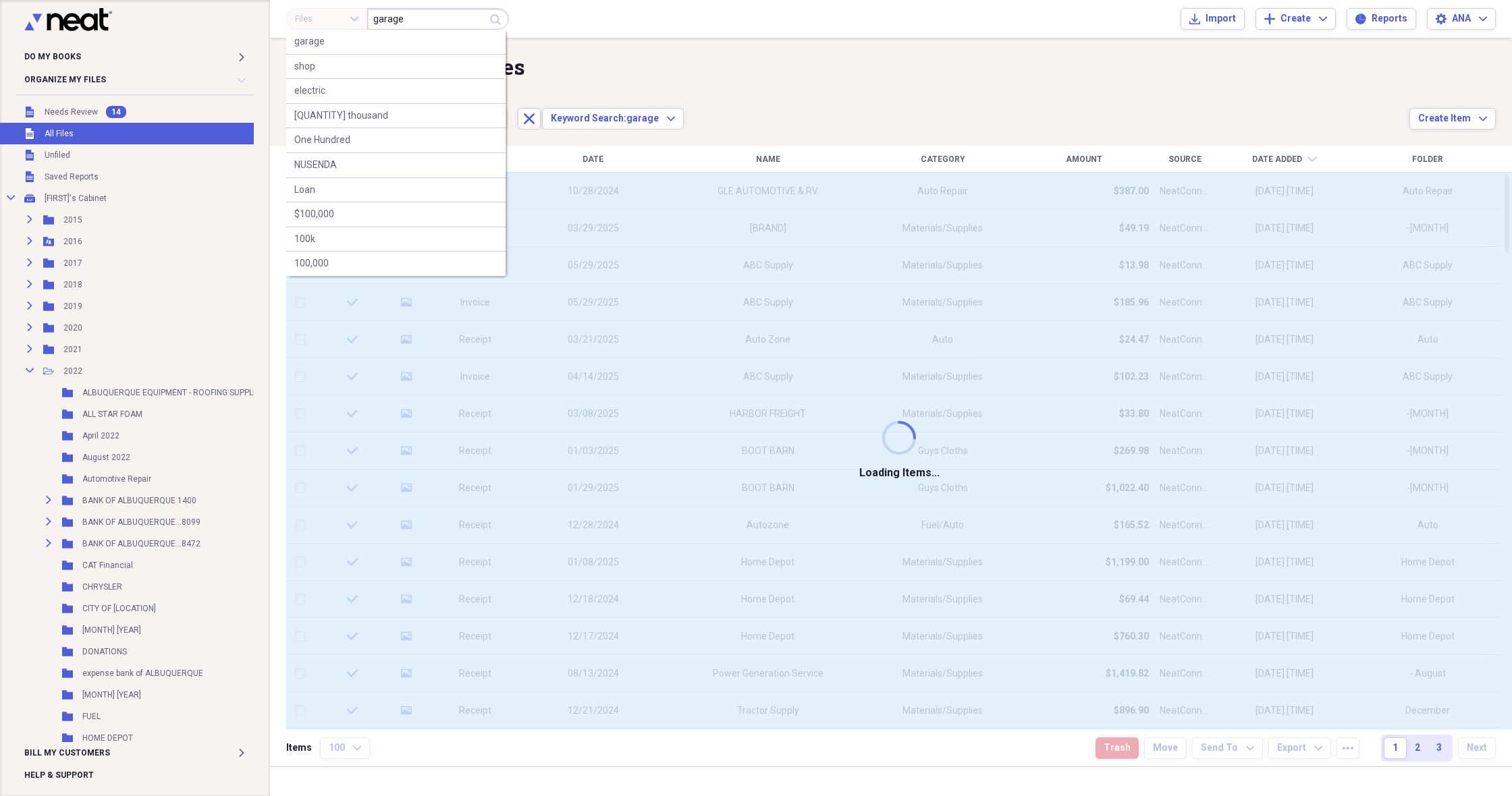 type 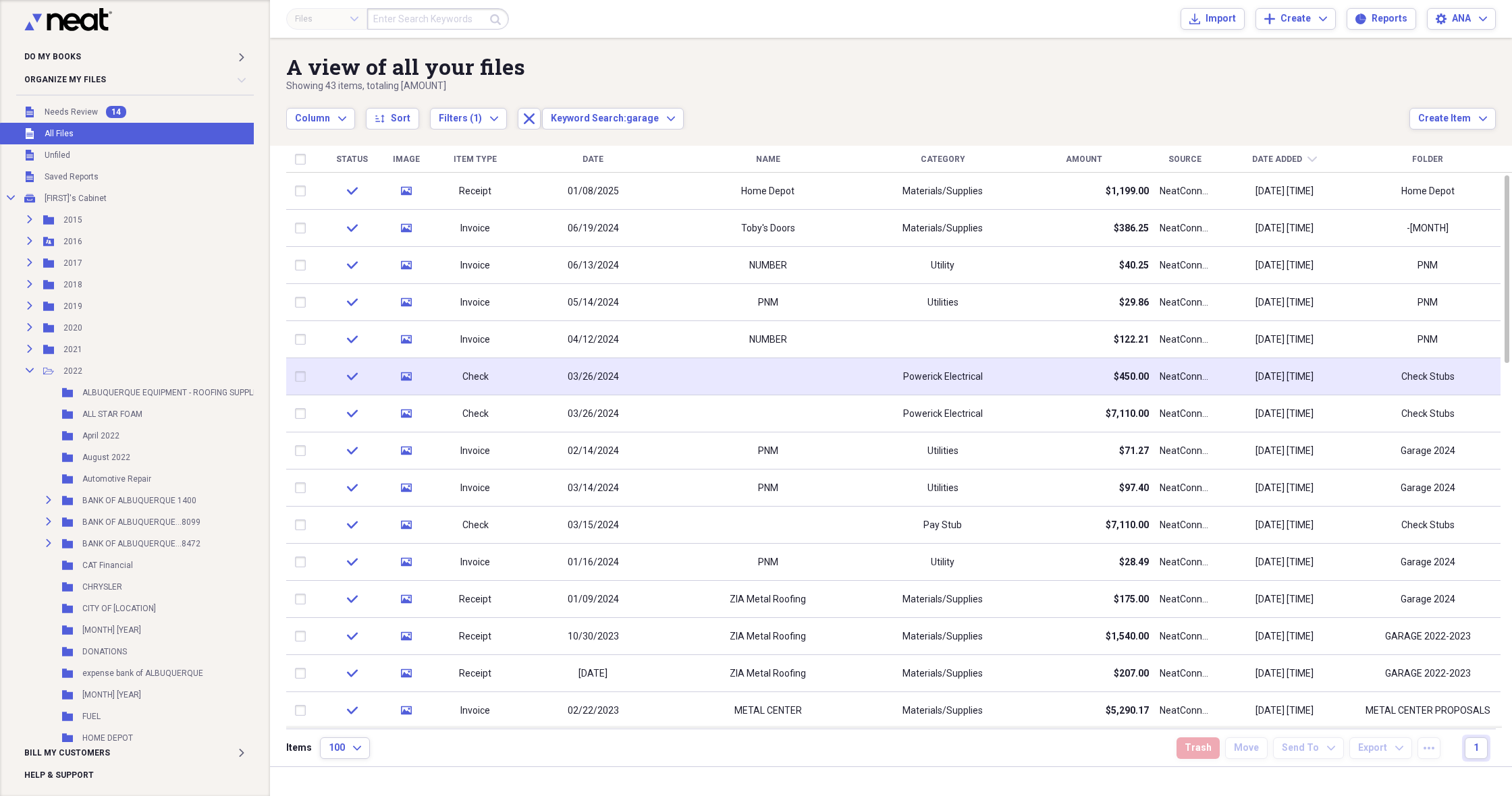 click on "Powerick Electrical" at bounding box center (943, 377) 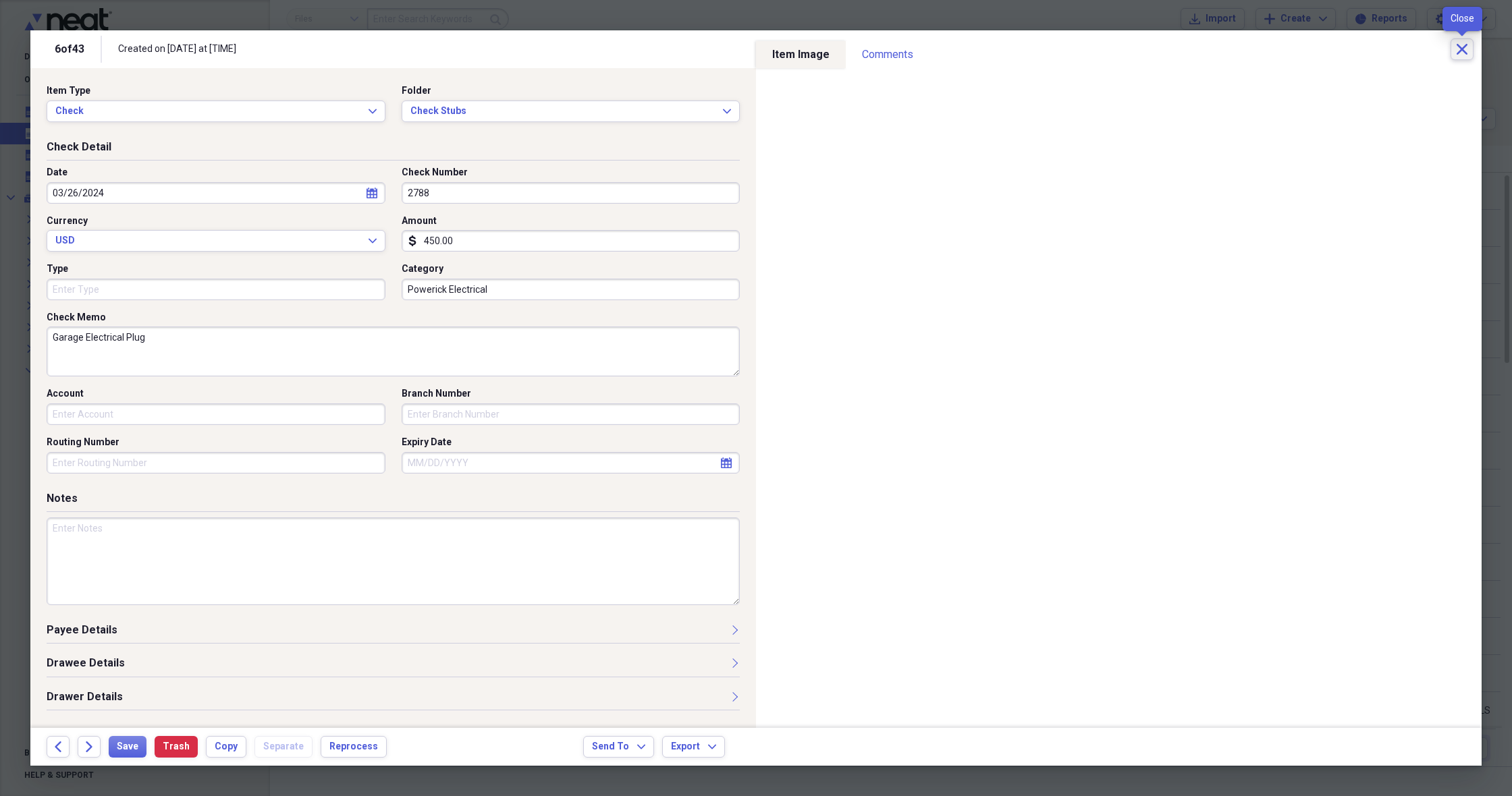 click on "Close" 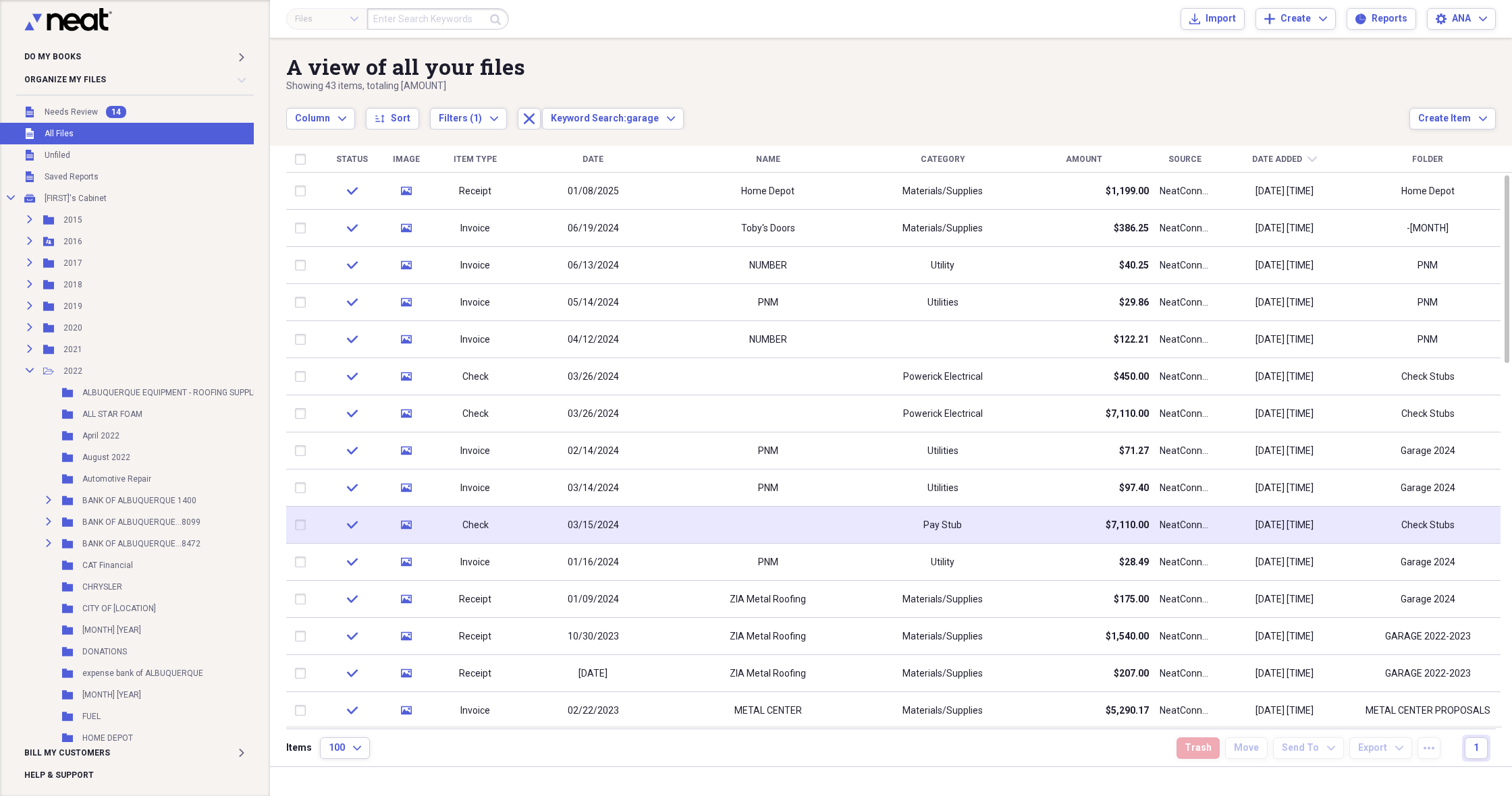 click on "NeatConnect" at bounding box center [1185, 525] 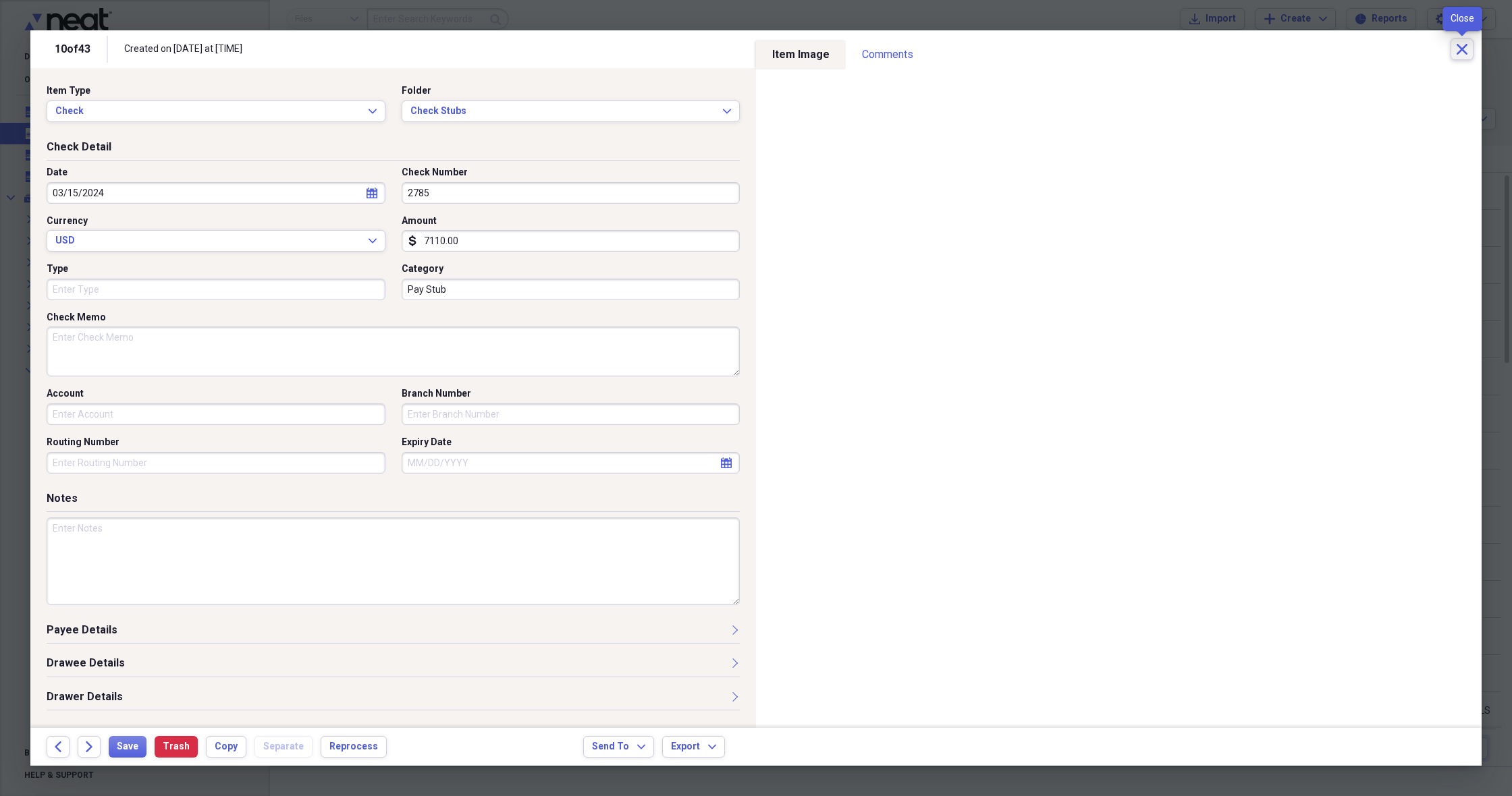 click 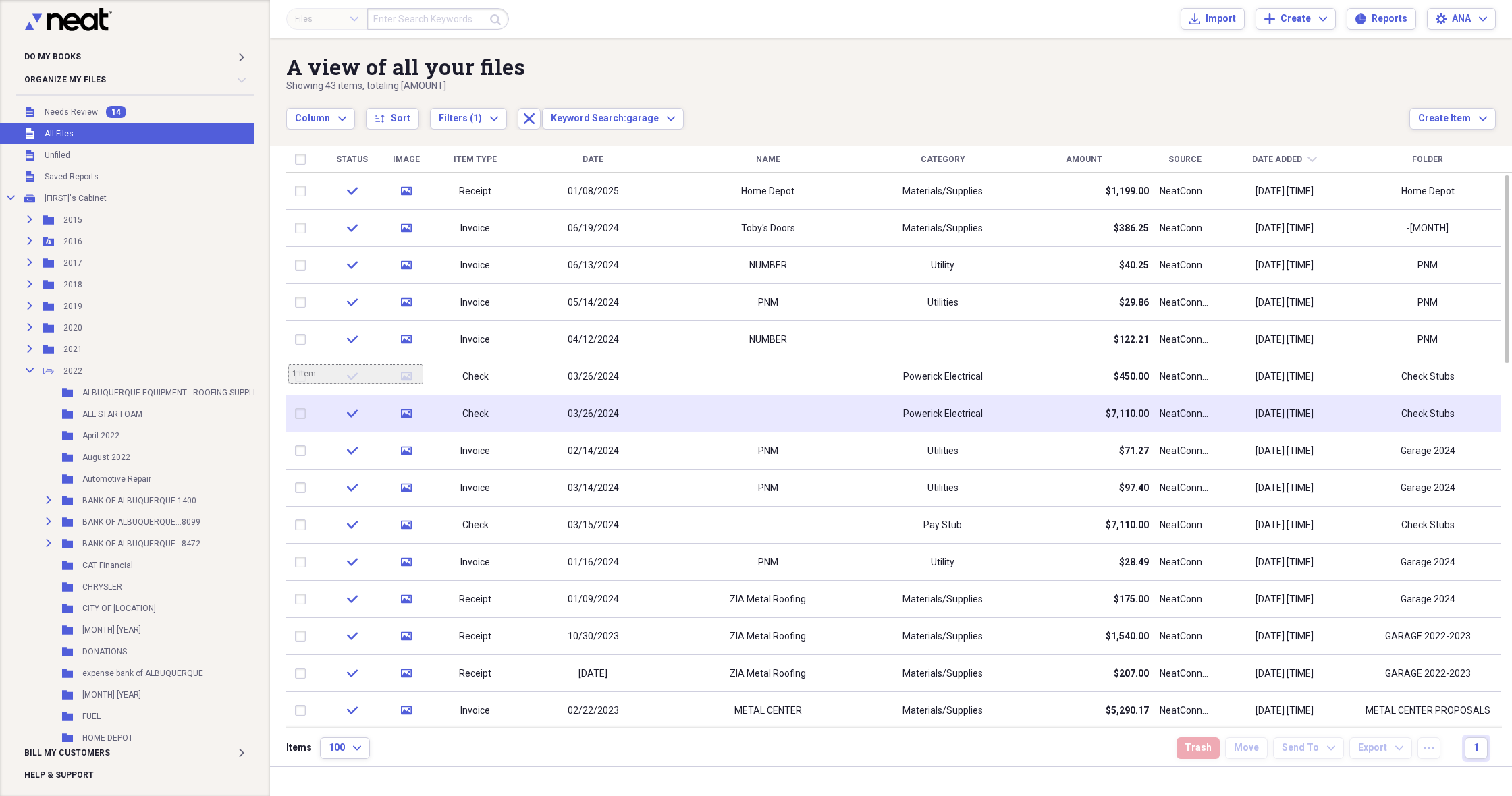 click at bounding box center (303, 414) 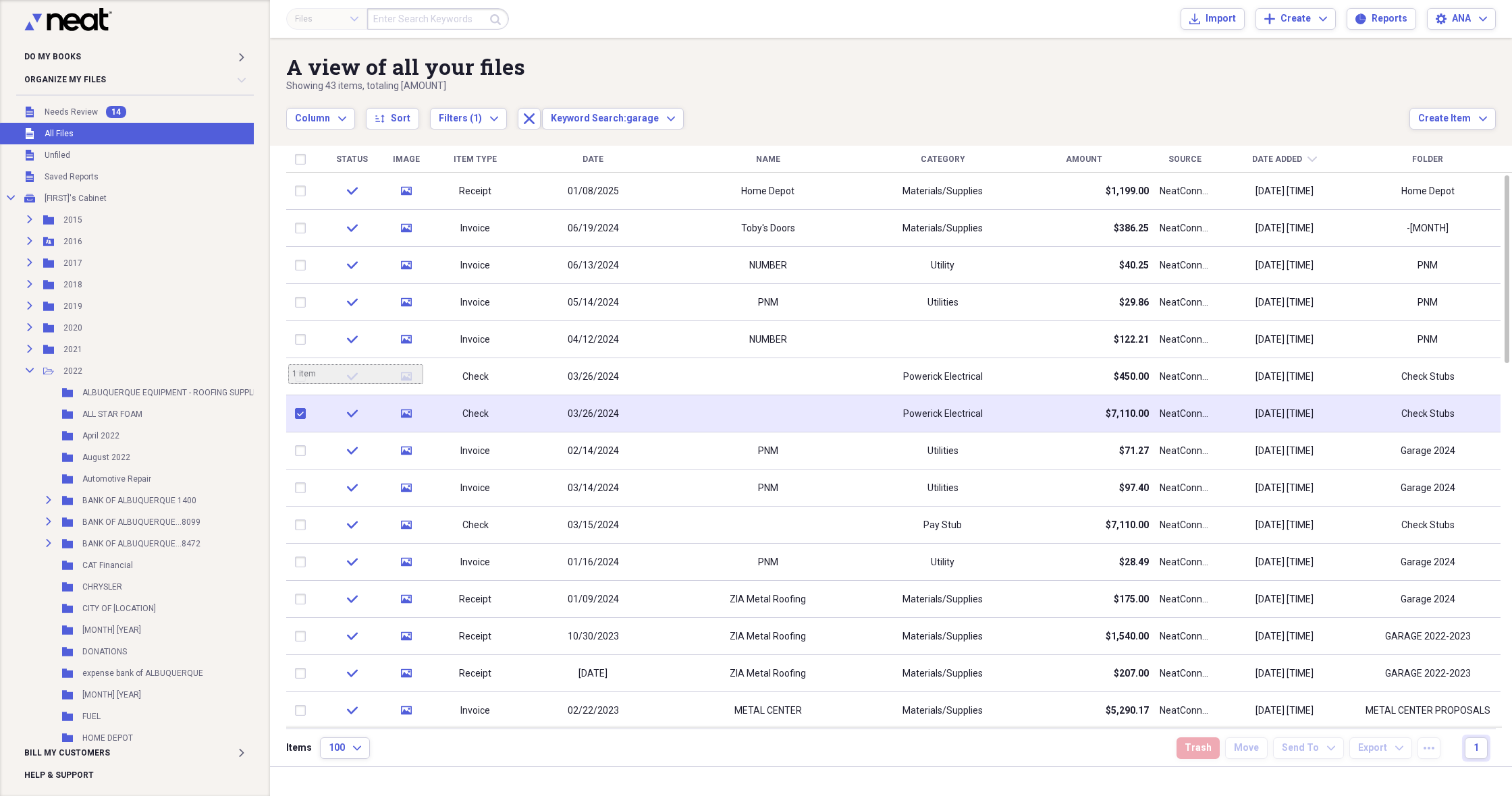 checkbox on "true" 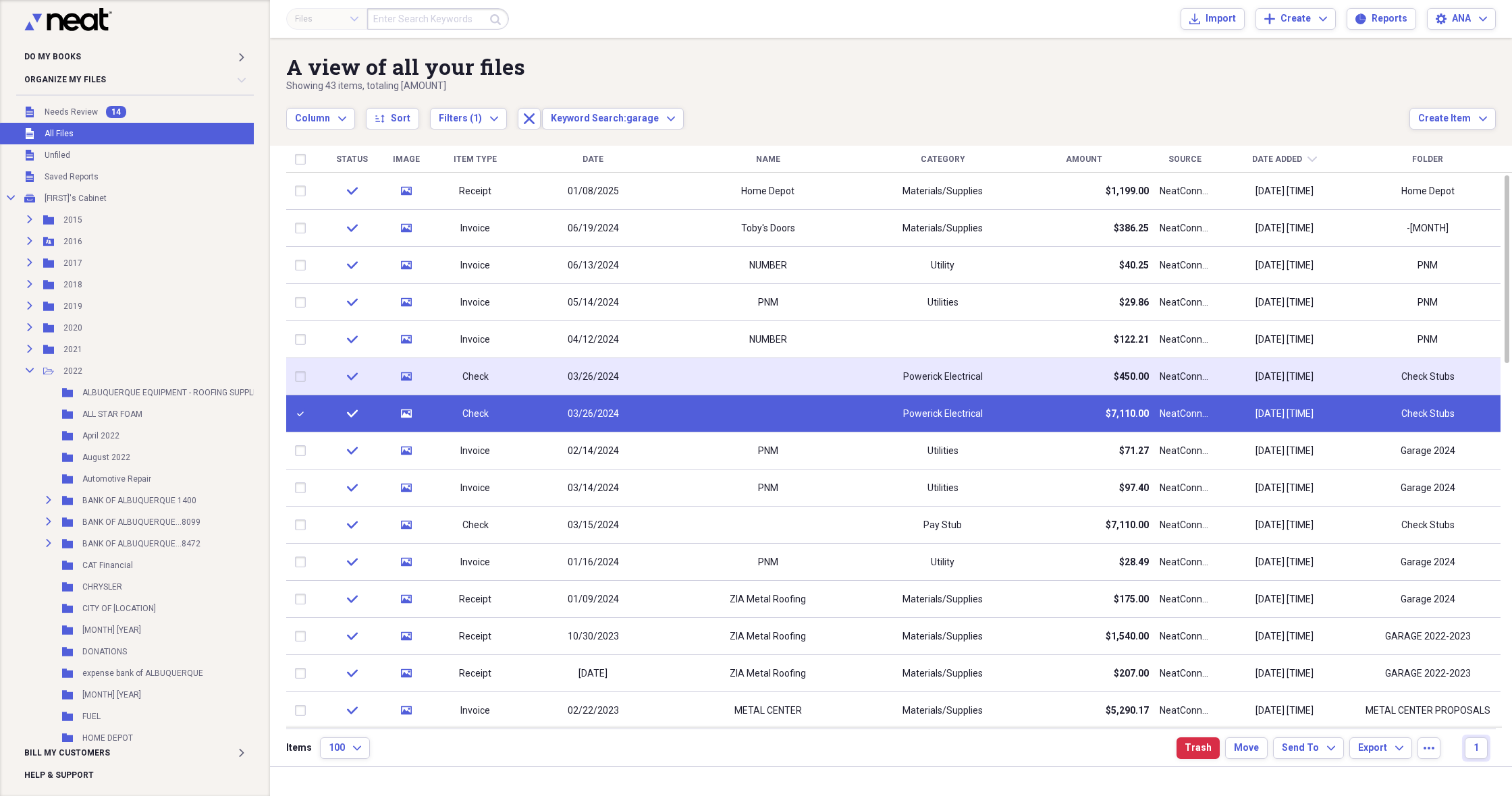 click at bounding box center [303, 376] 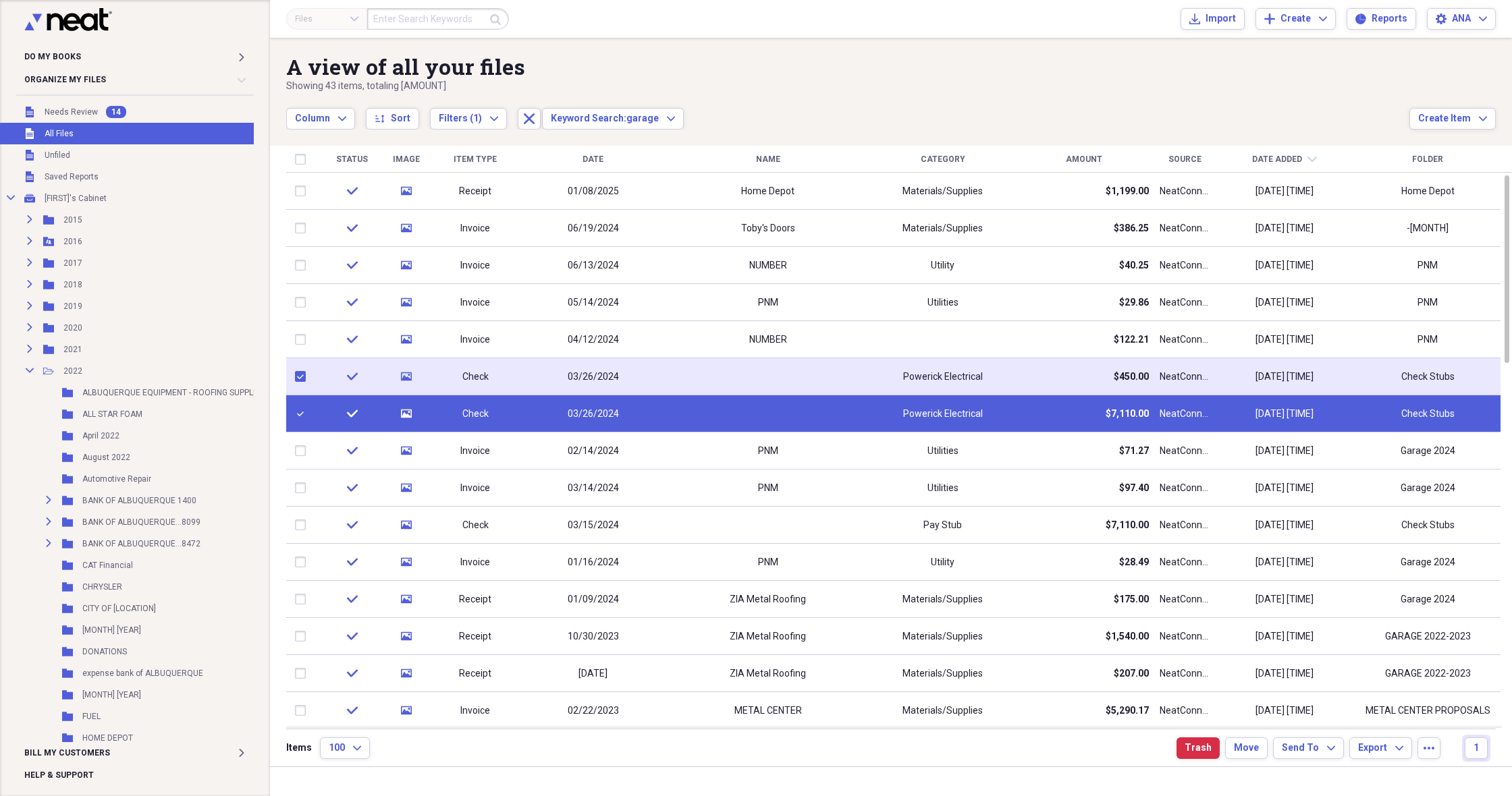 checkbox on "true" 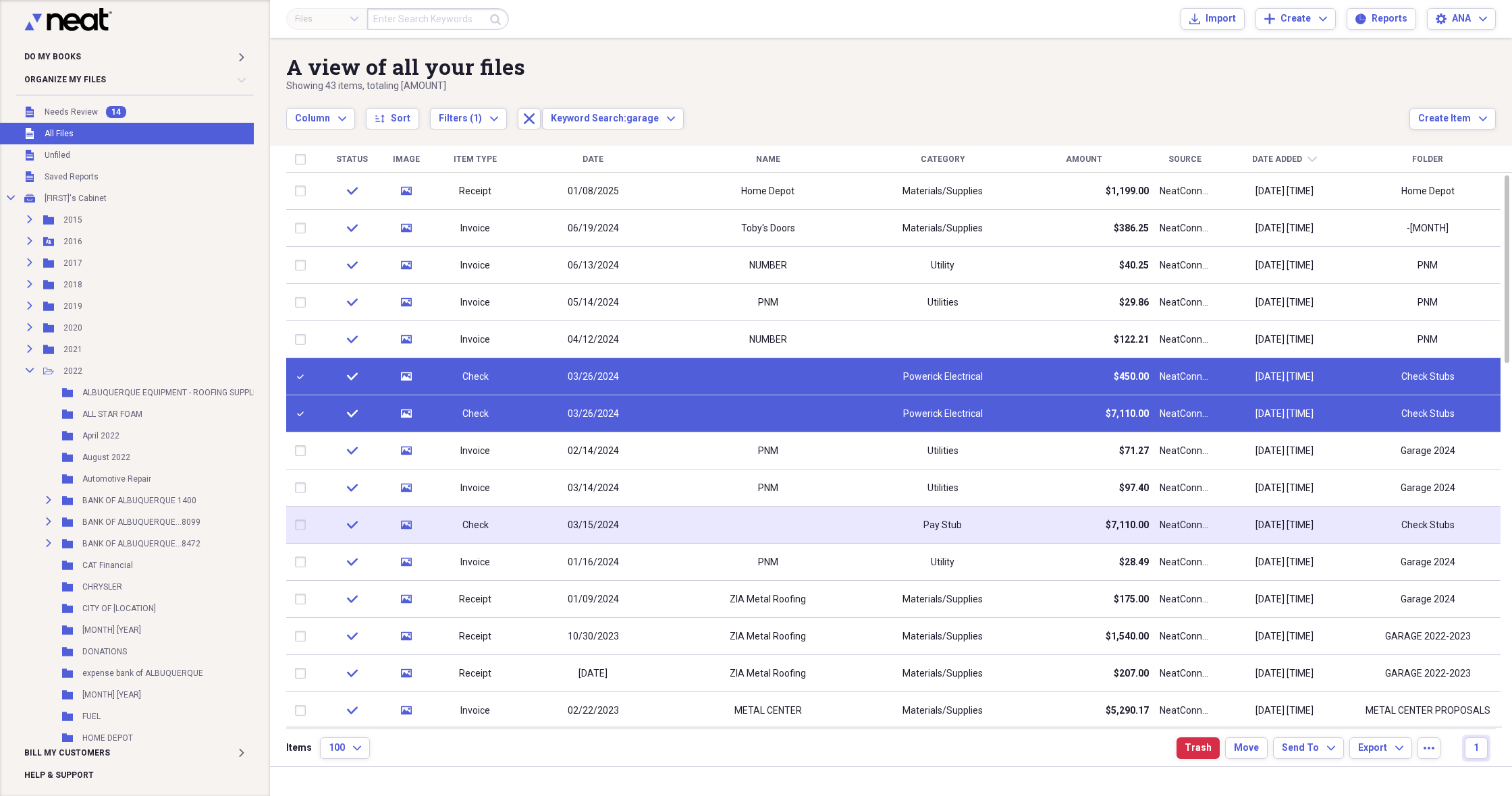 click on "$7,110.00" at bounding box center [1127, 525] 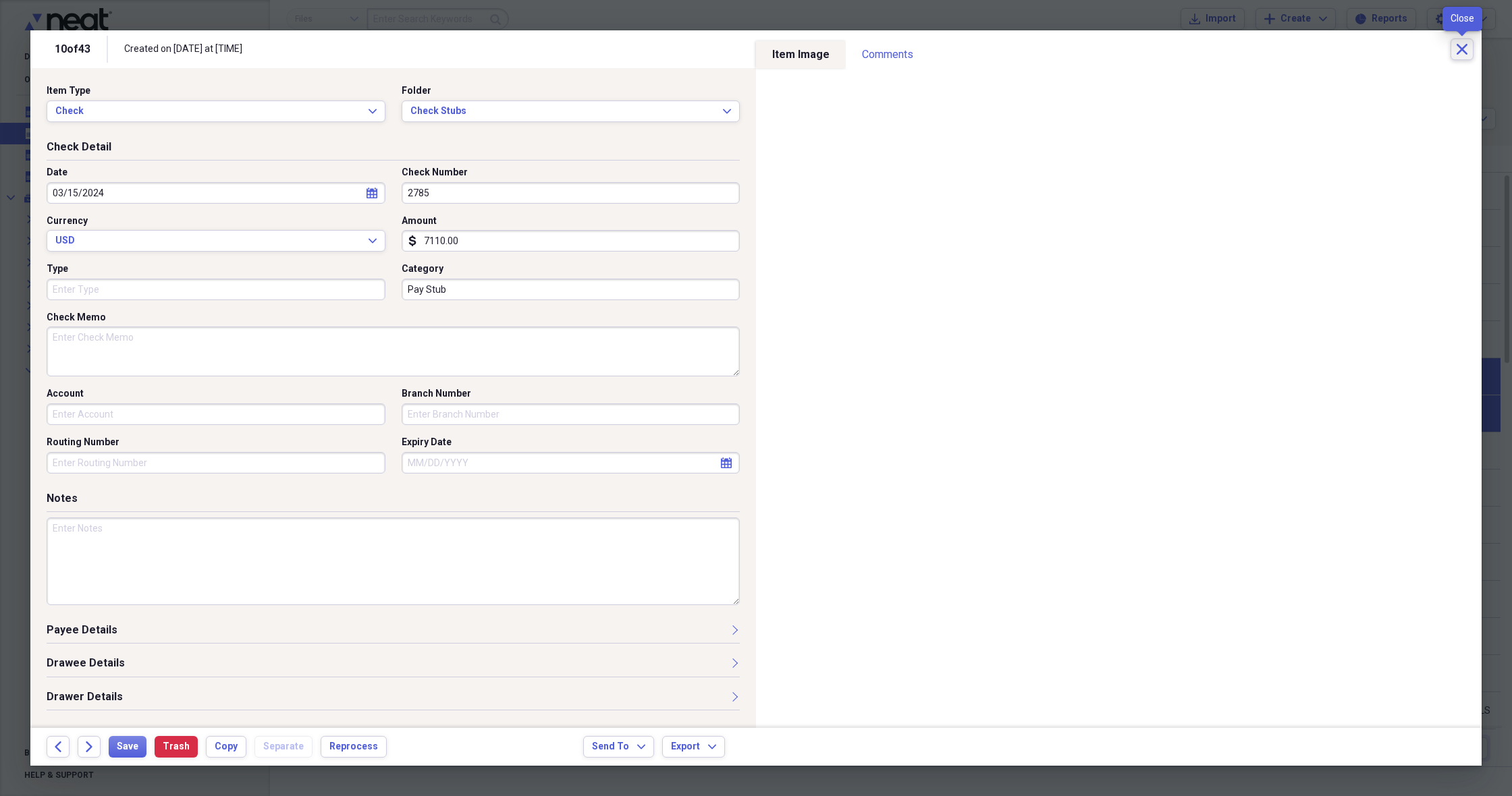 click 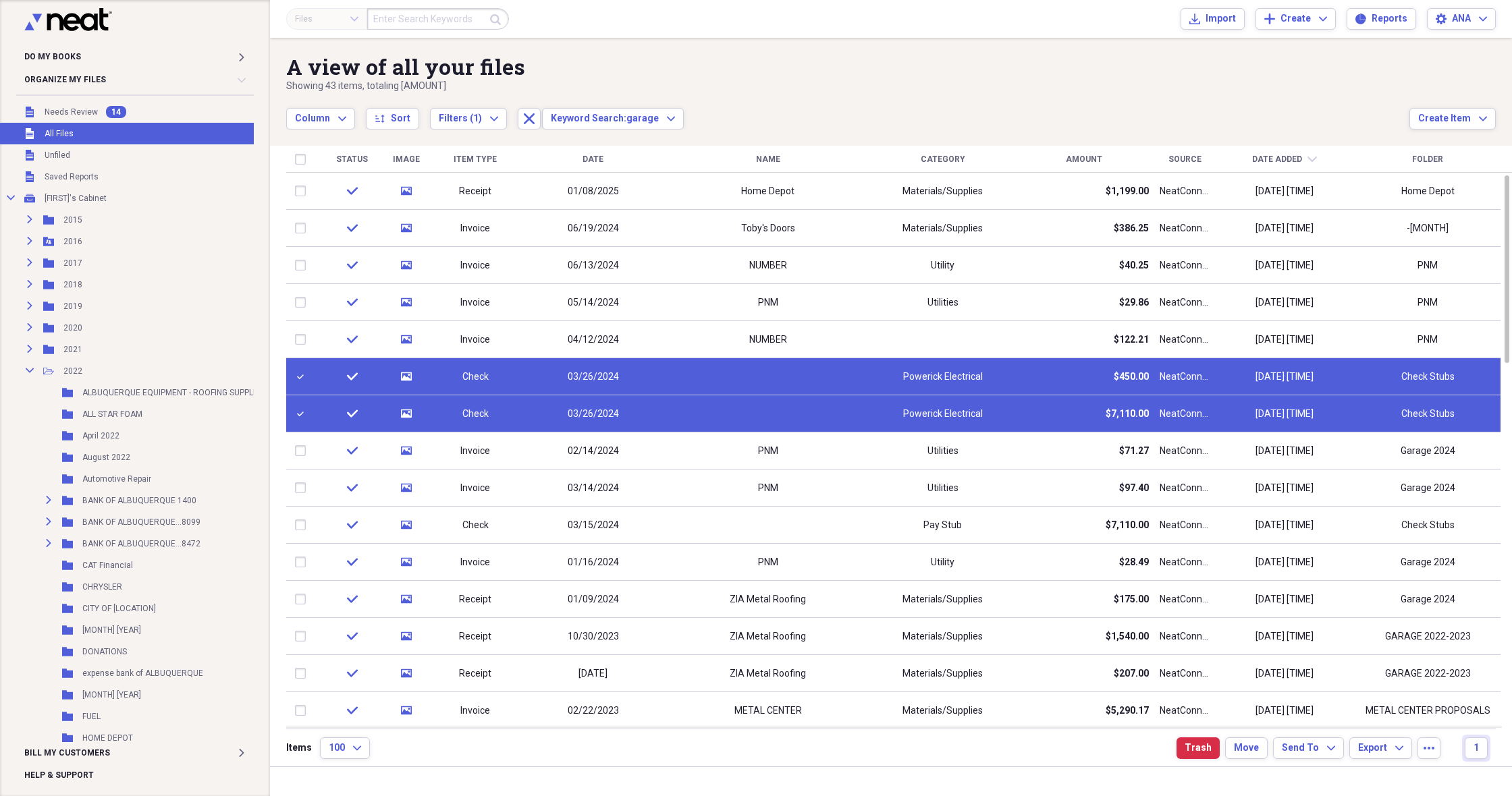 click on "NeatConnect" at bounding box center [1185, 414] 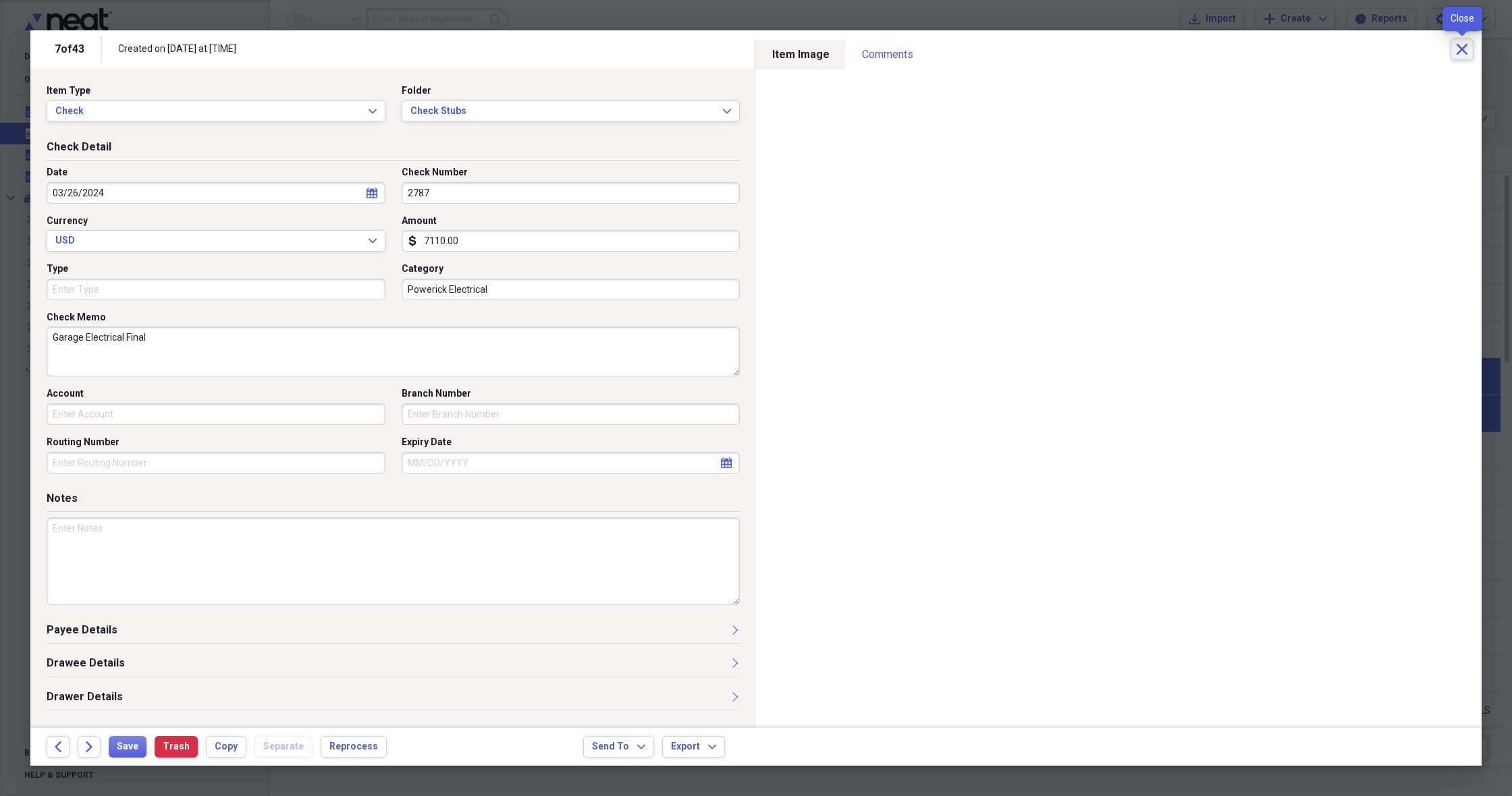 click 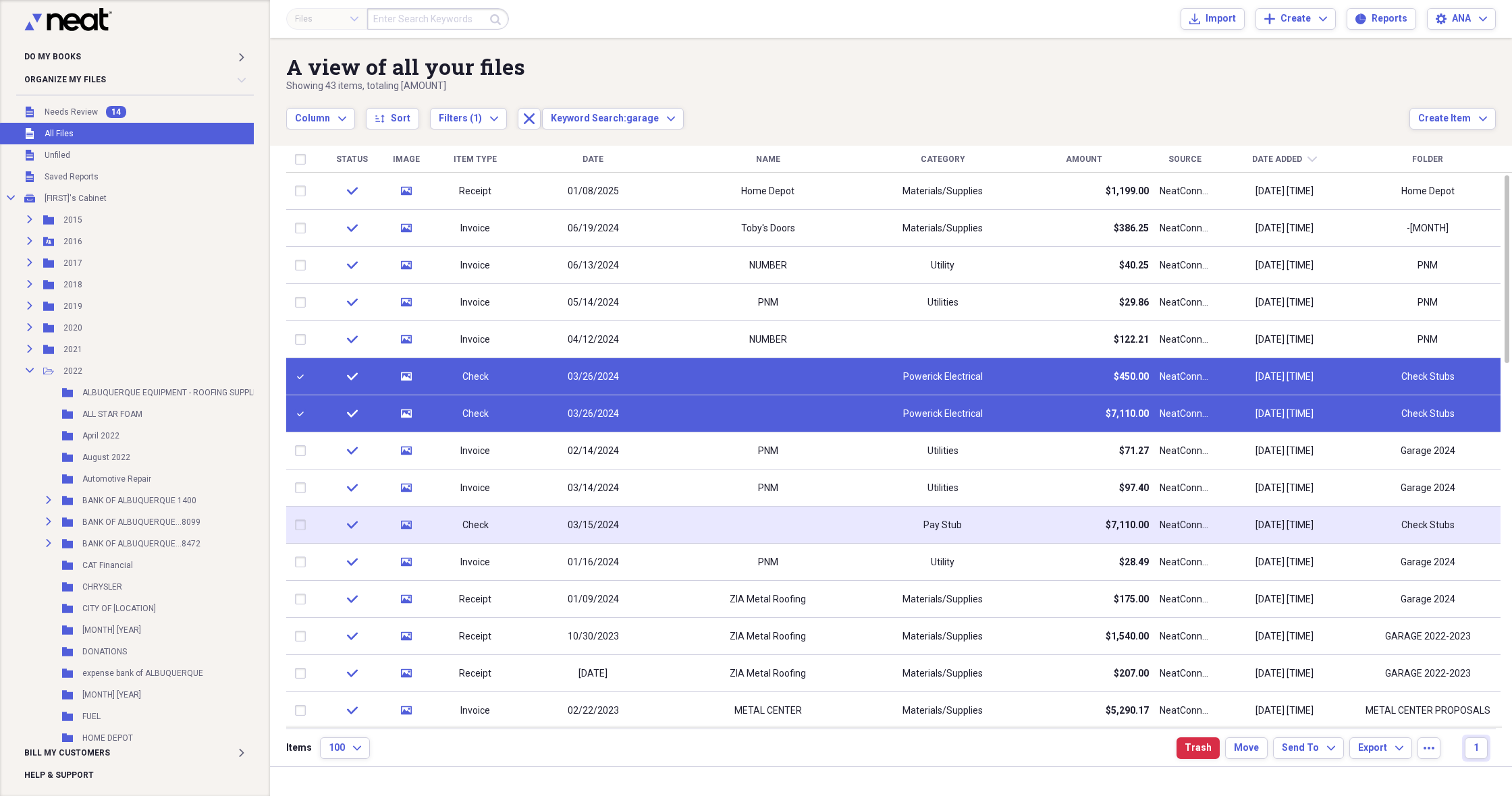click at bounding box center (303, 525) 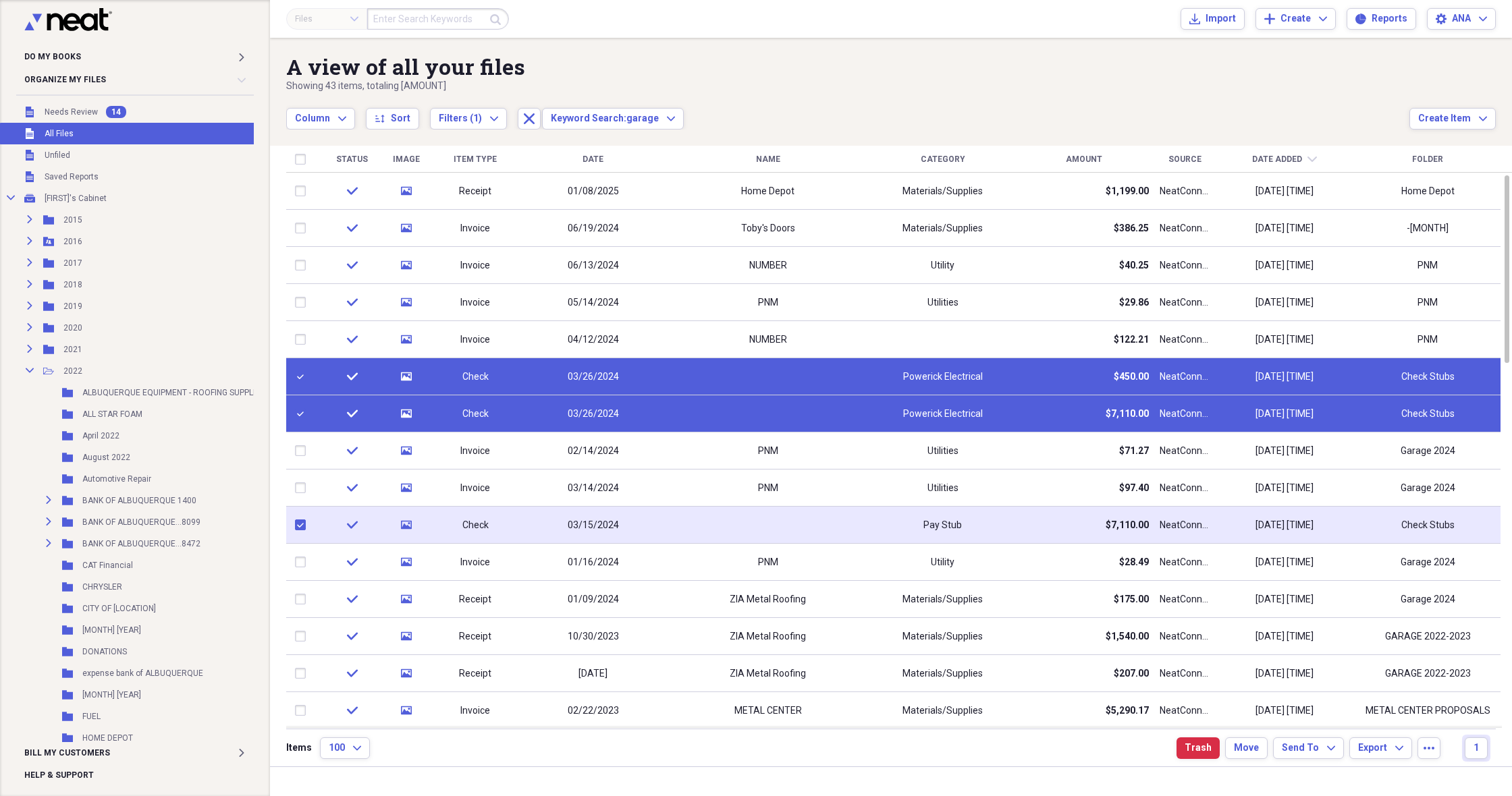 checkbox on "true" 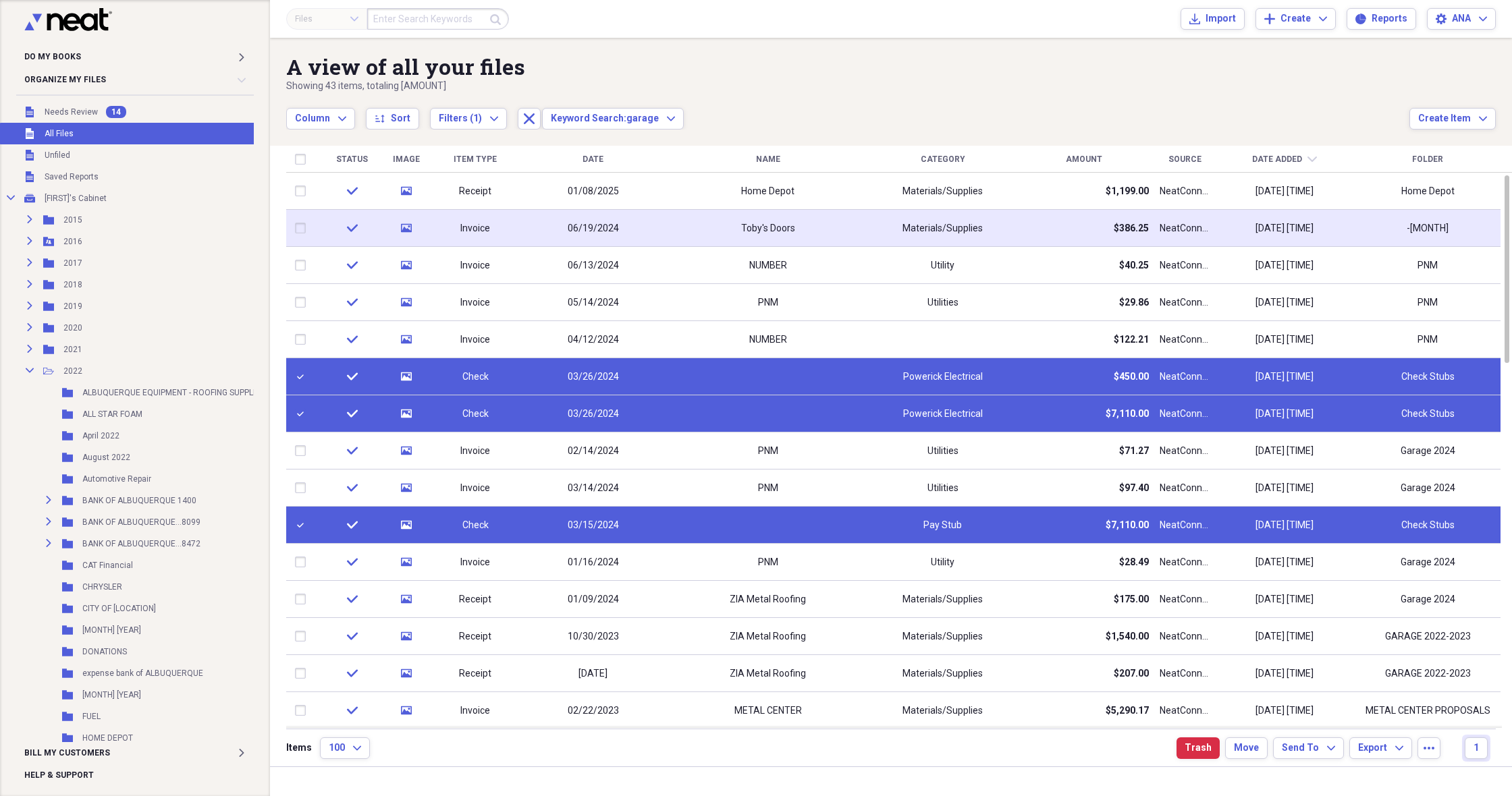 click on "06/19/2024" at bounding box center (593, 229) 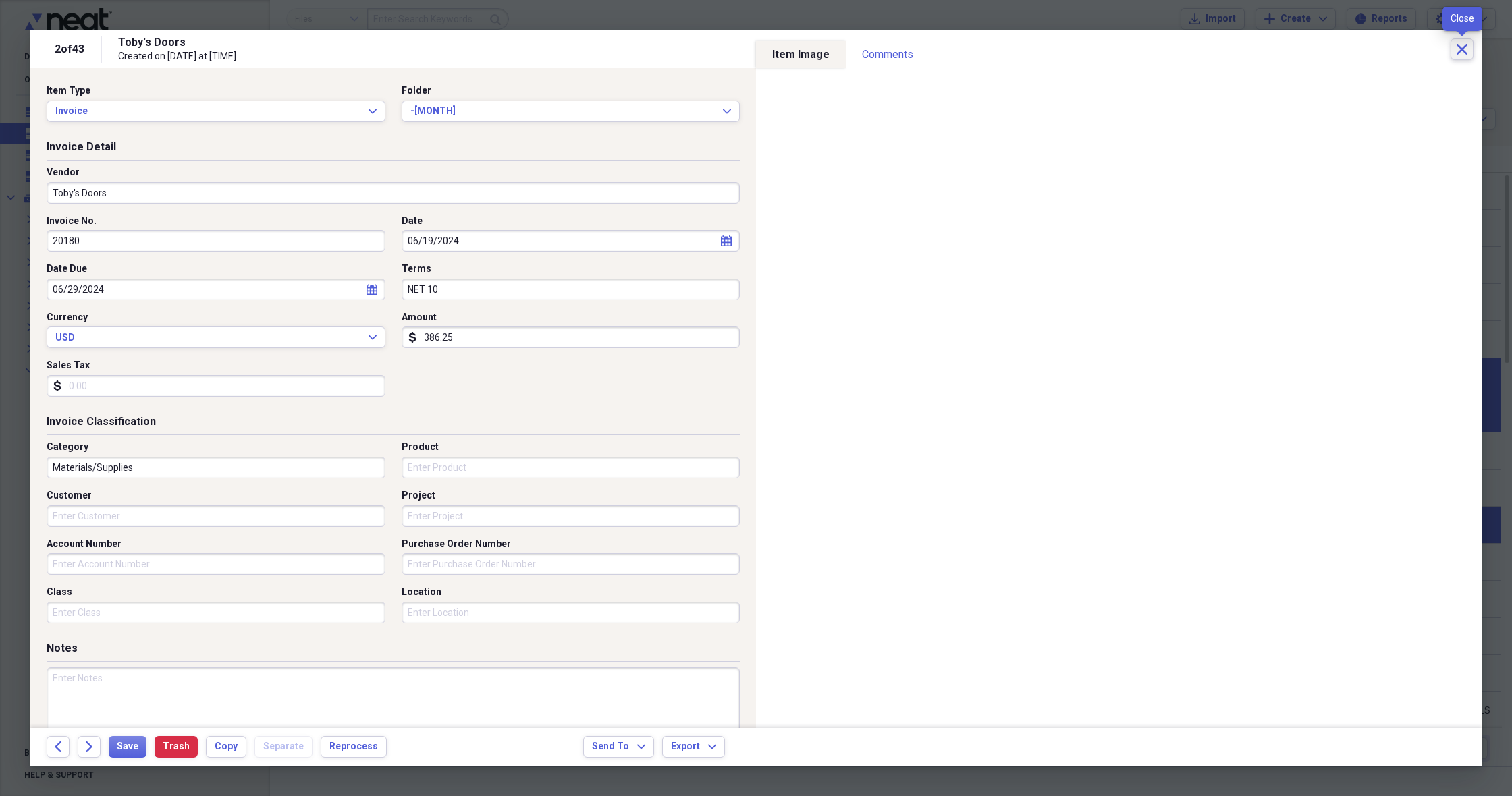 click on "Close" at bounding box center [1462, 49] 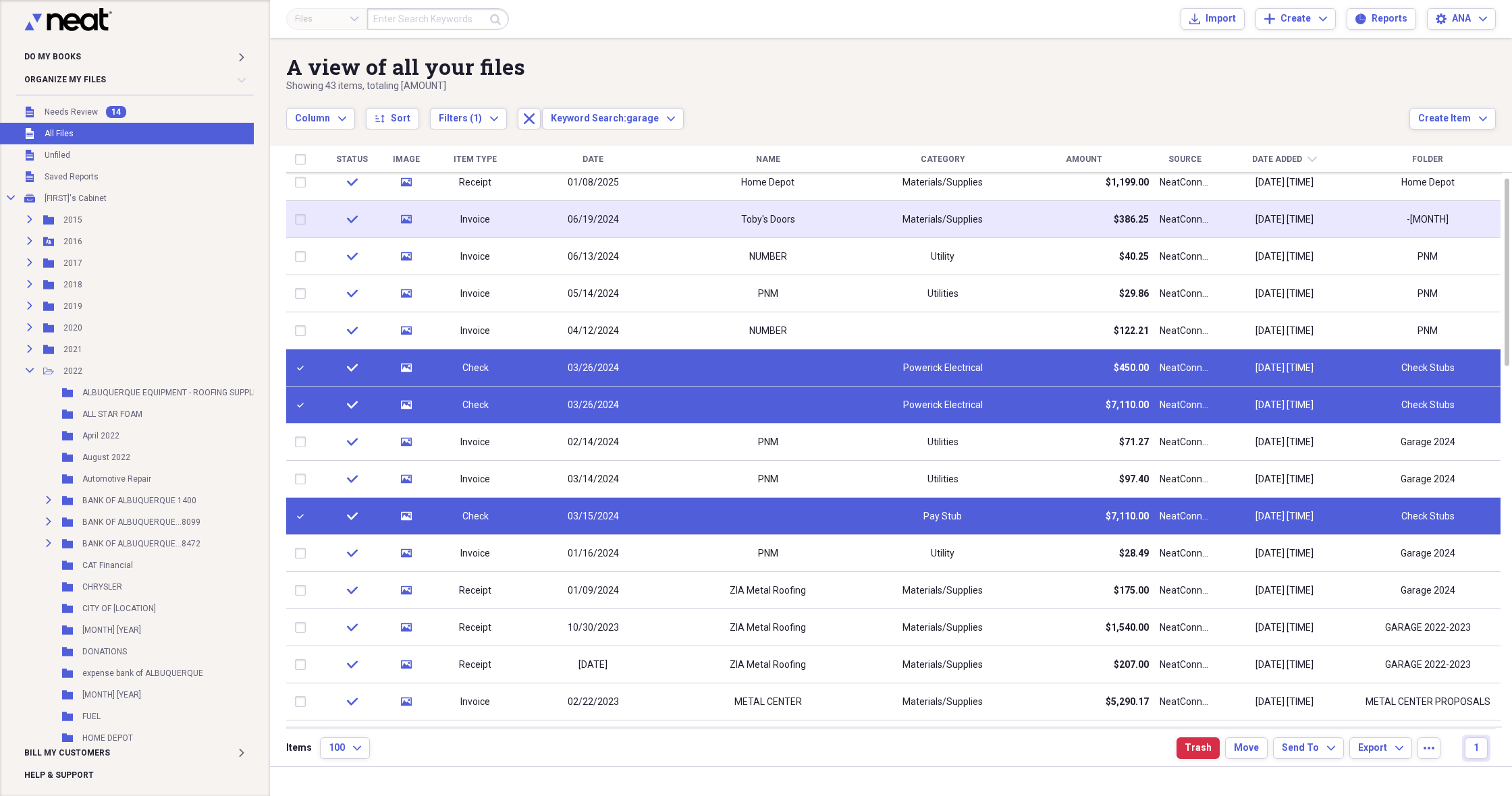 click at bounding box center (303, 219) 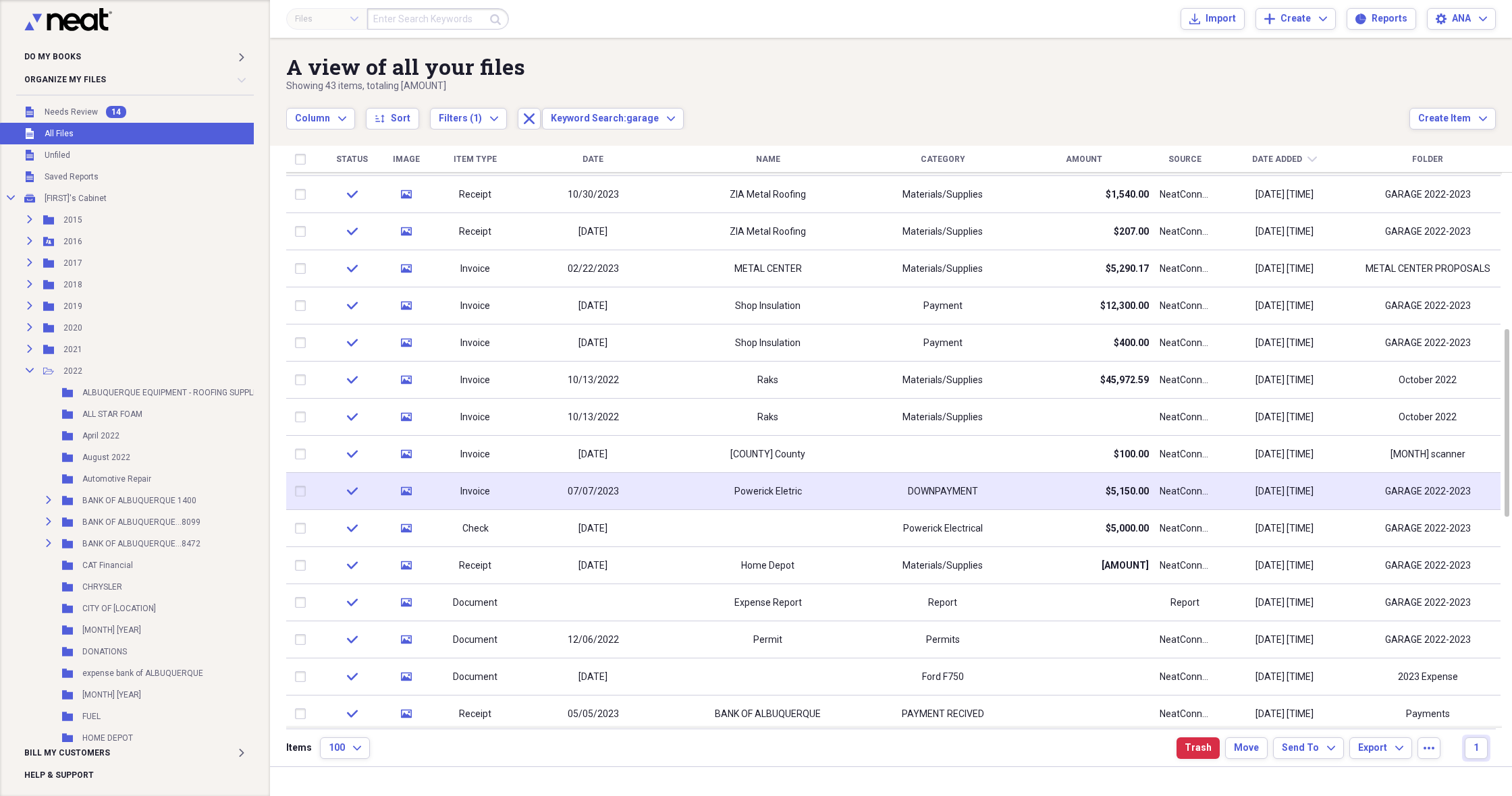 checkbox on "false" 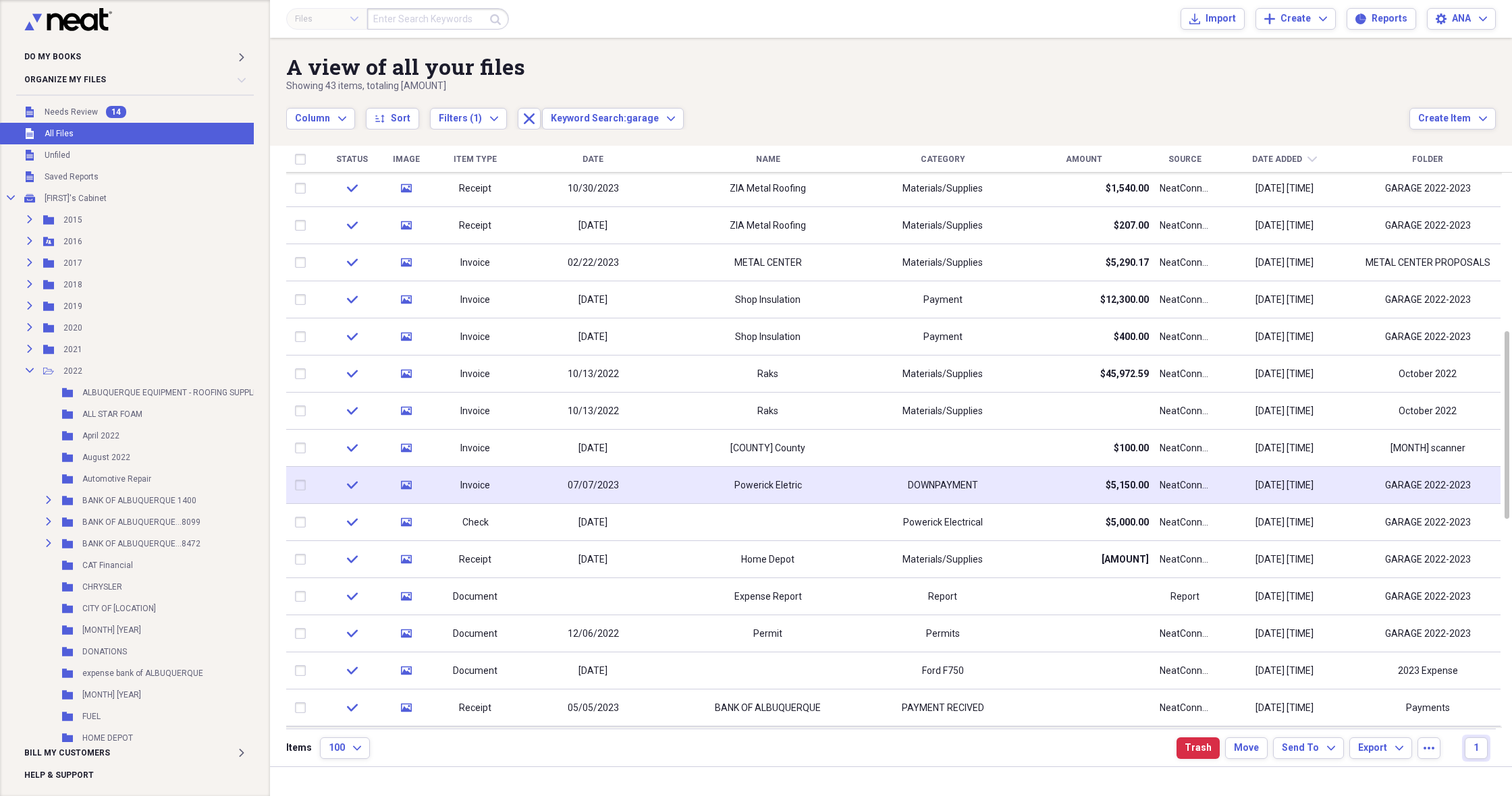 checkbox on "false" 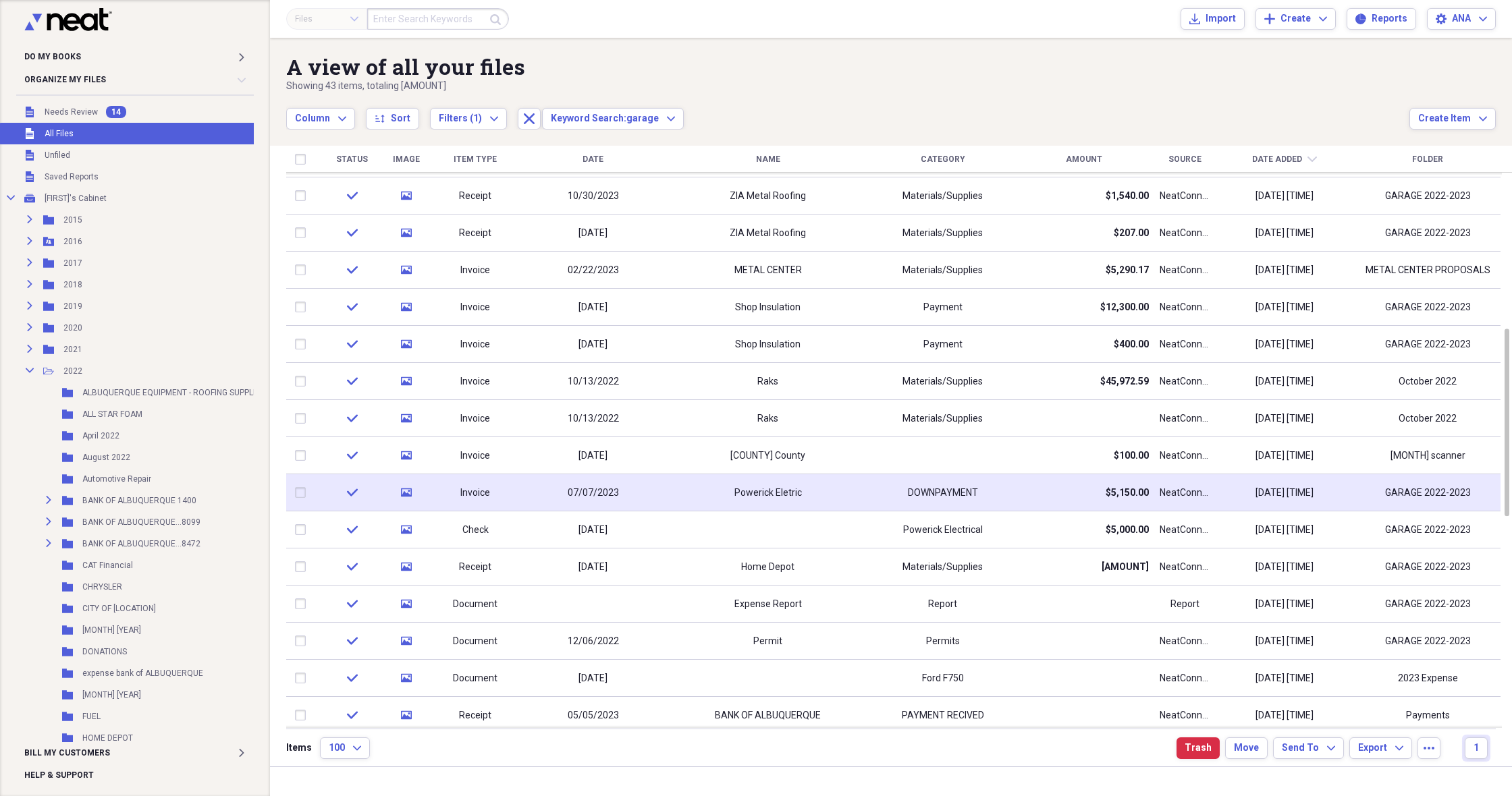checkbox on "true" 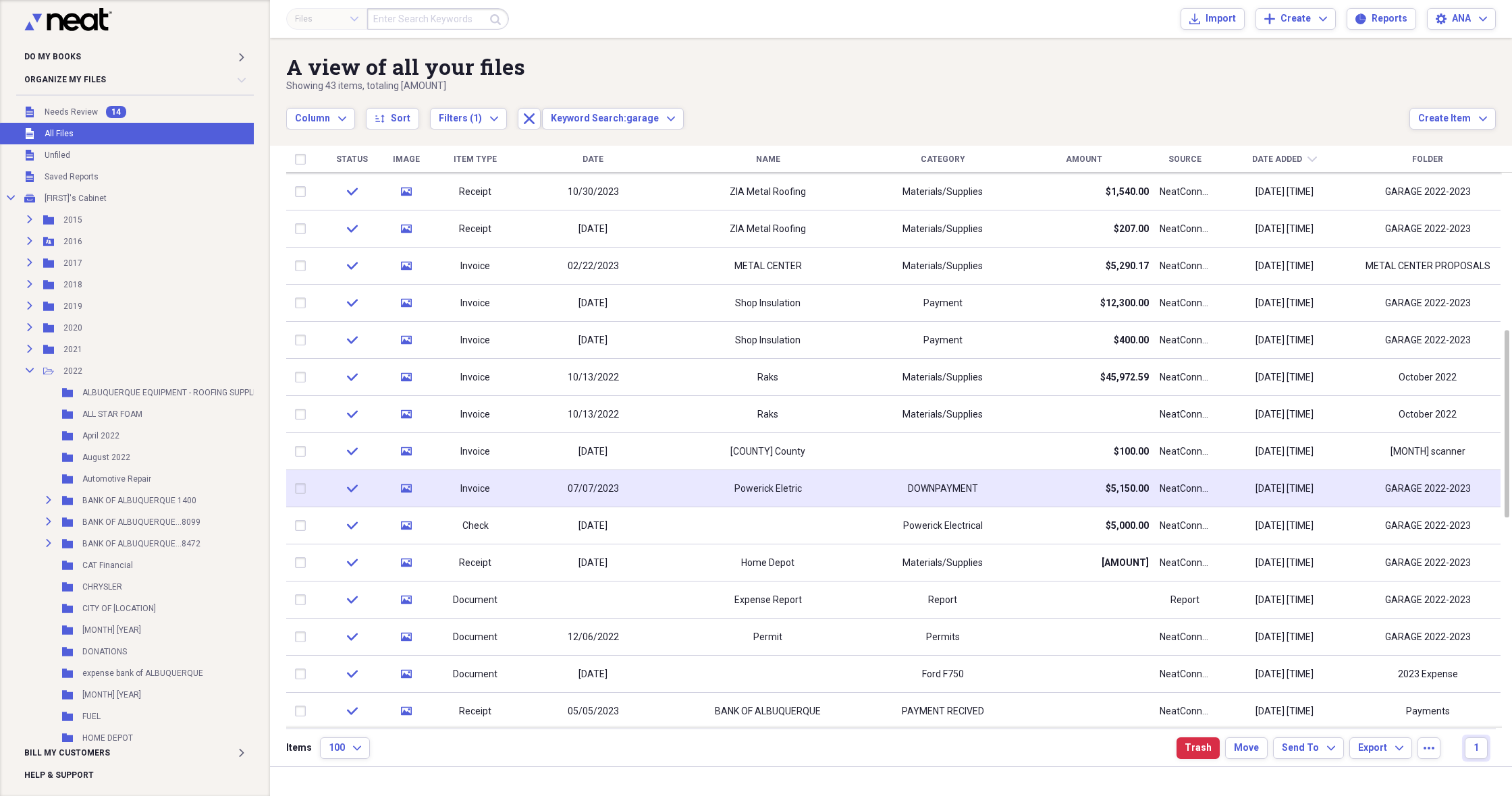 click on "DOWNPAYMENT" at bounding box center (943, 489) 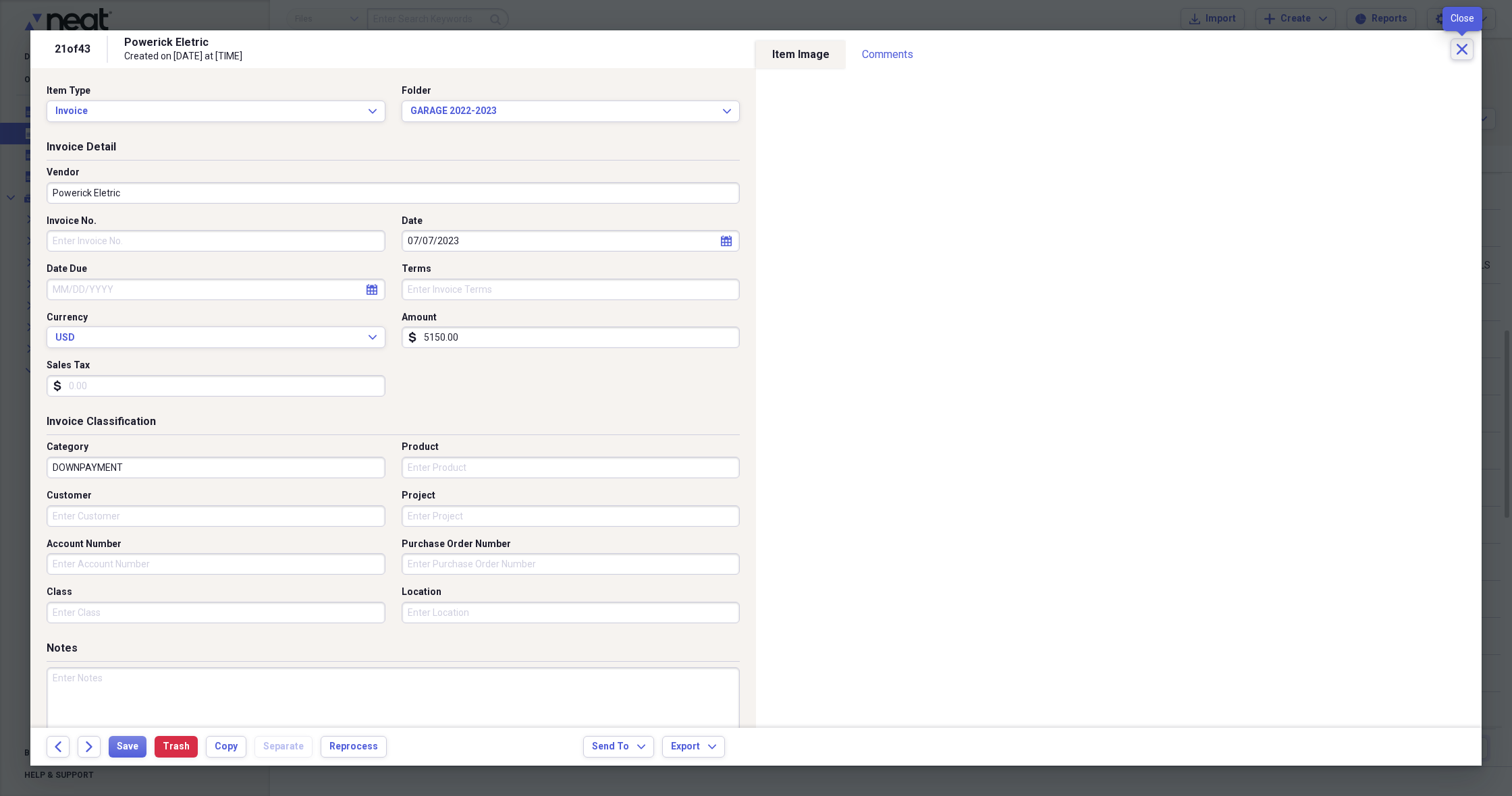 click on "Close" at bounding box center [1462, 49] 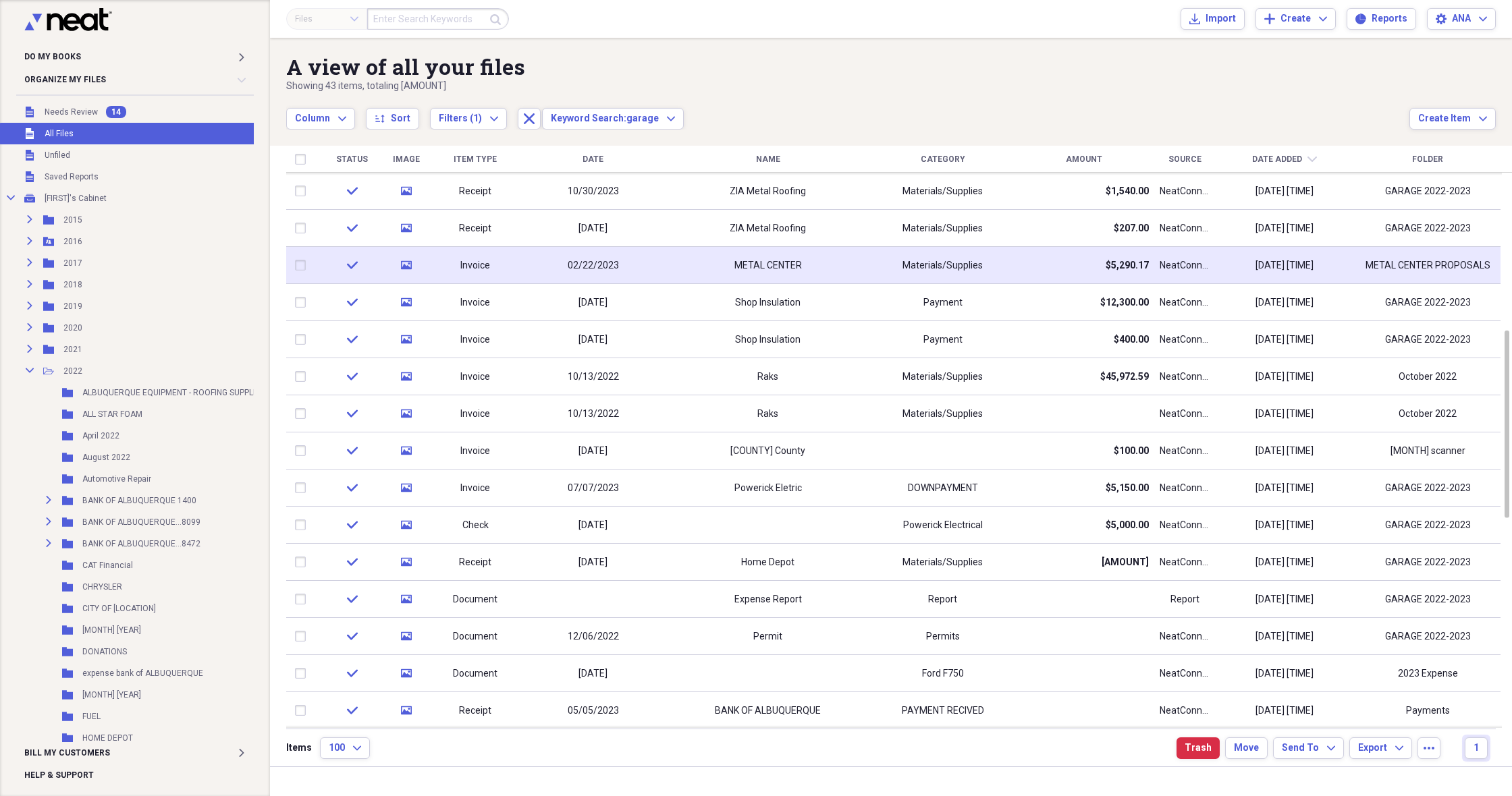 click at bounding box center [303, 265] 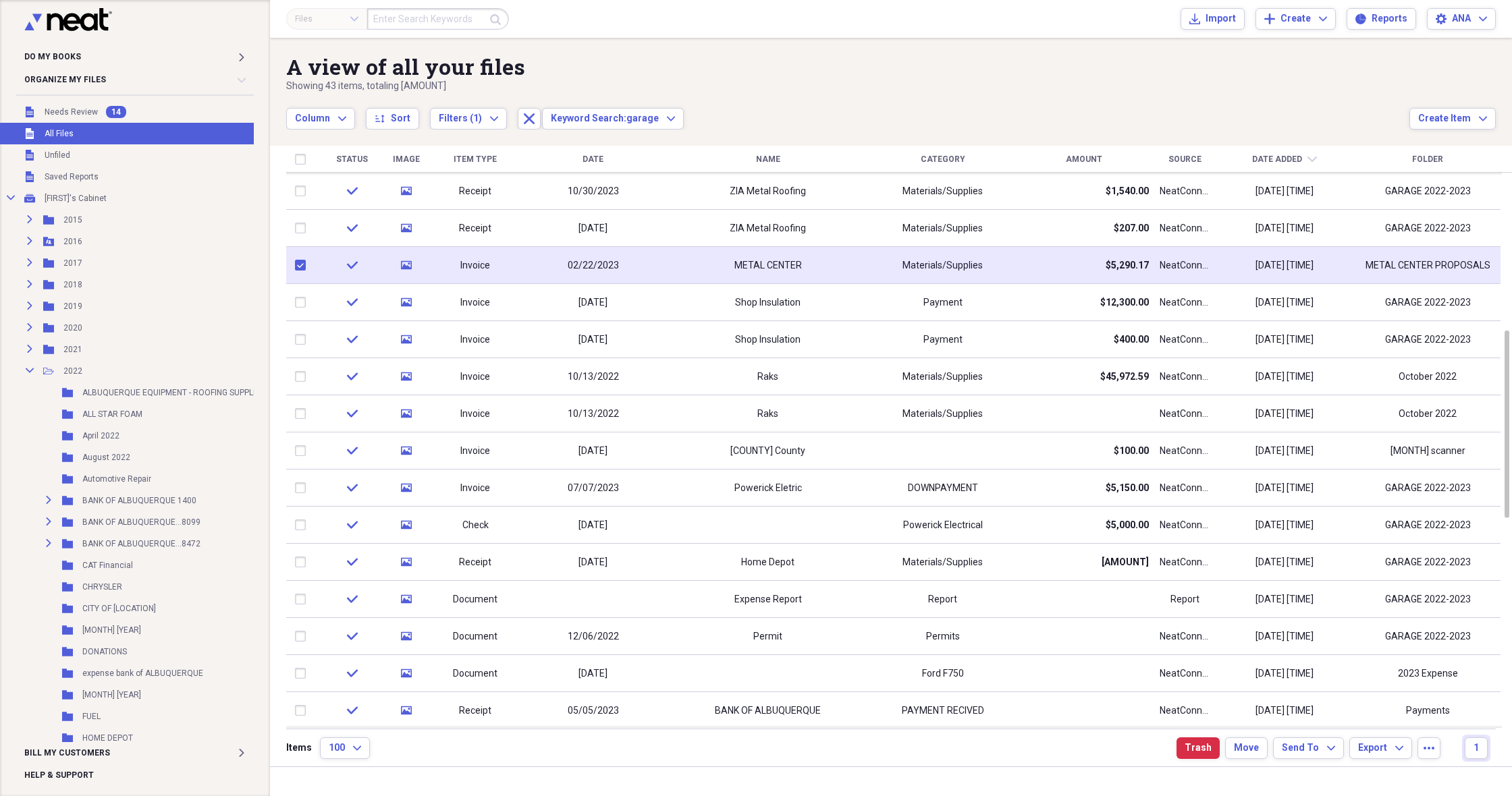 checkbox on "true" 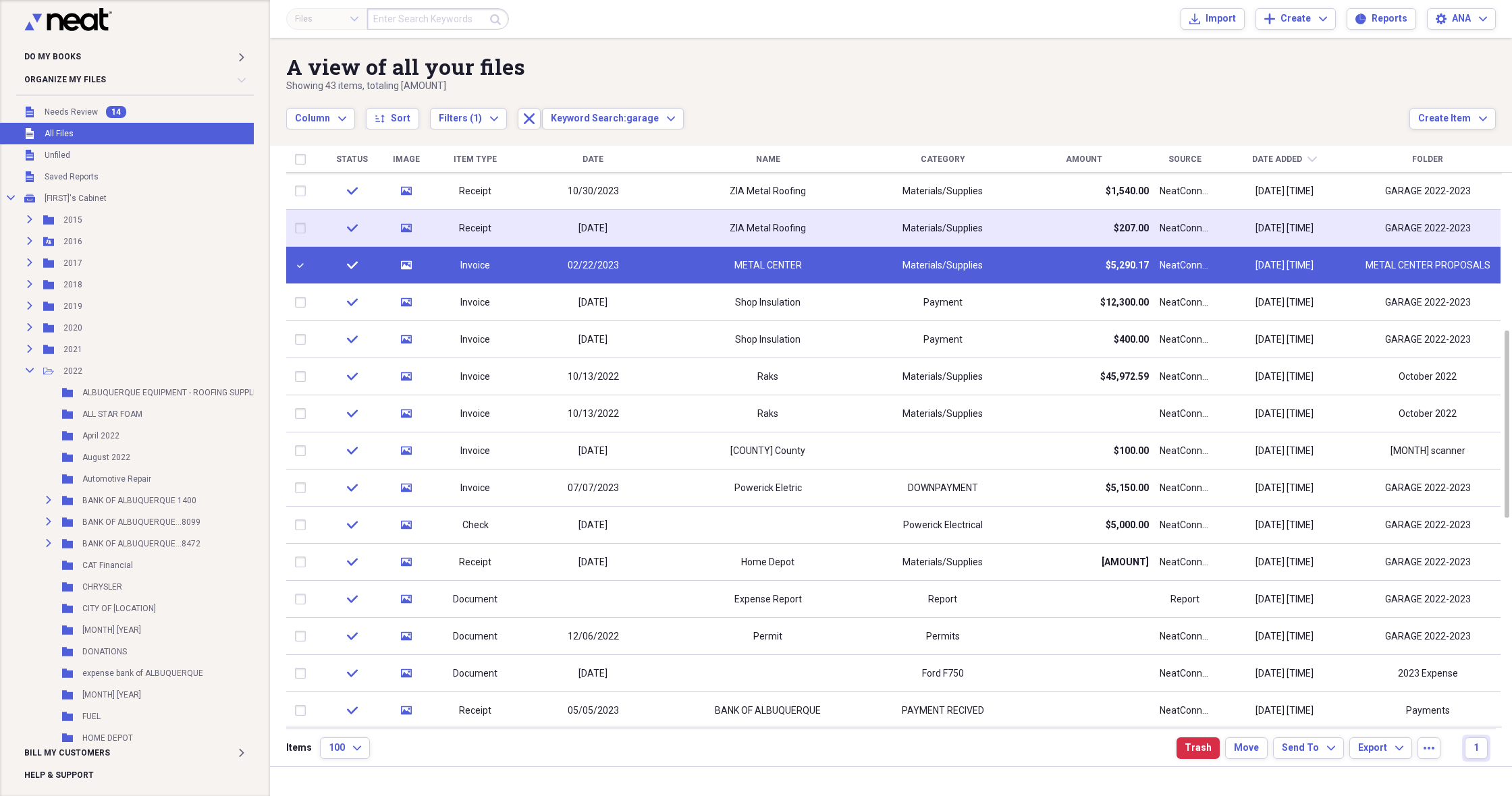 checkbox on "true" 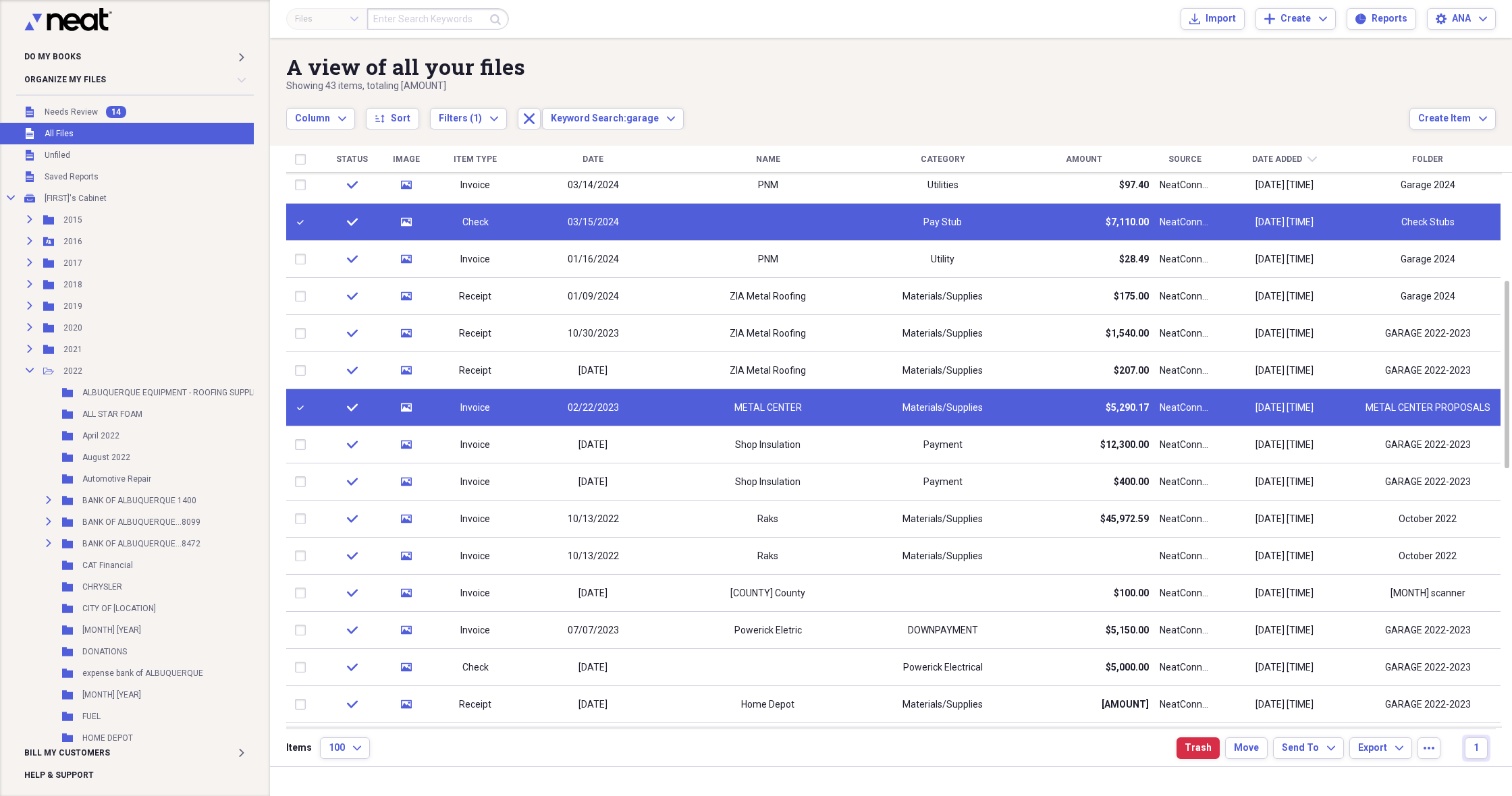 checkbox on "false" 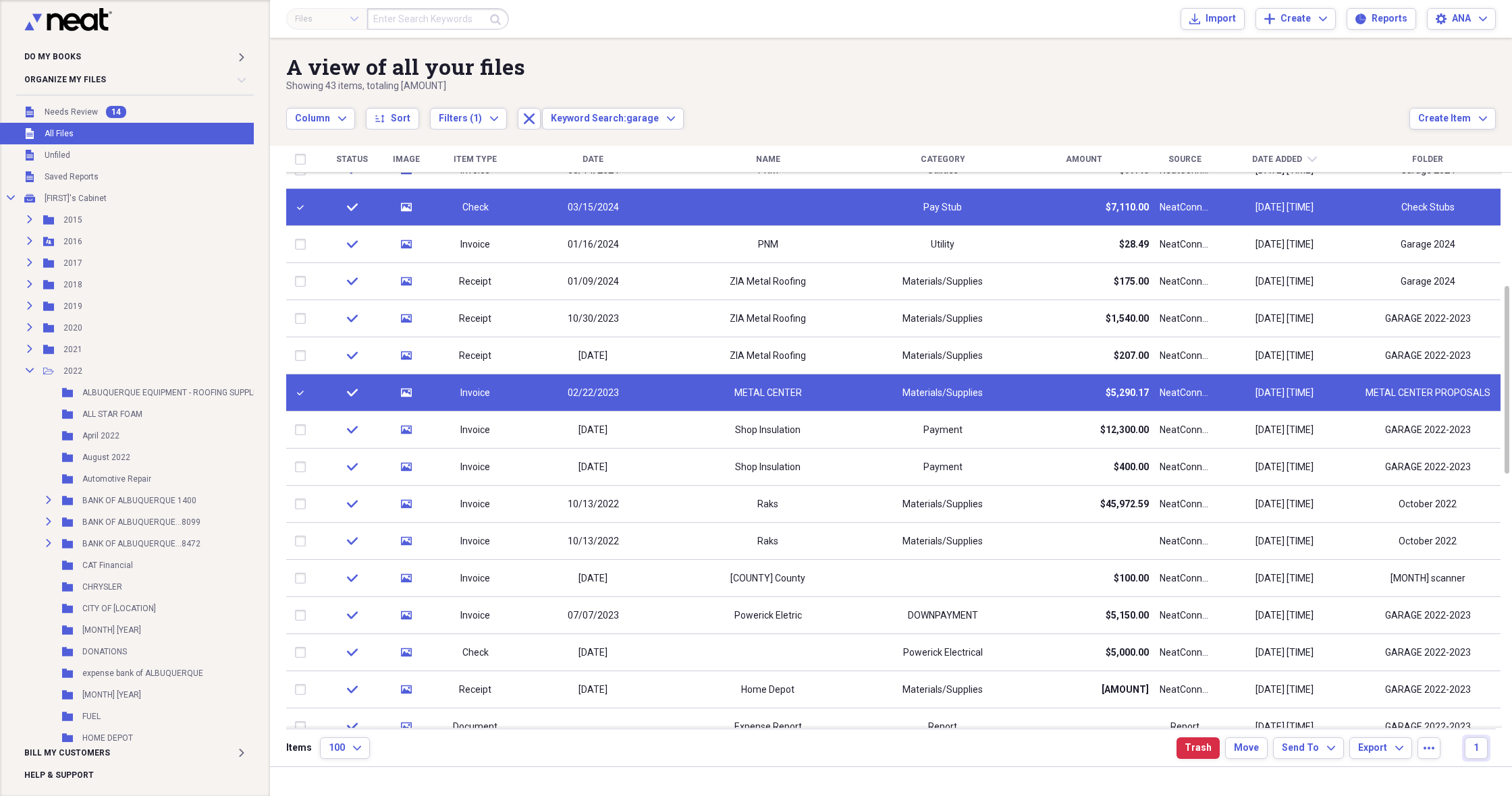 click on "Materials/Supplies" at bounding box center [942, 393] 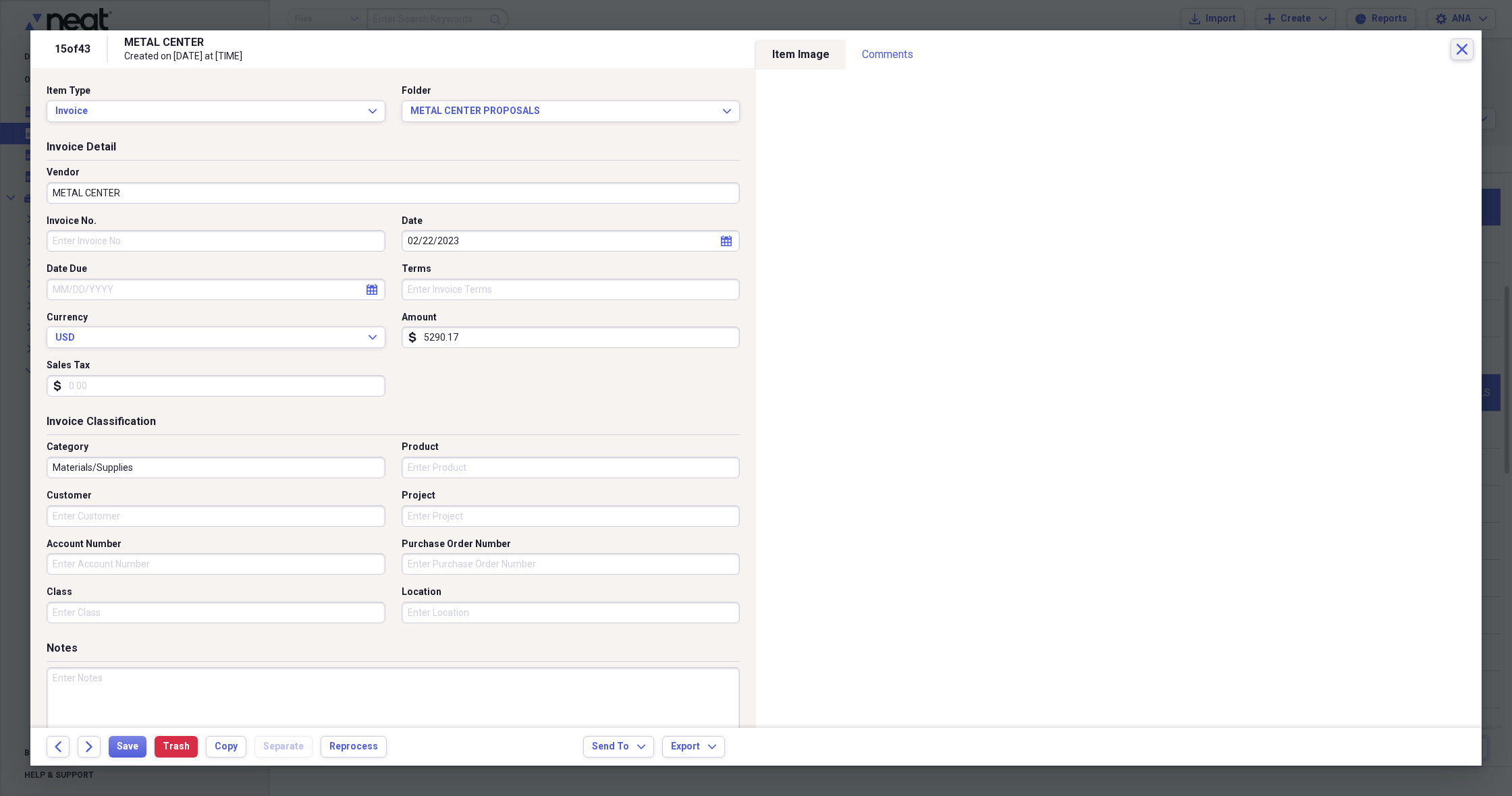 click 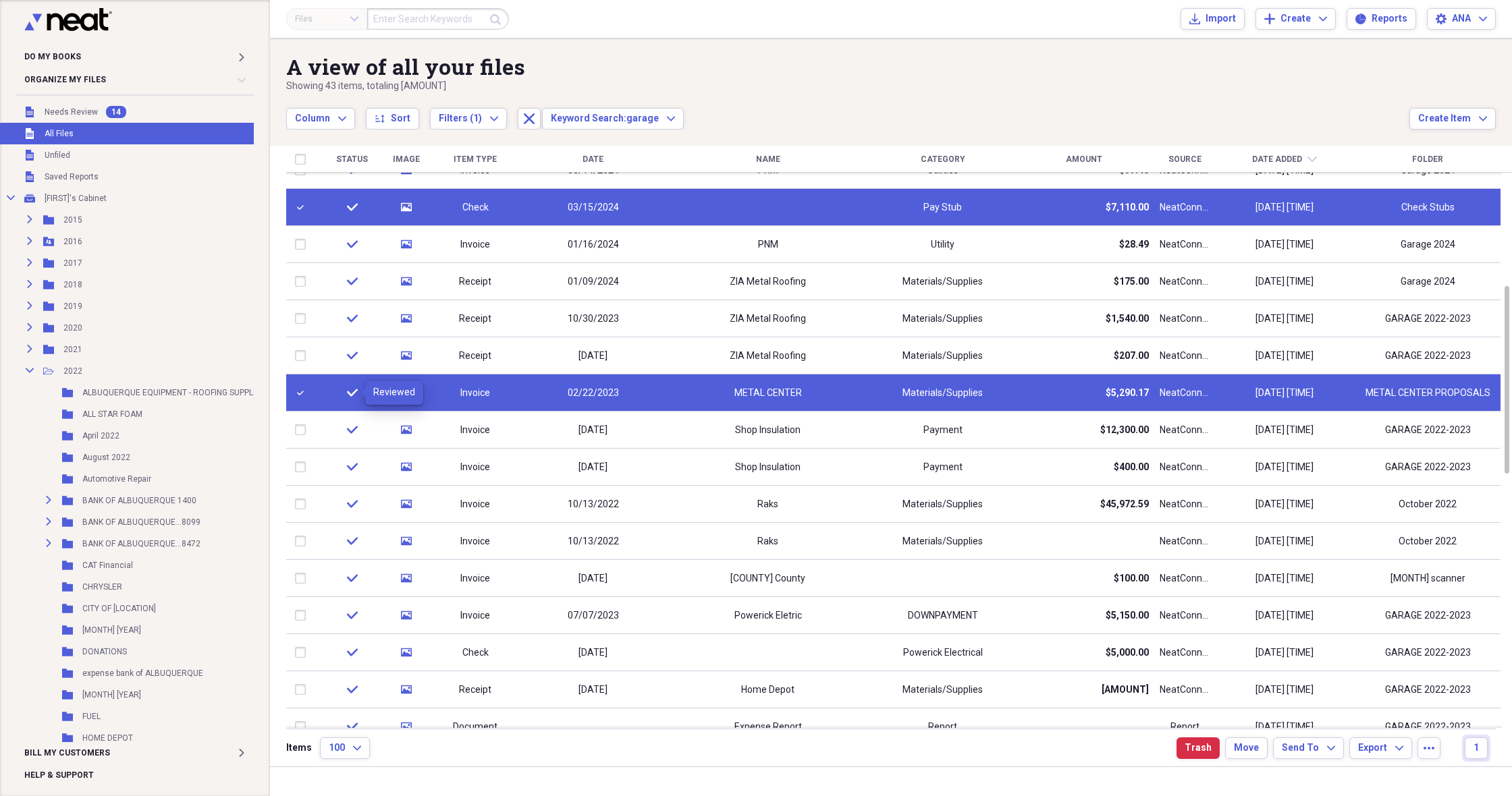 click 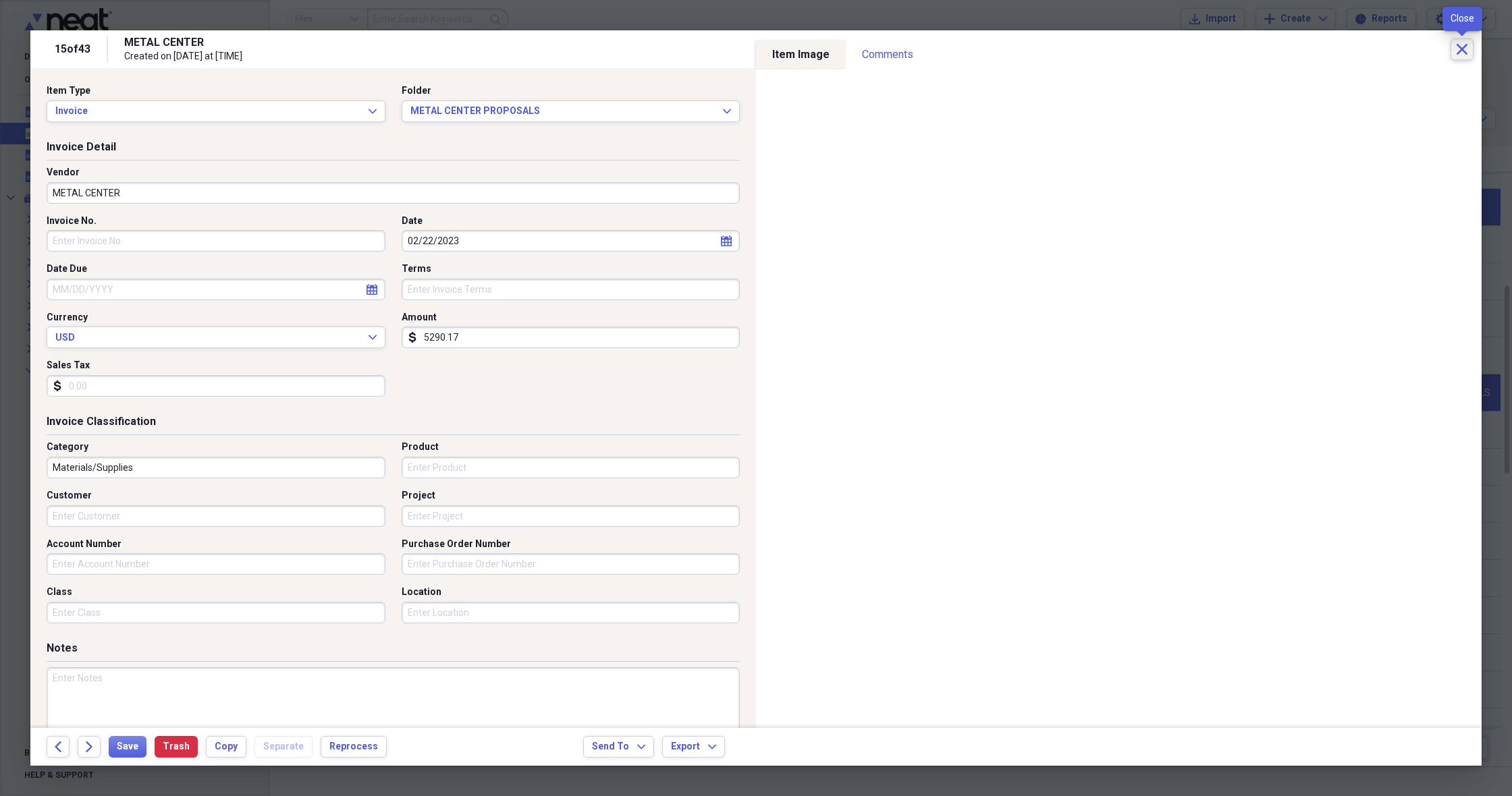 click on "Close" 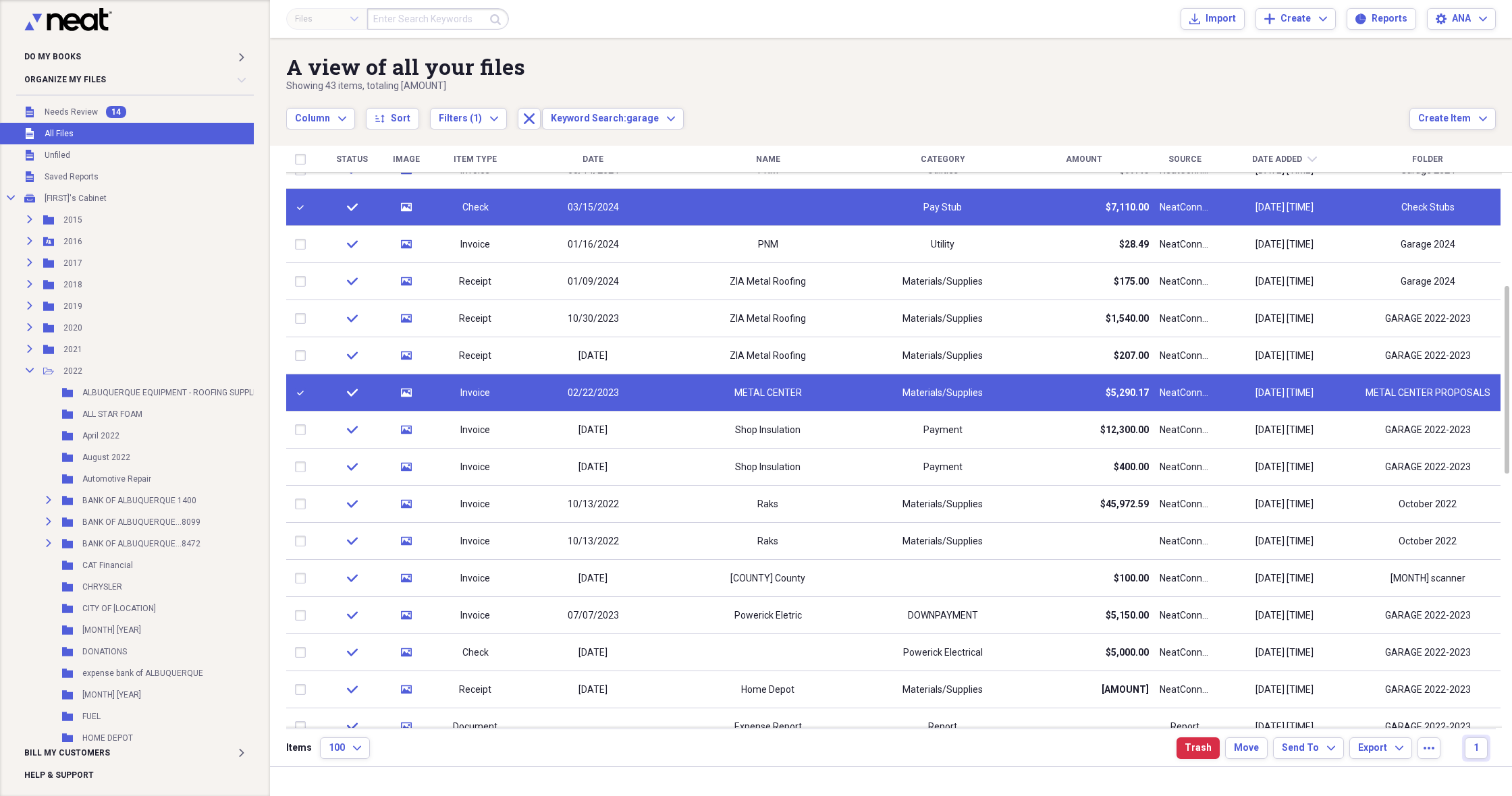 click at bounding box center (303, 393) 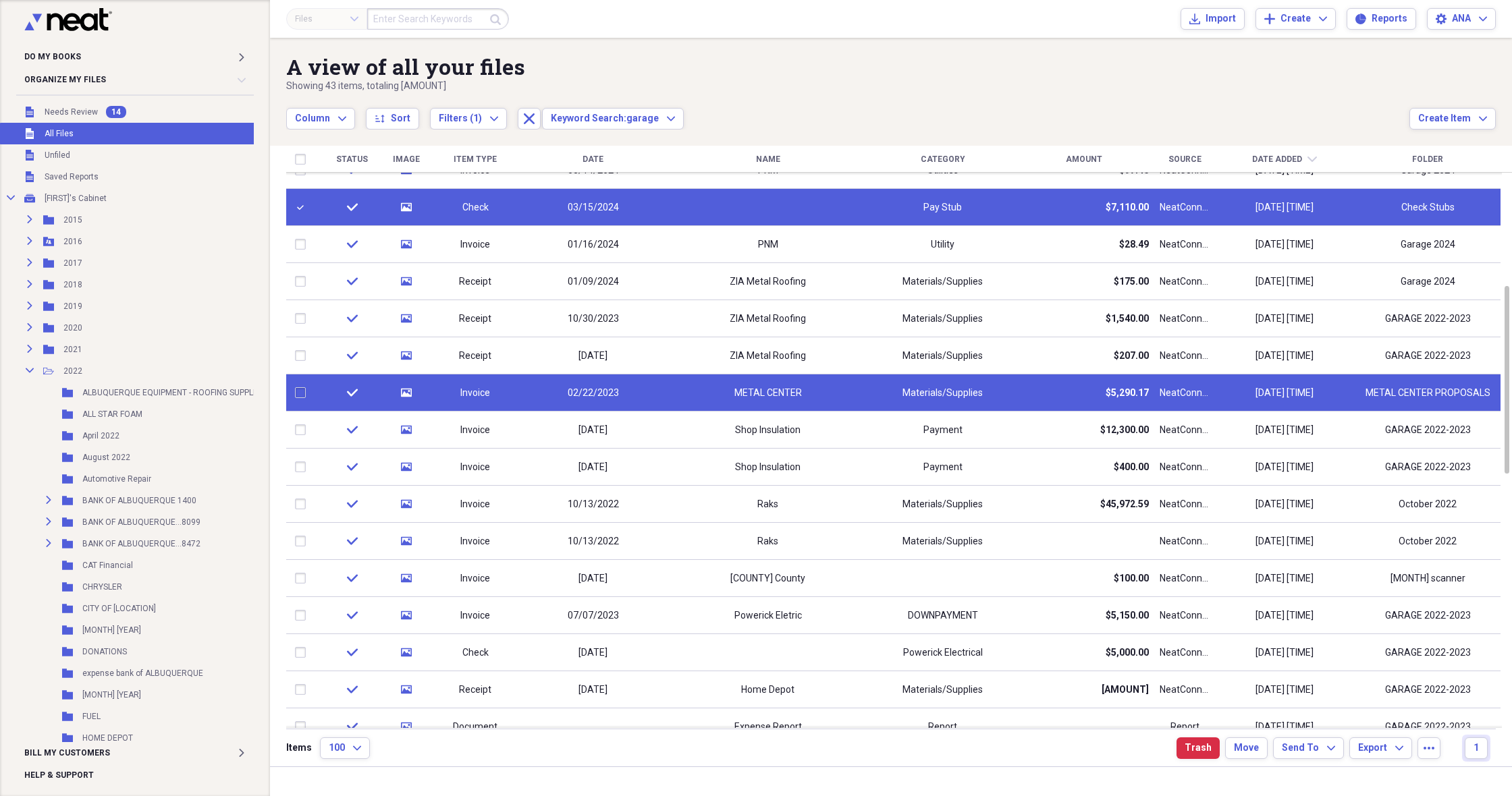 checkbox on "false" 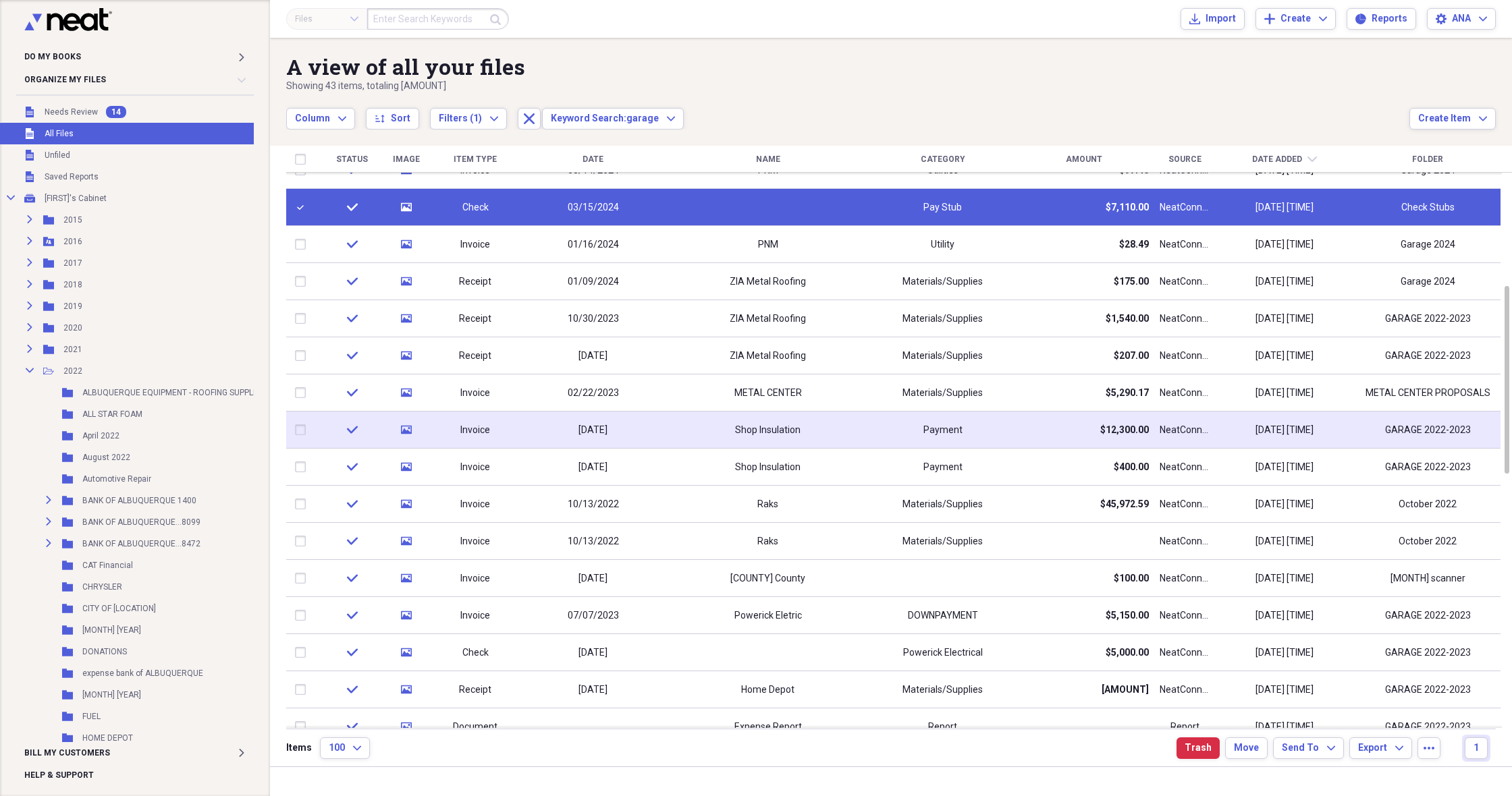 click on "Shop Insulation" at bounding box center (767, 430) 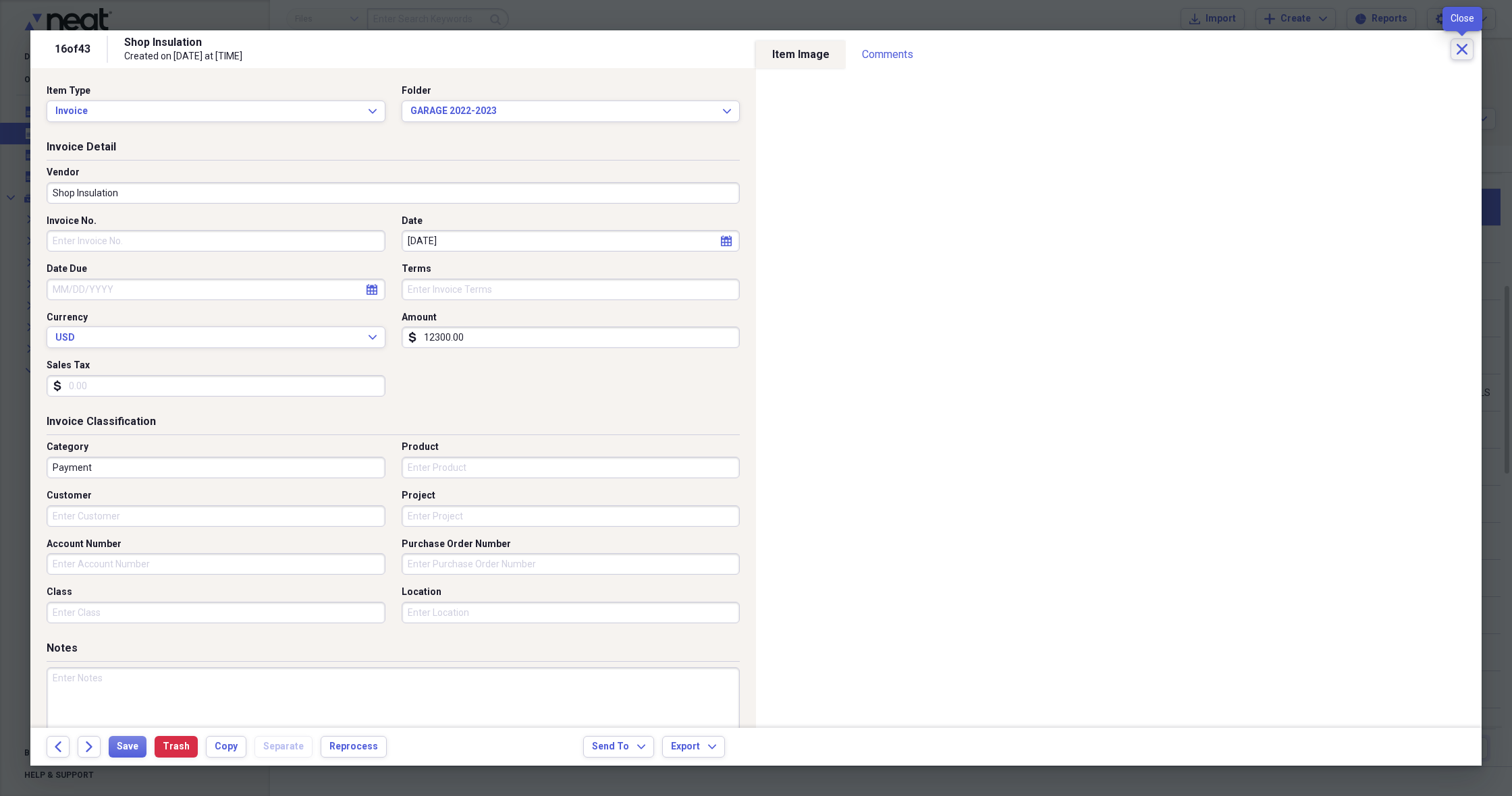 click on "Close" 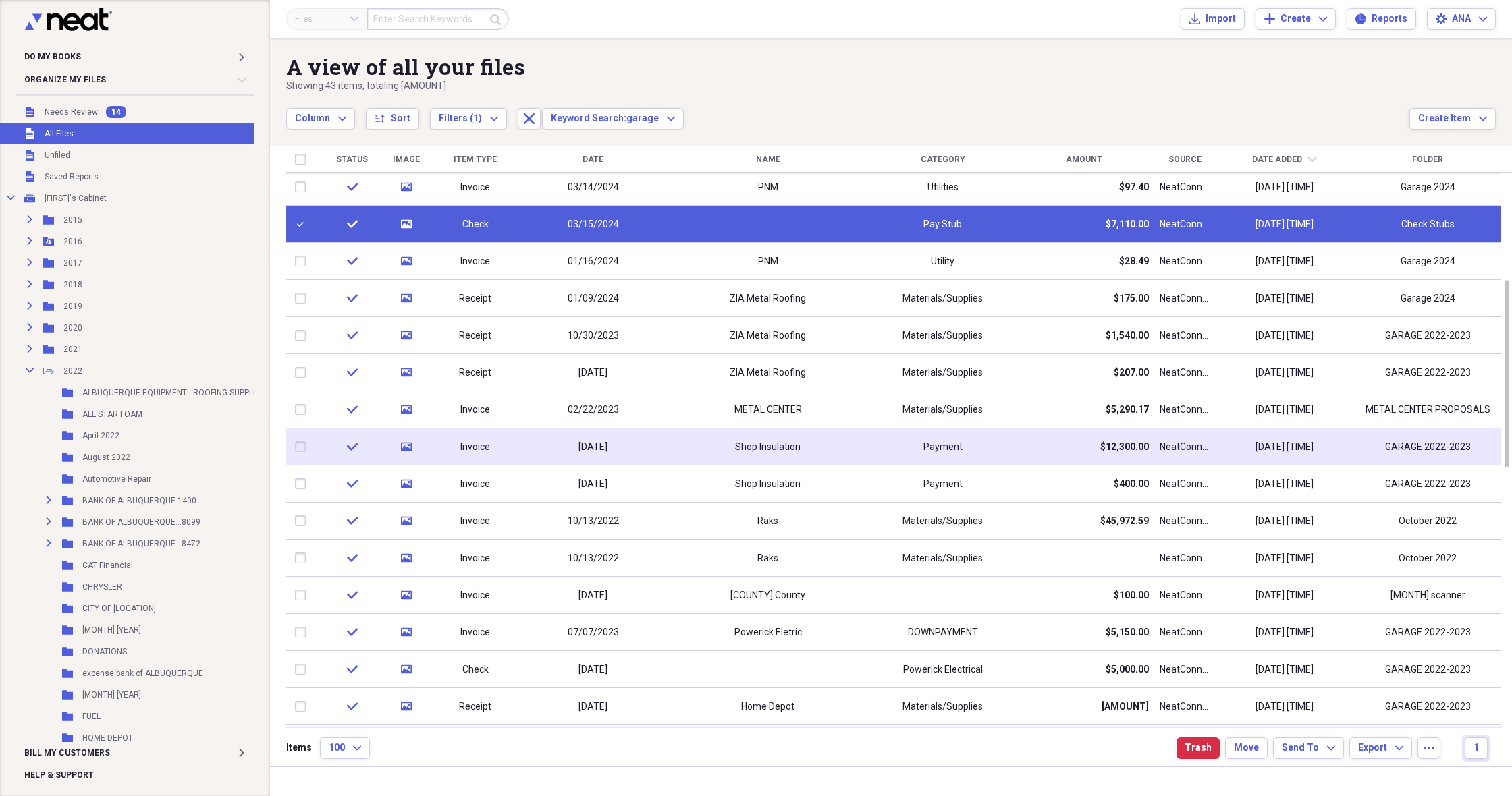 click at bounding box center (303, 447) 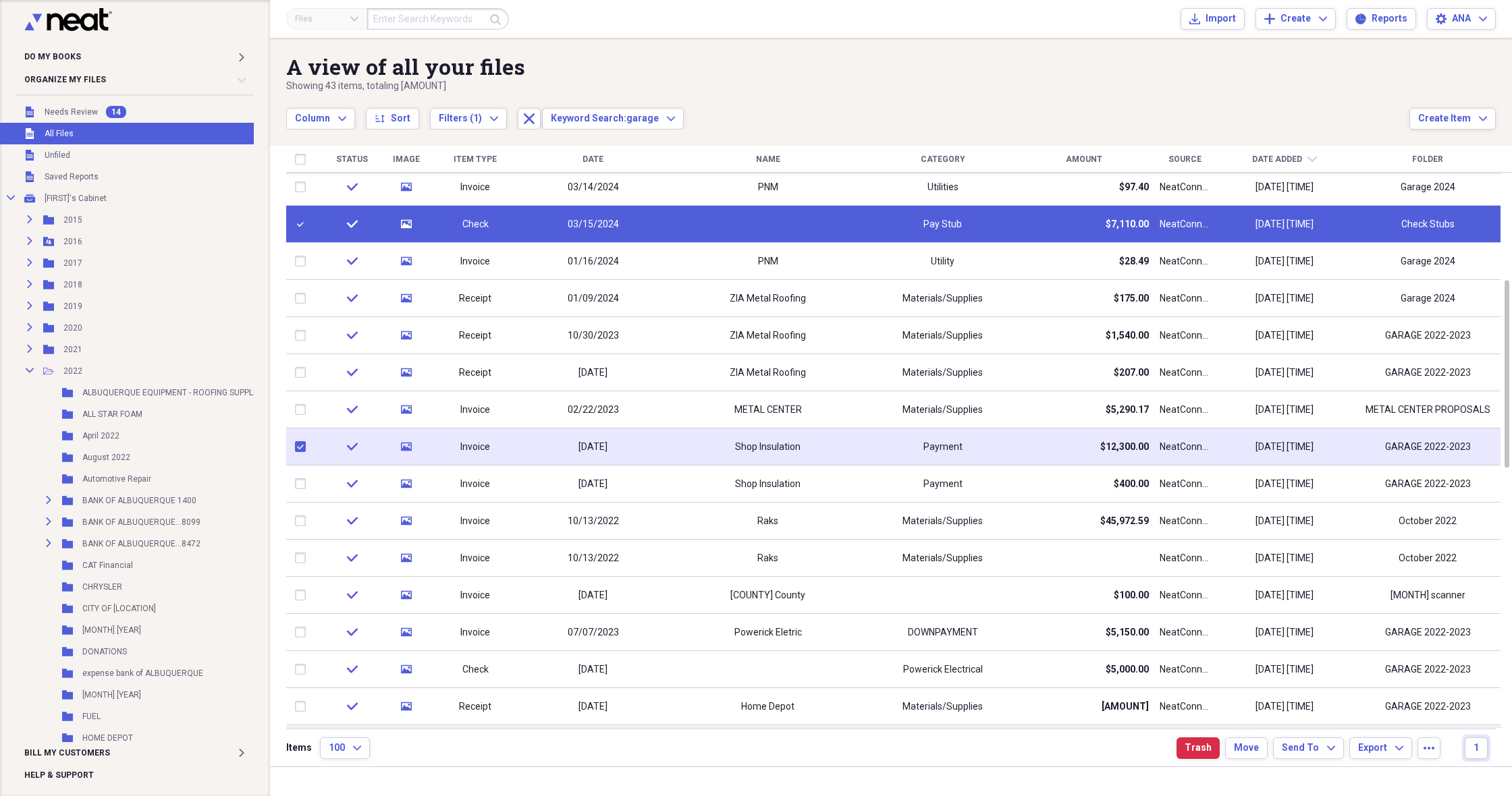 checkbox on "true" 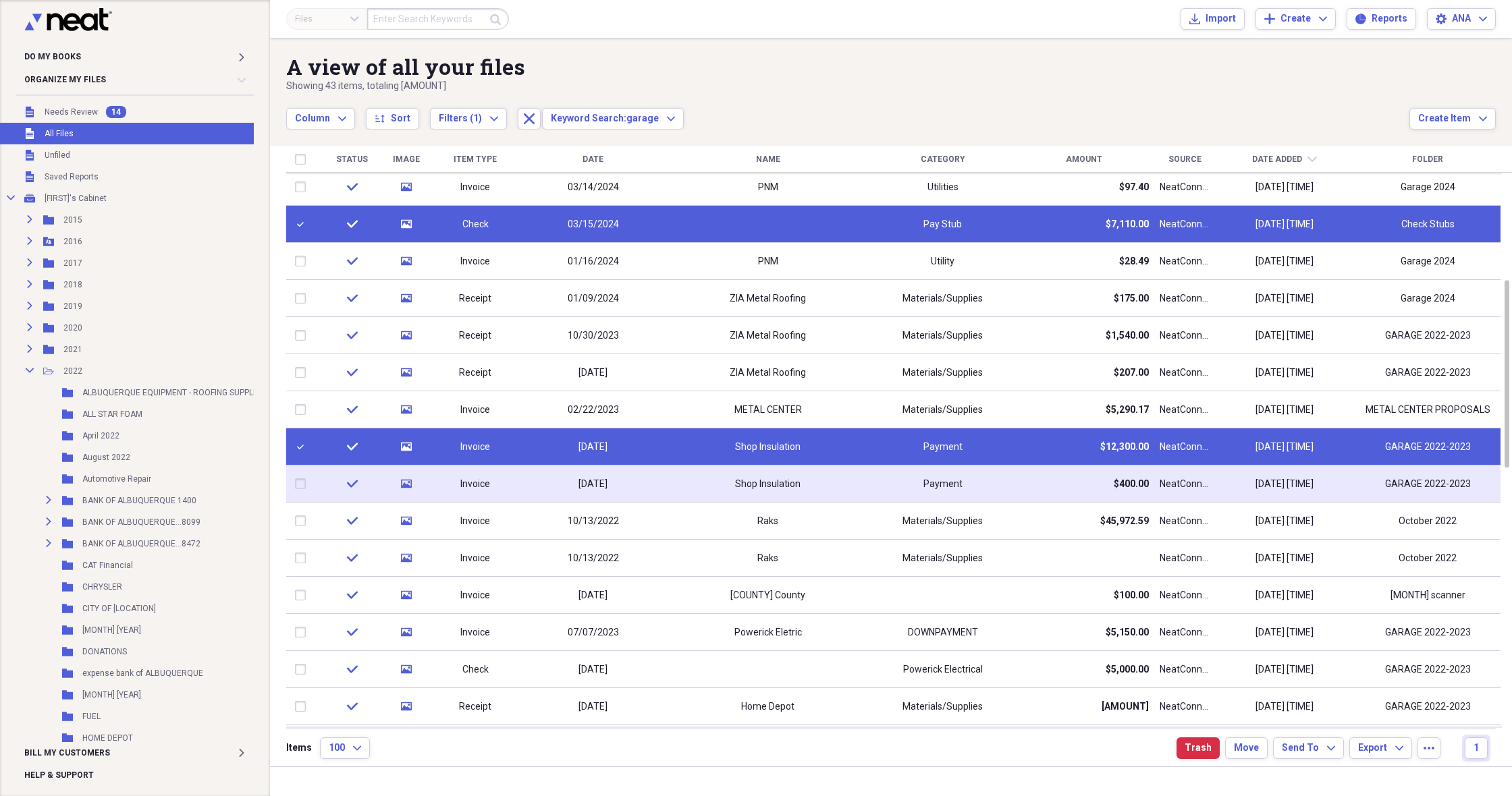 drag, startPoint x: 303, startPoint y: 482, endPoint x: 312, endPoint y: 482, distance: 9 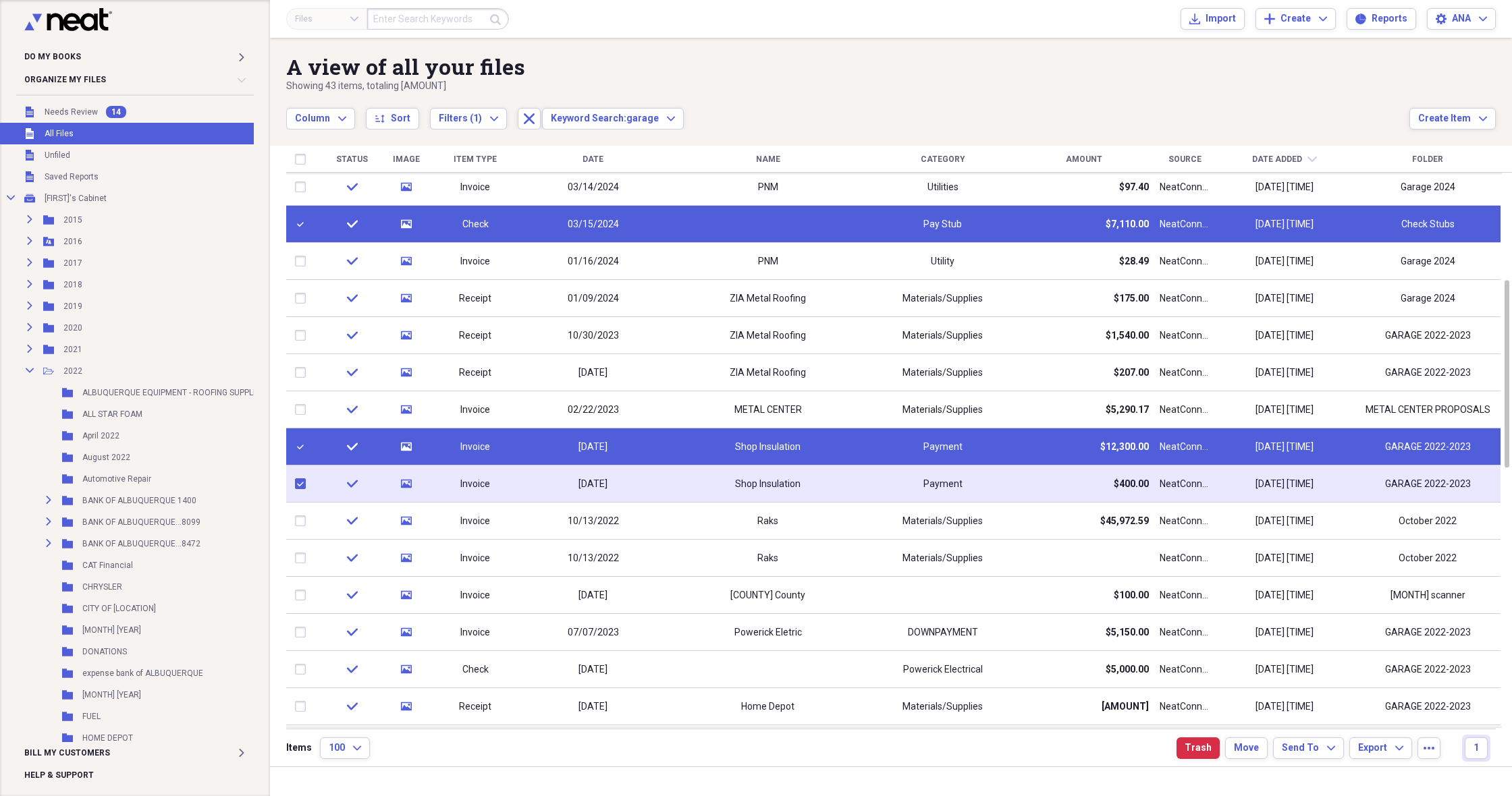checkbox on "true" 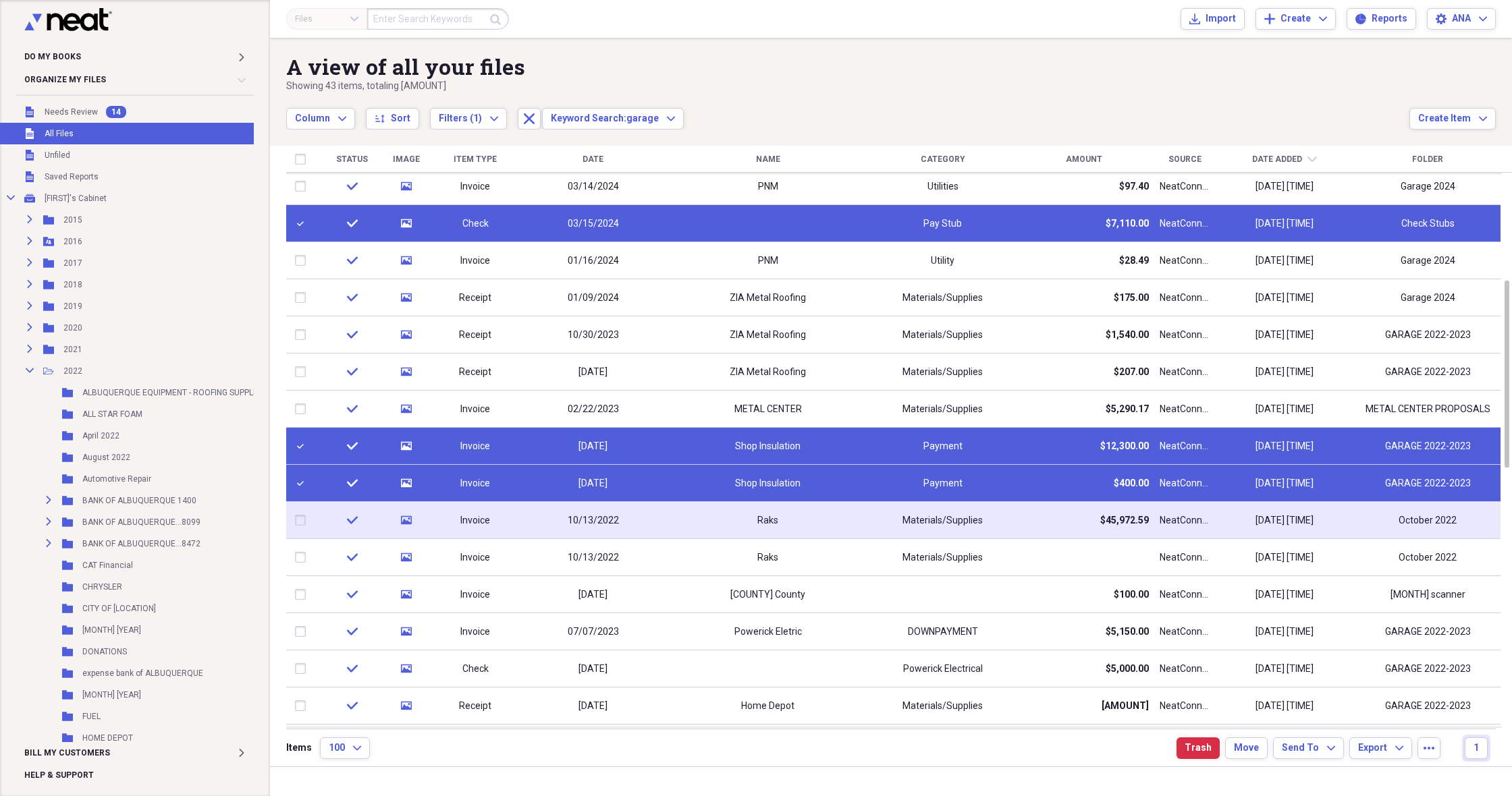 click on "Materials/Supplies" at bounding box center [942, 520] 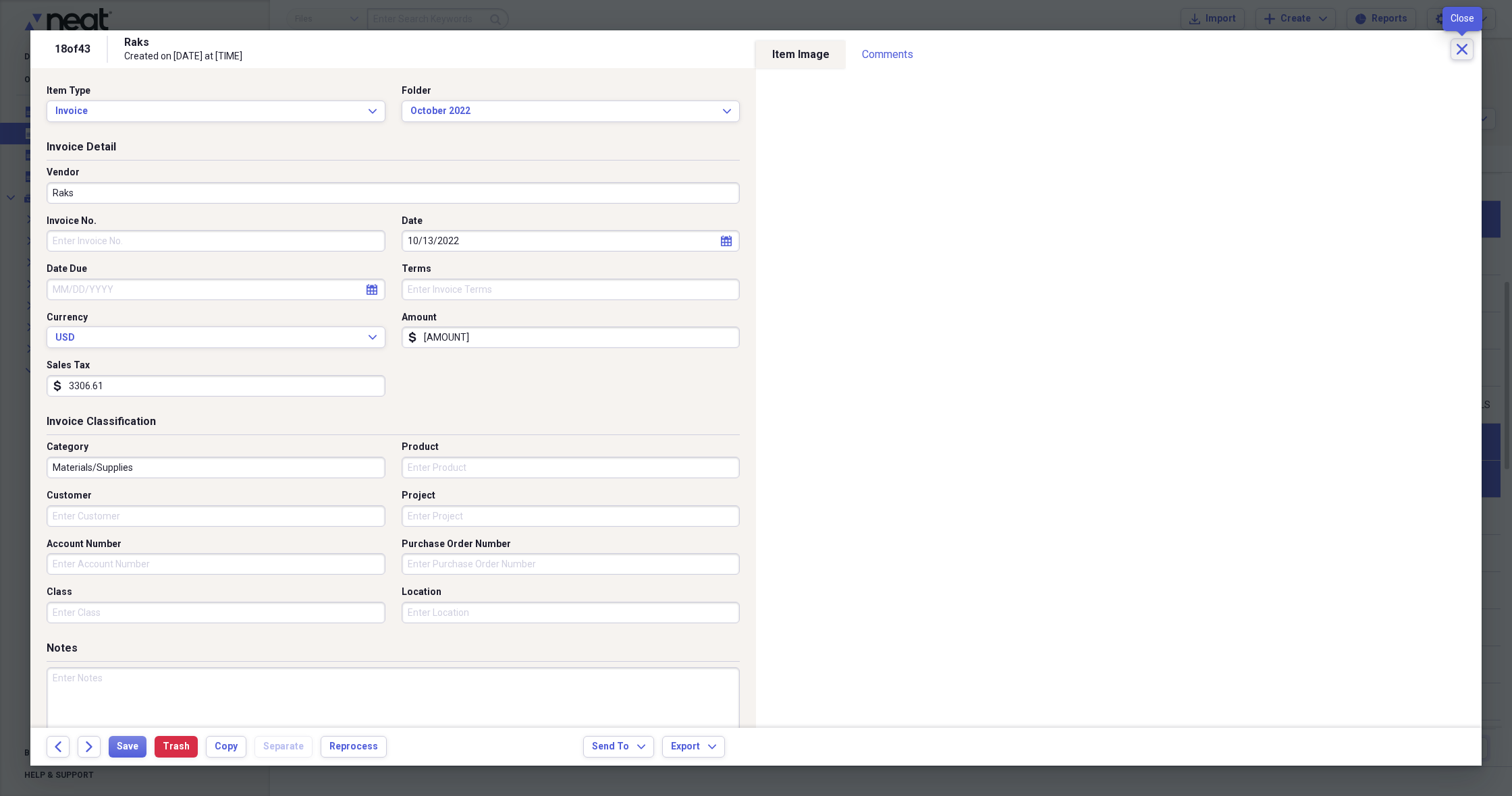 click 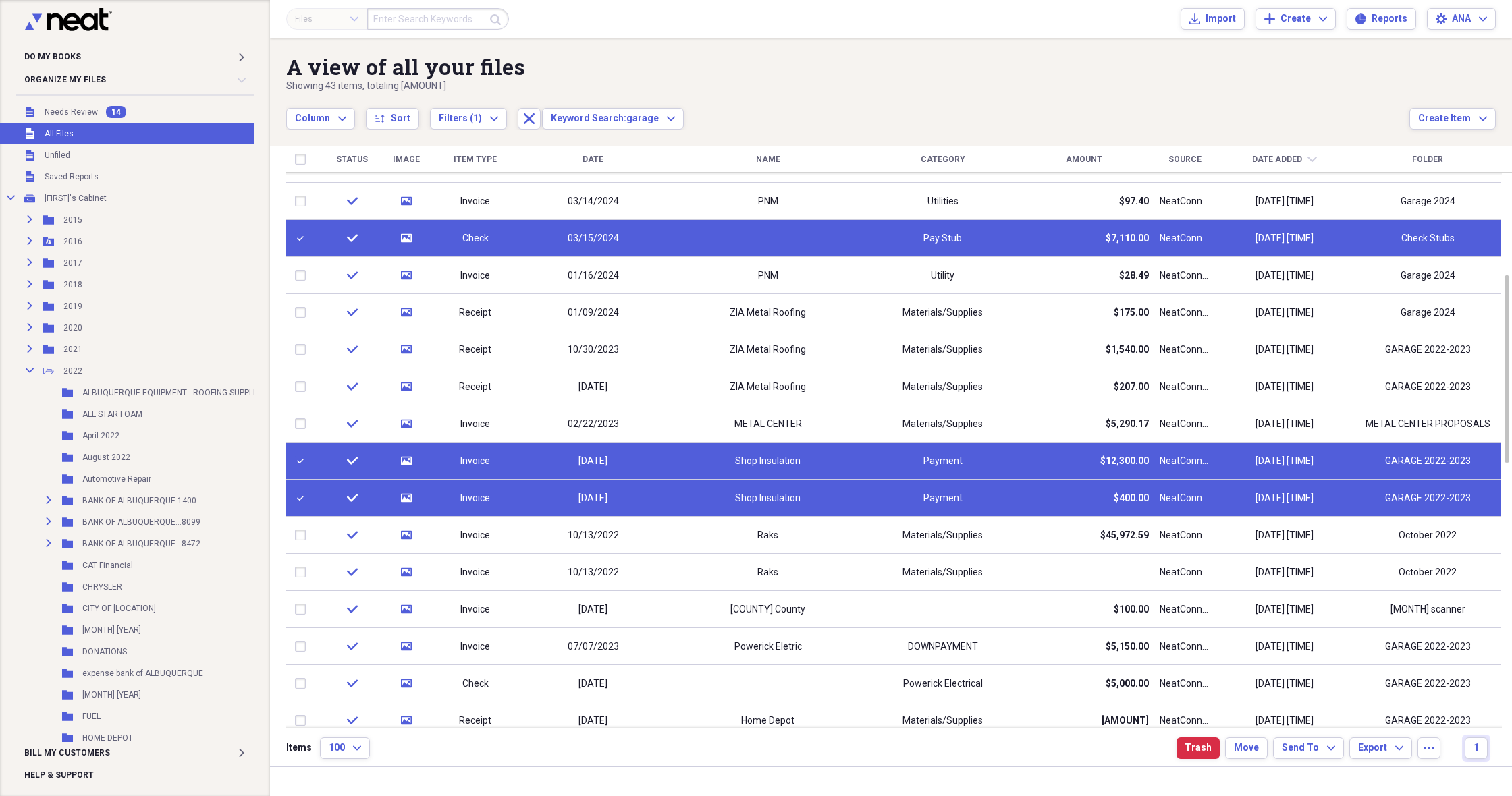 checkbox on "true" 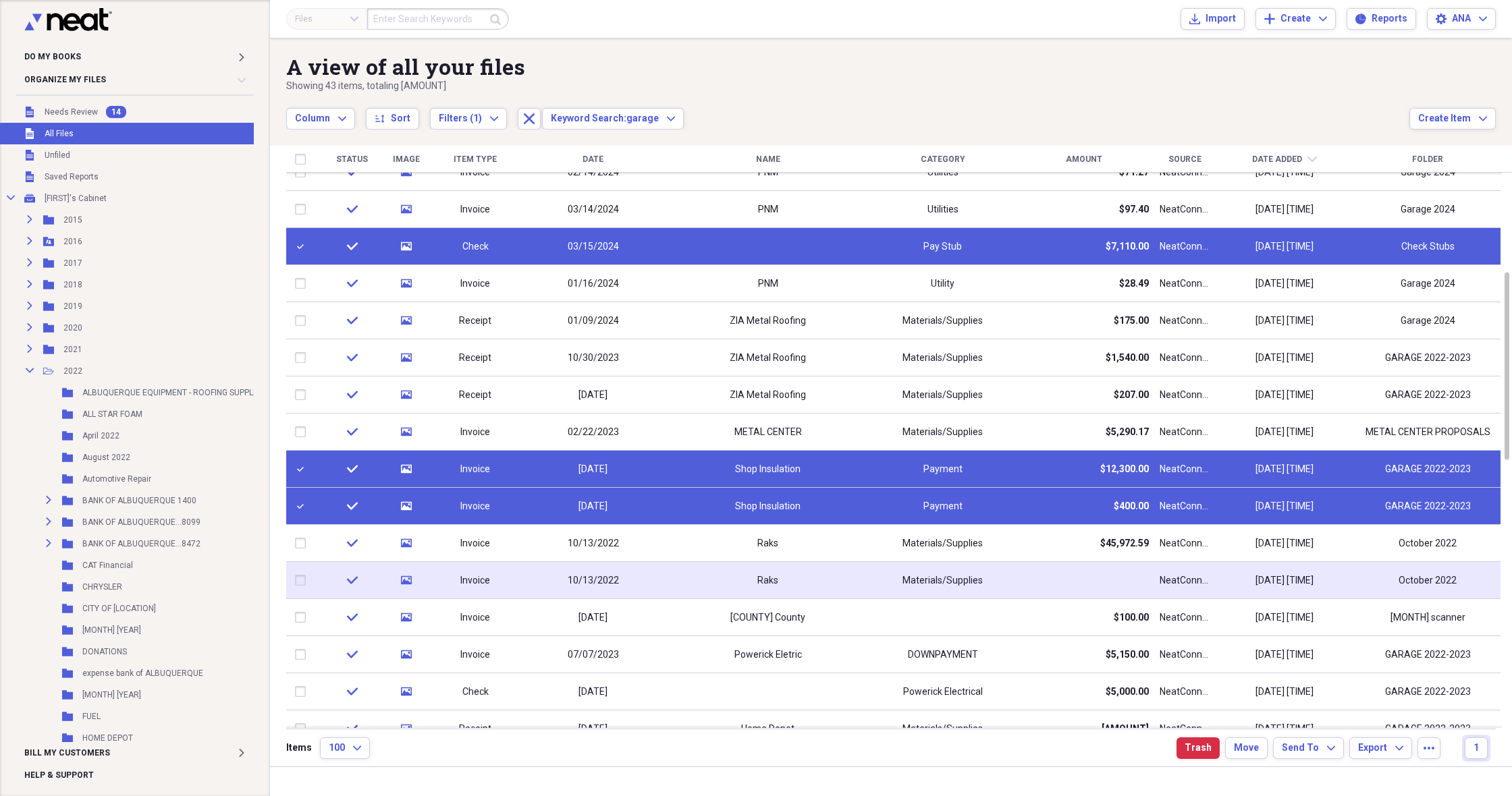 click on "10/13/2022" at bounding box center (593, 581) 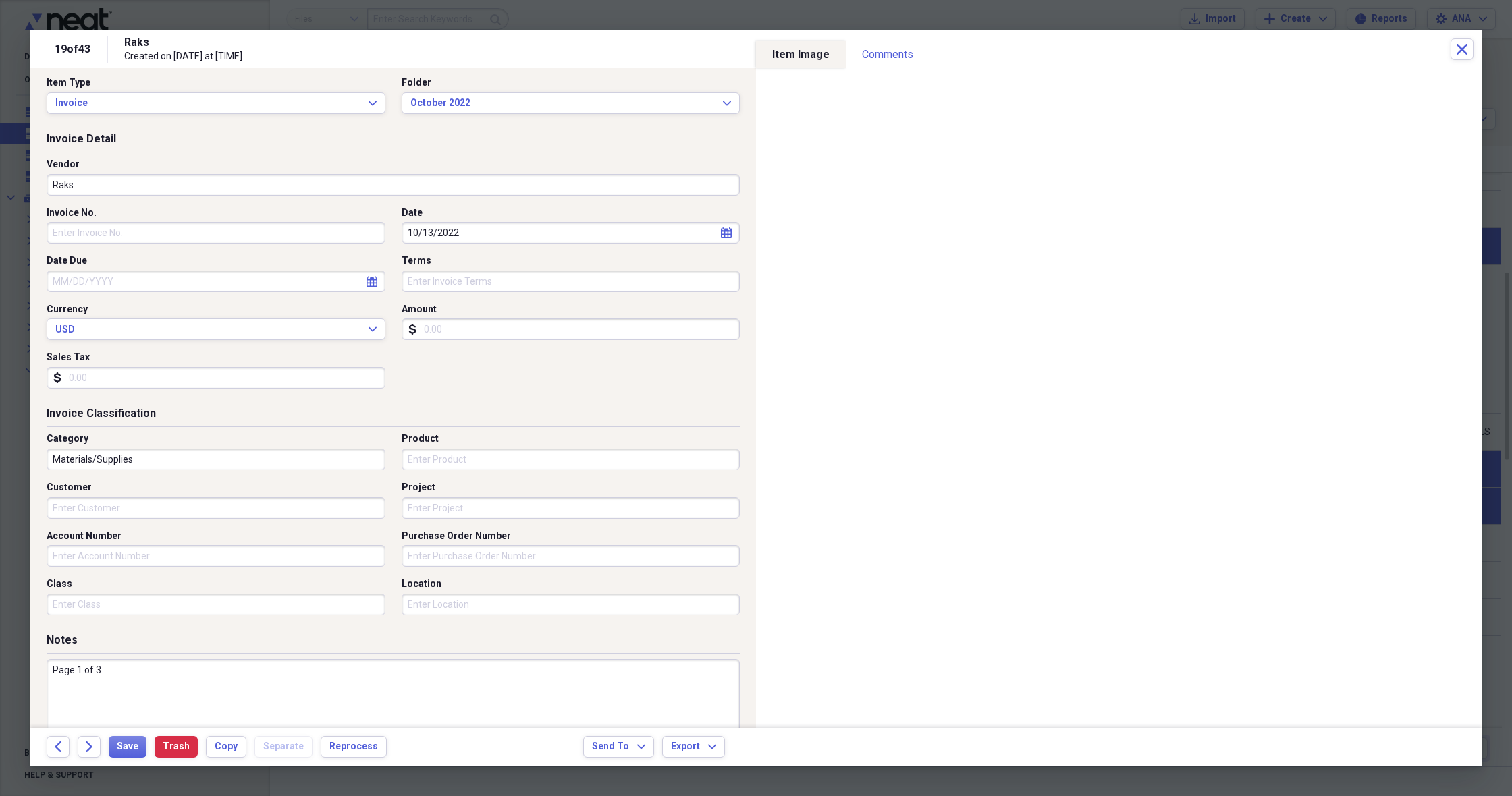 scroll, scrollTop: 9, scrollLeft: 0, axis: vertical 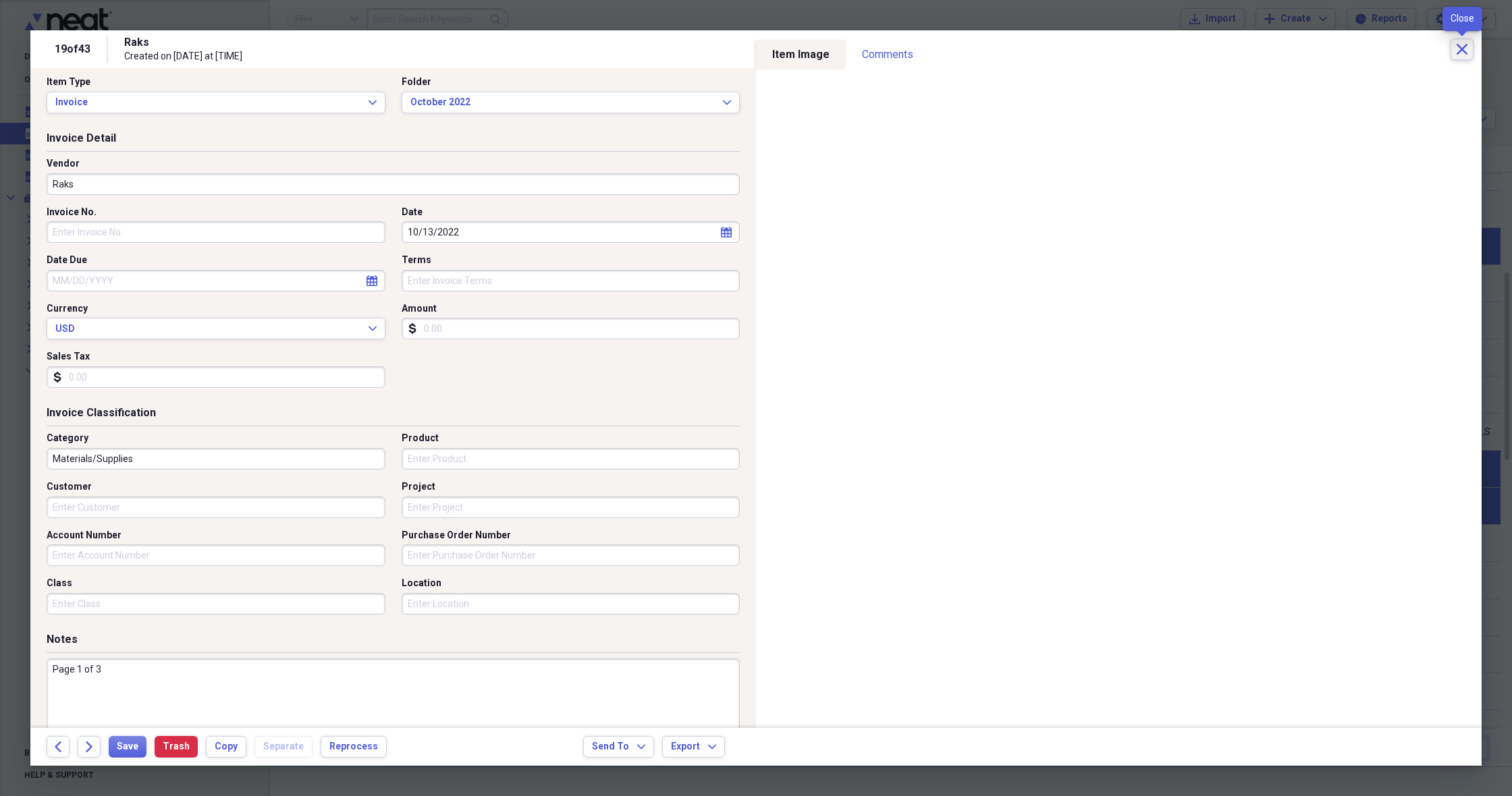 click 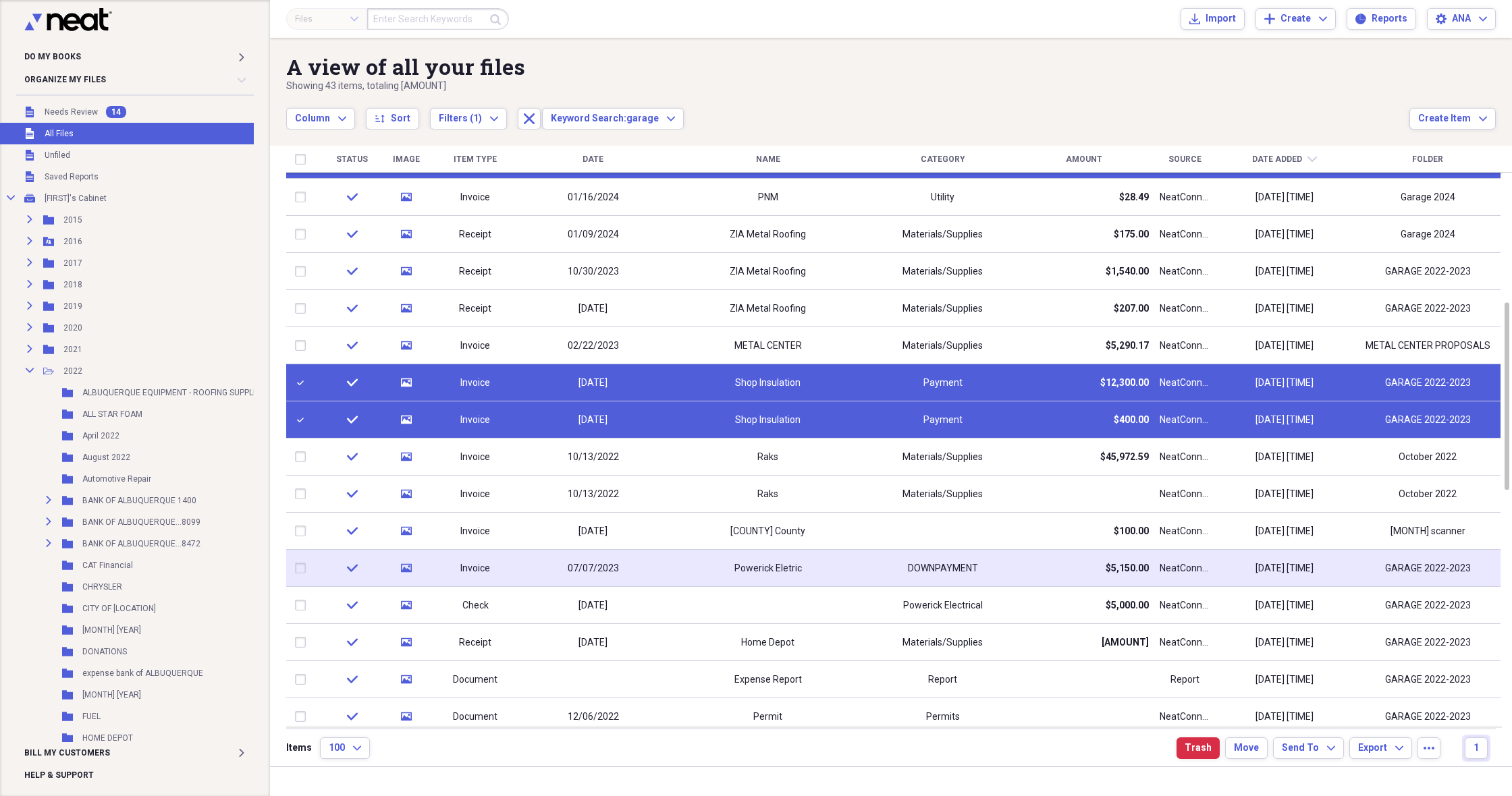 click at bounding box center (303, 568) 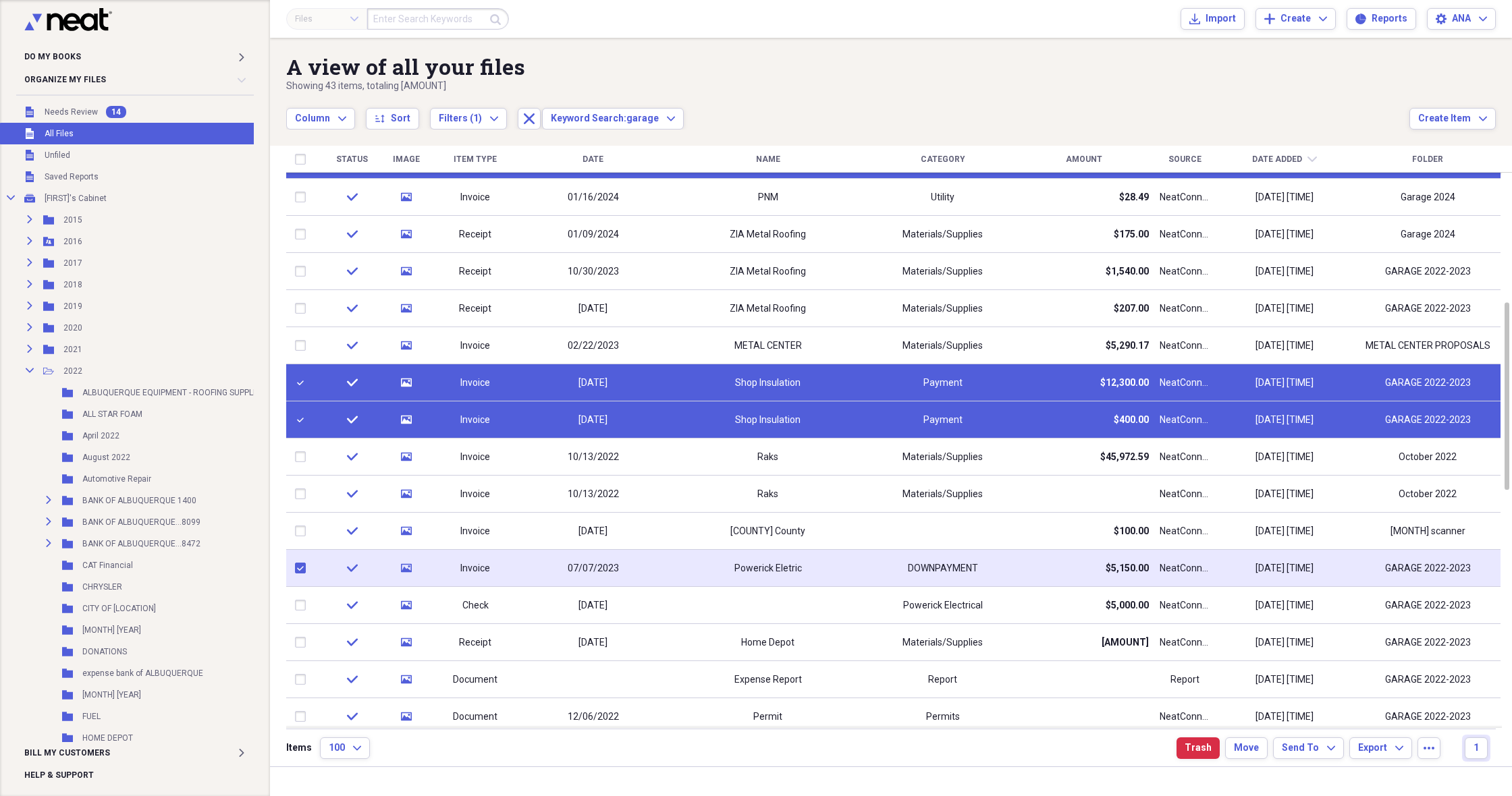 checkbox on "true" 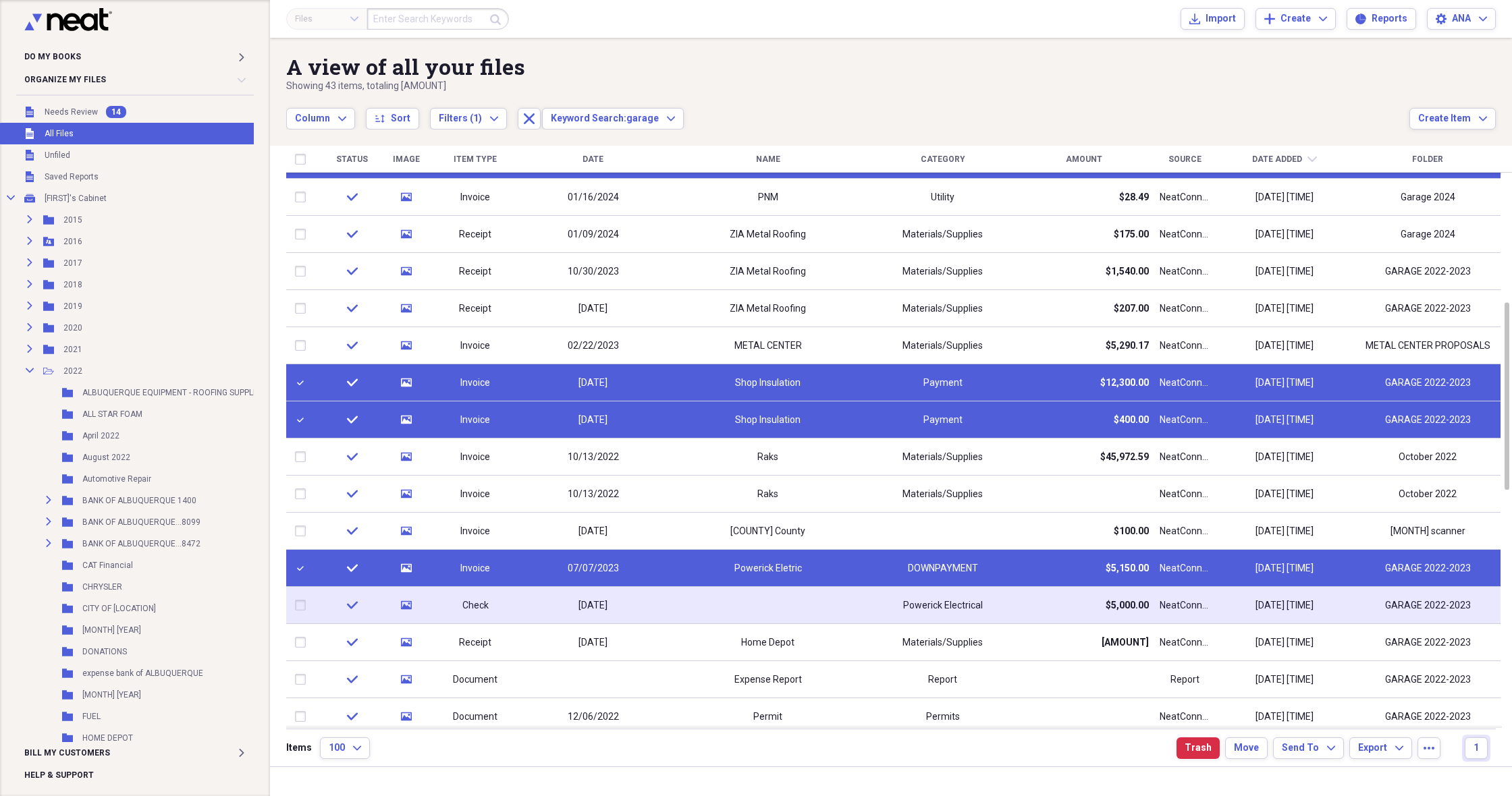 click at bounding box center (303, 605) 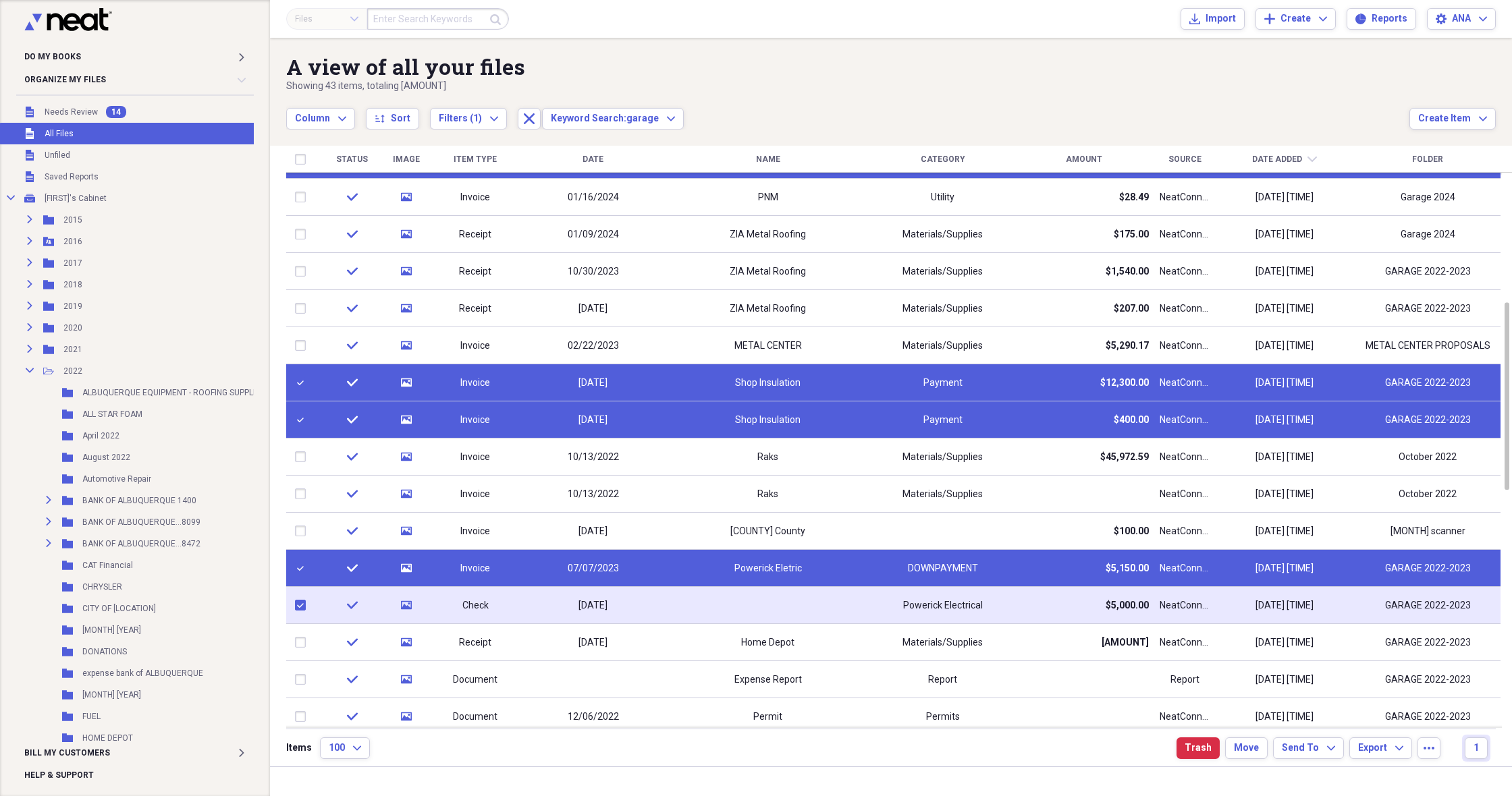 checkbox on "true" 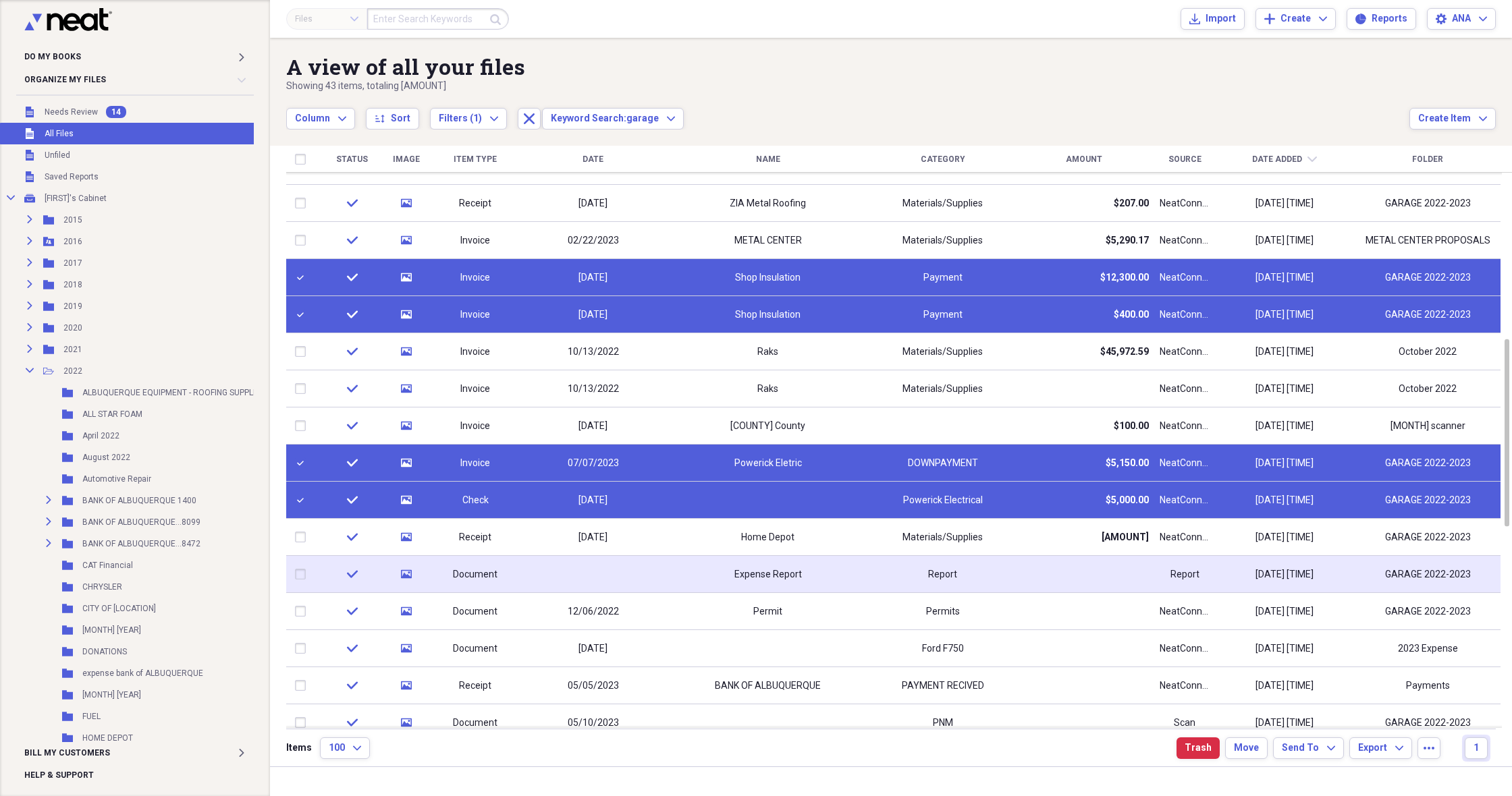 checkbox on "false" 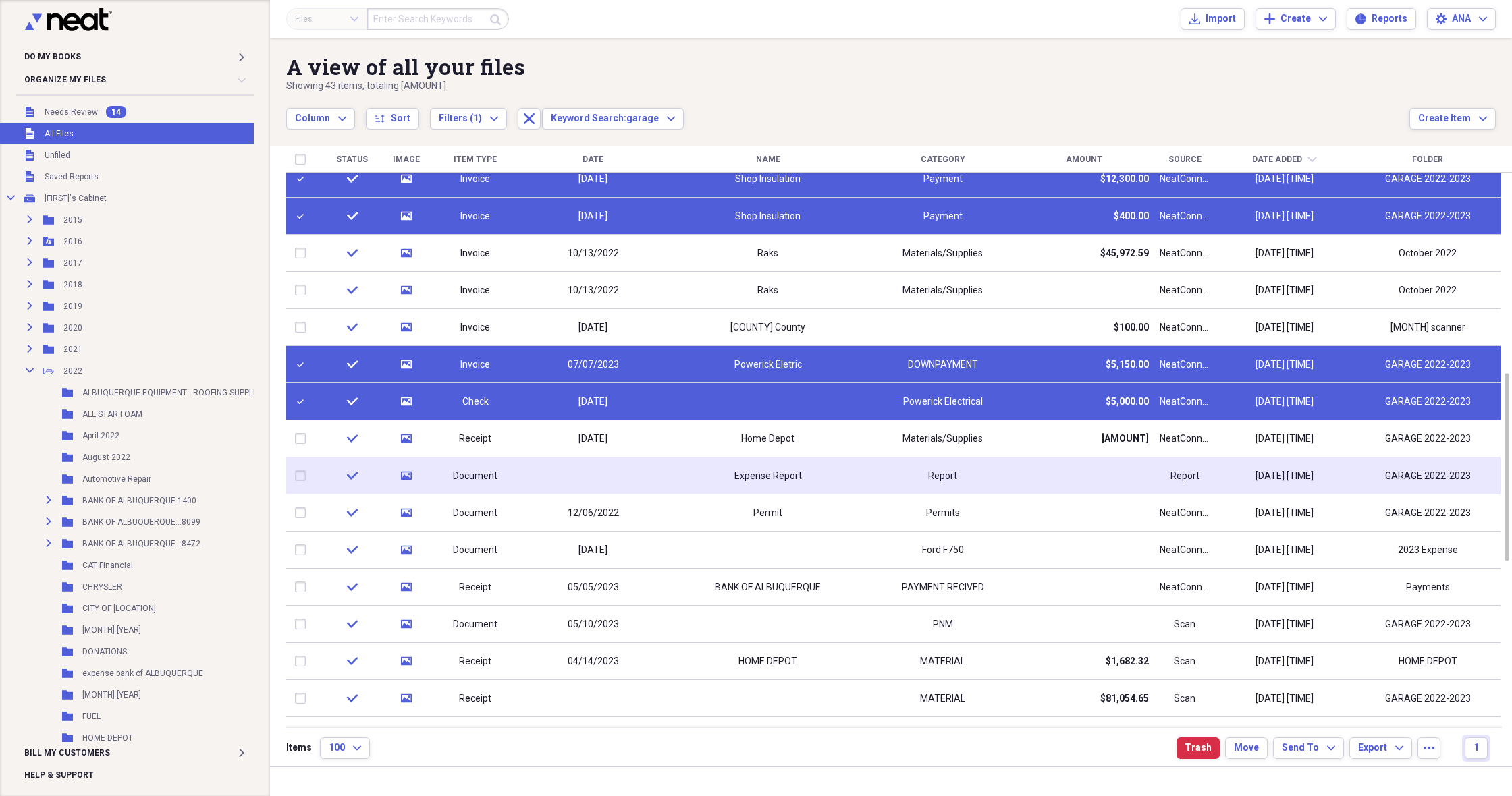 checkbox on "false" 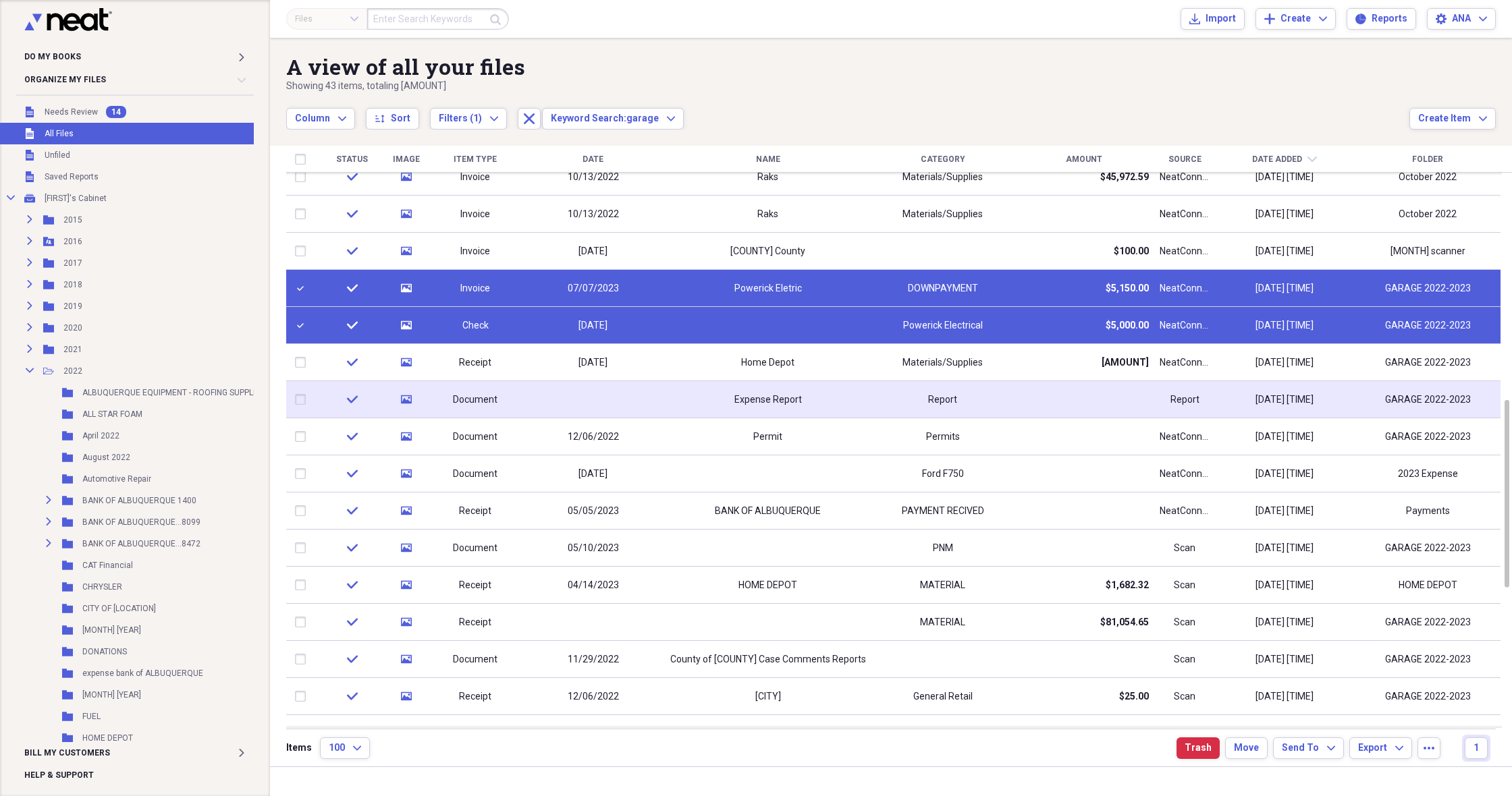 checkbox on "false" 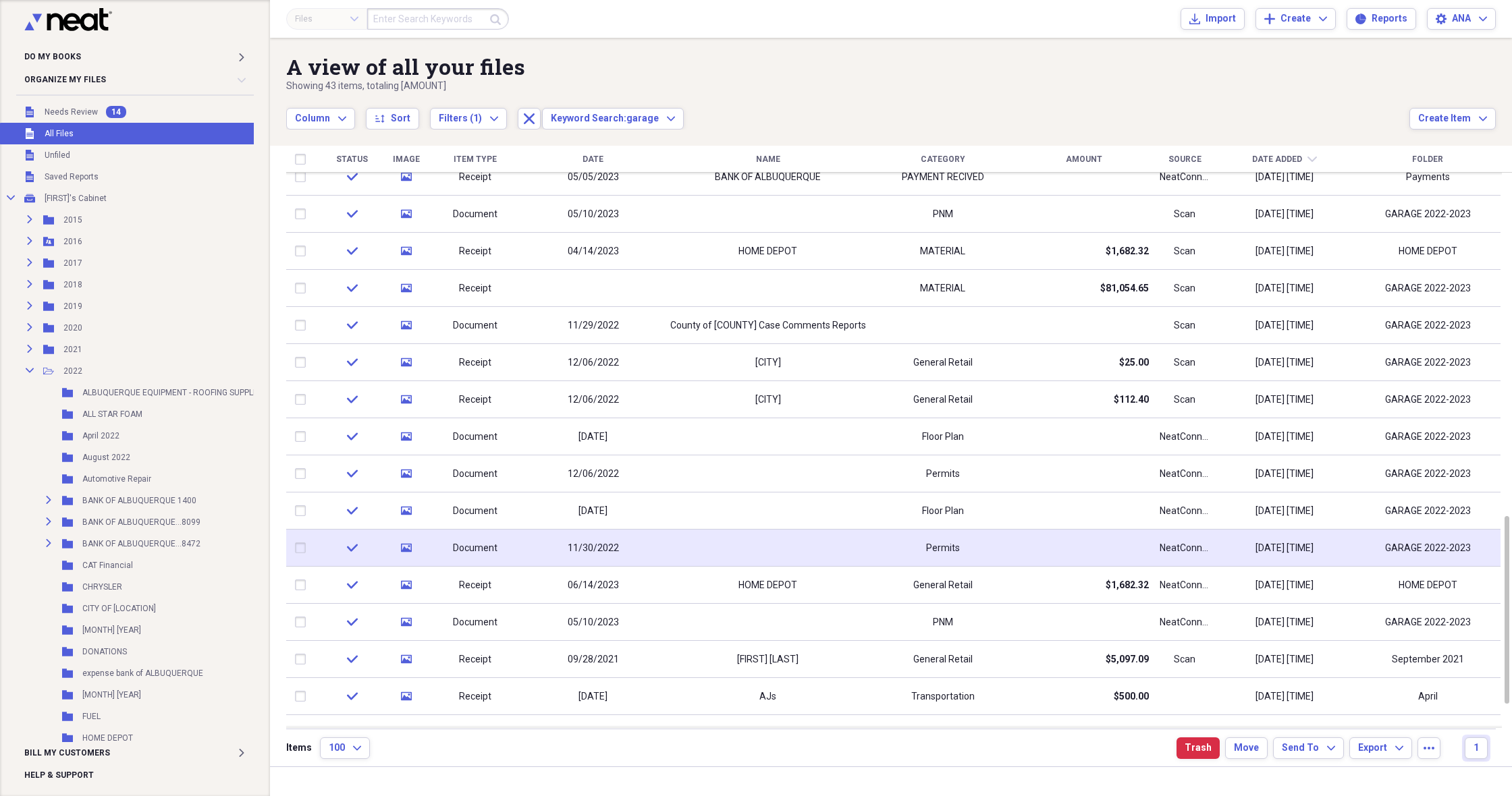 click on "11/30/2022" at bounding box center [593, 548] 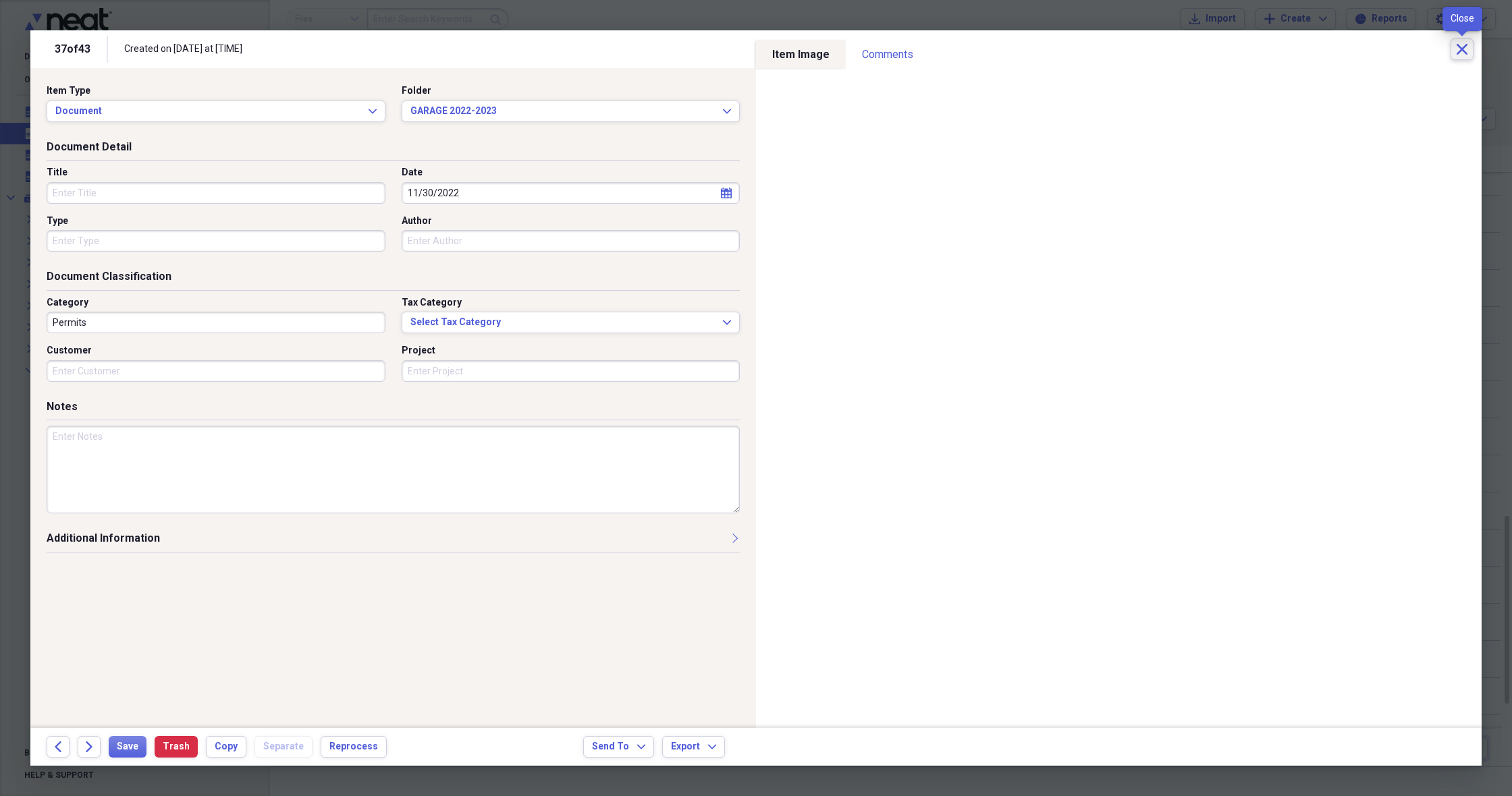 click 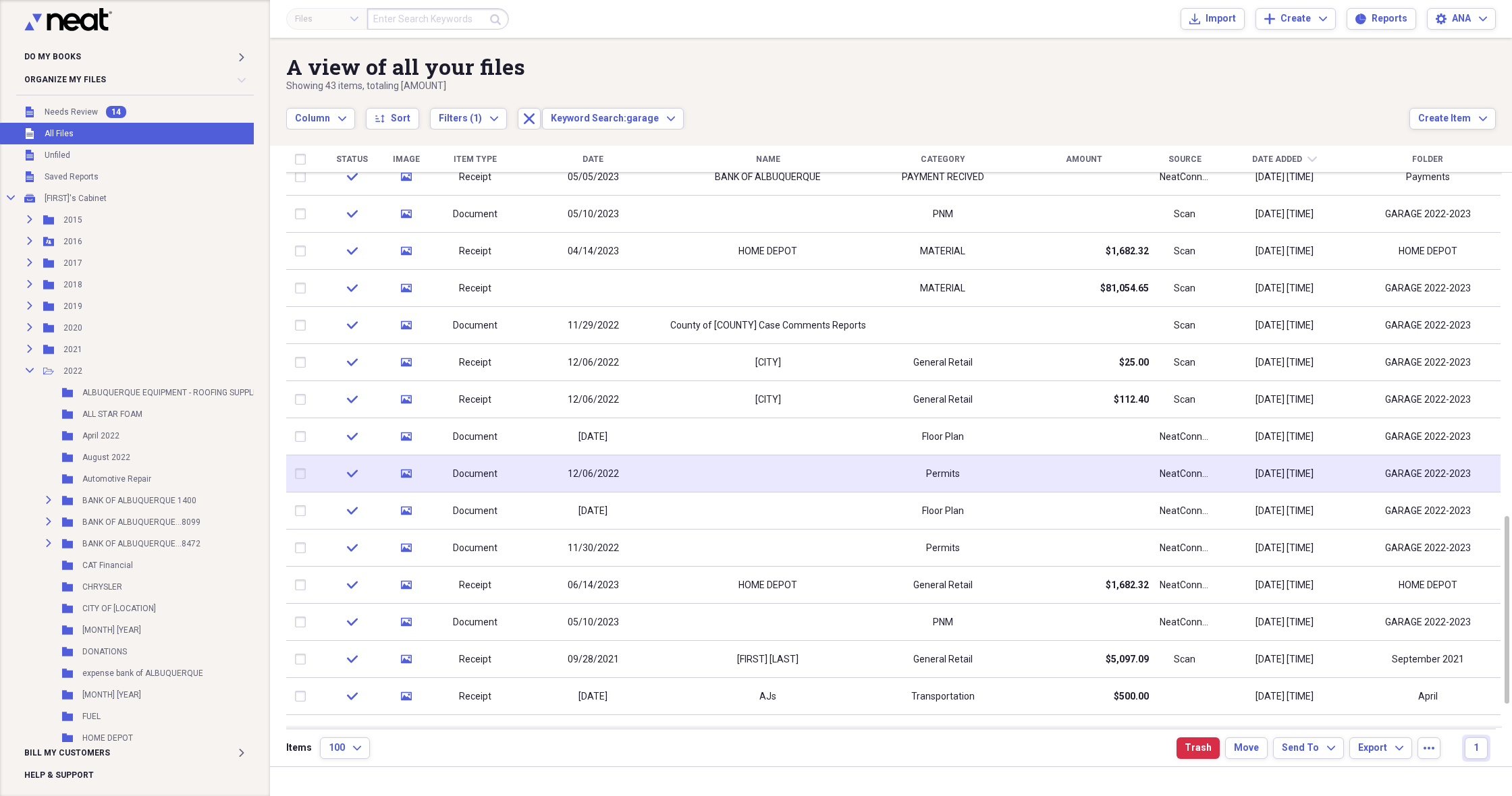 click on "Permits" at bounding box center (942, 474) 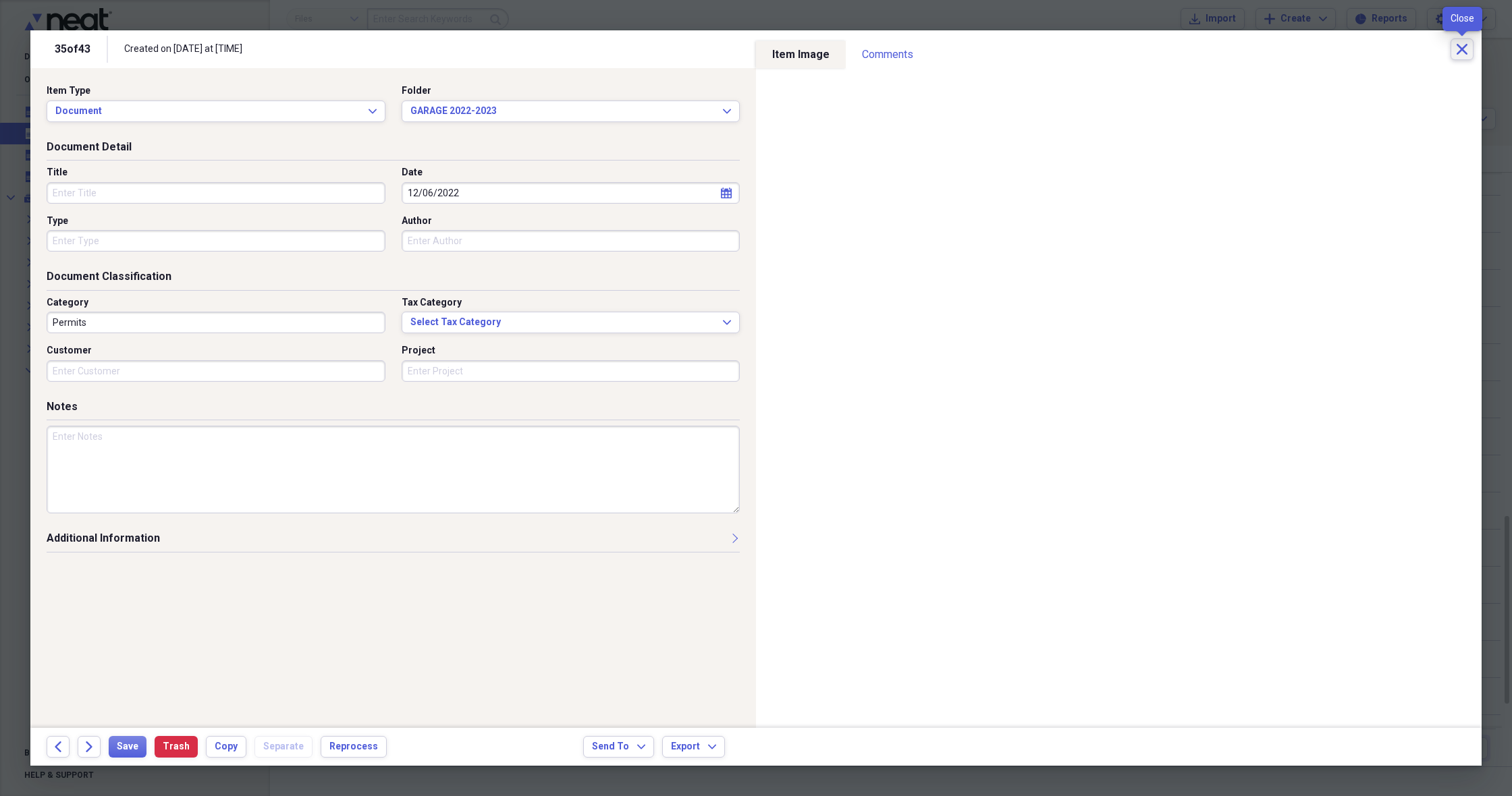click on "Close" 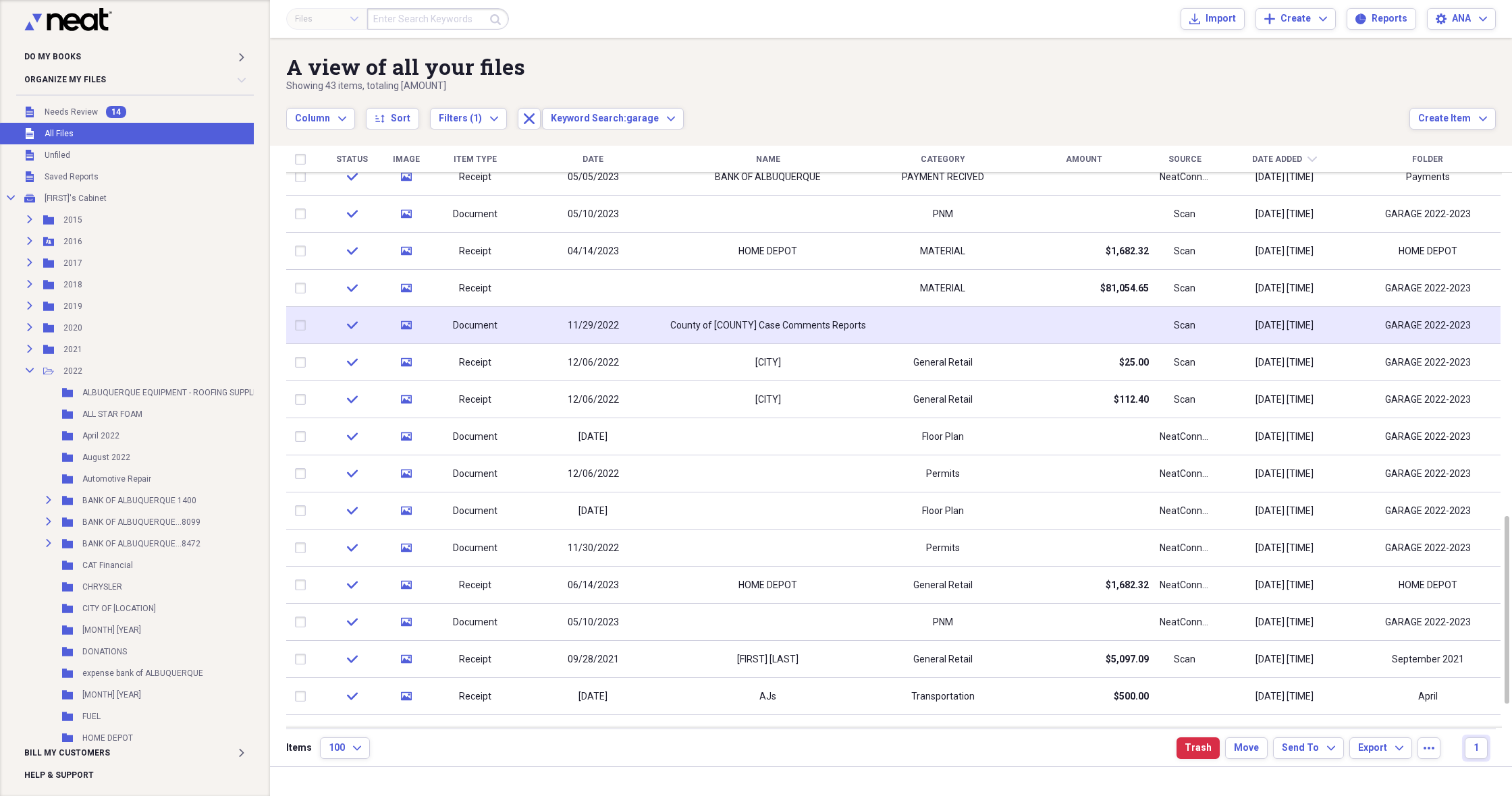 click on "County of [COUNTY] Case Comments Reports" at bounding box center (768, 326) 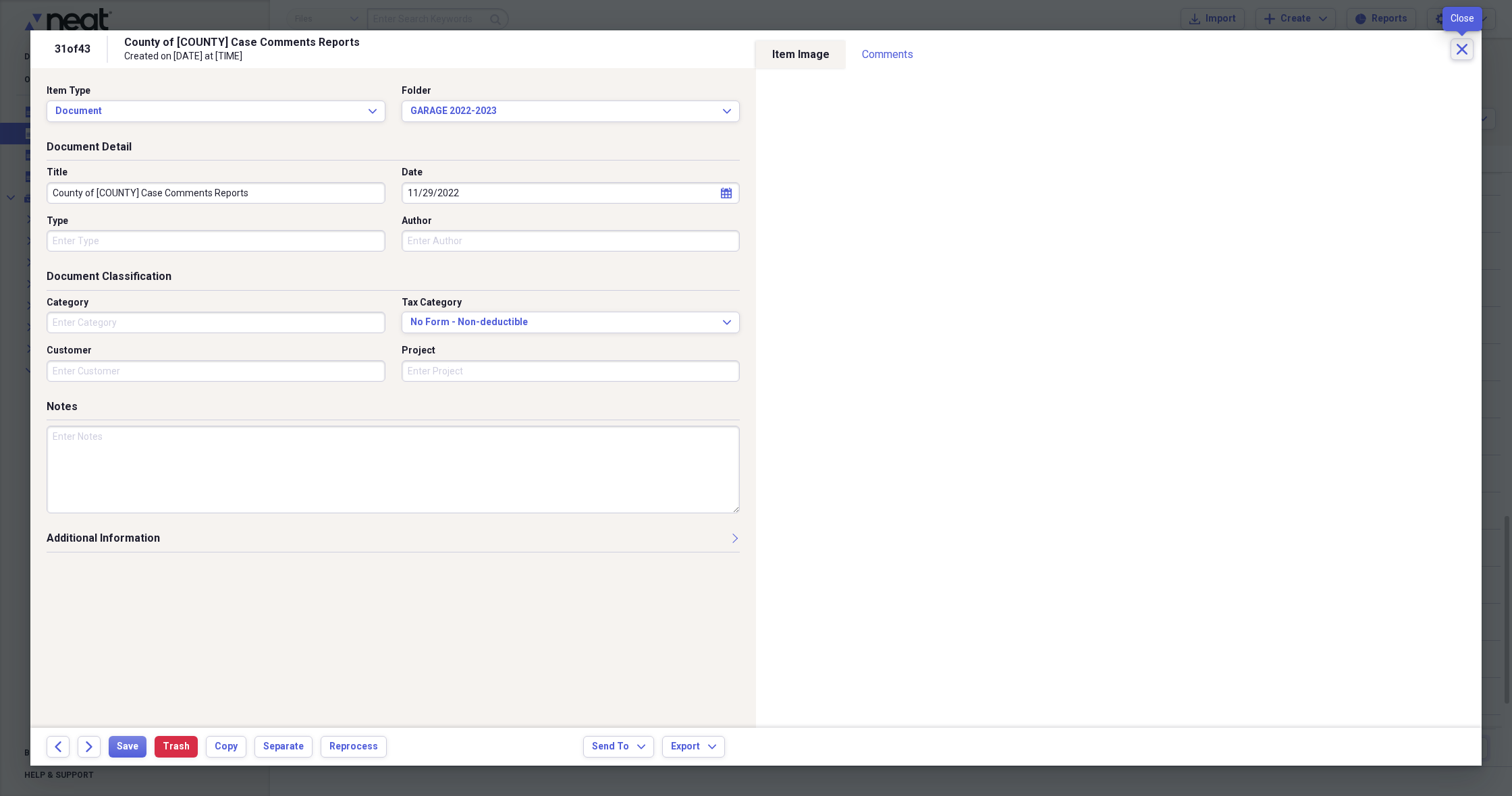 click on "Close" 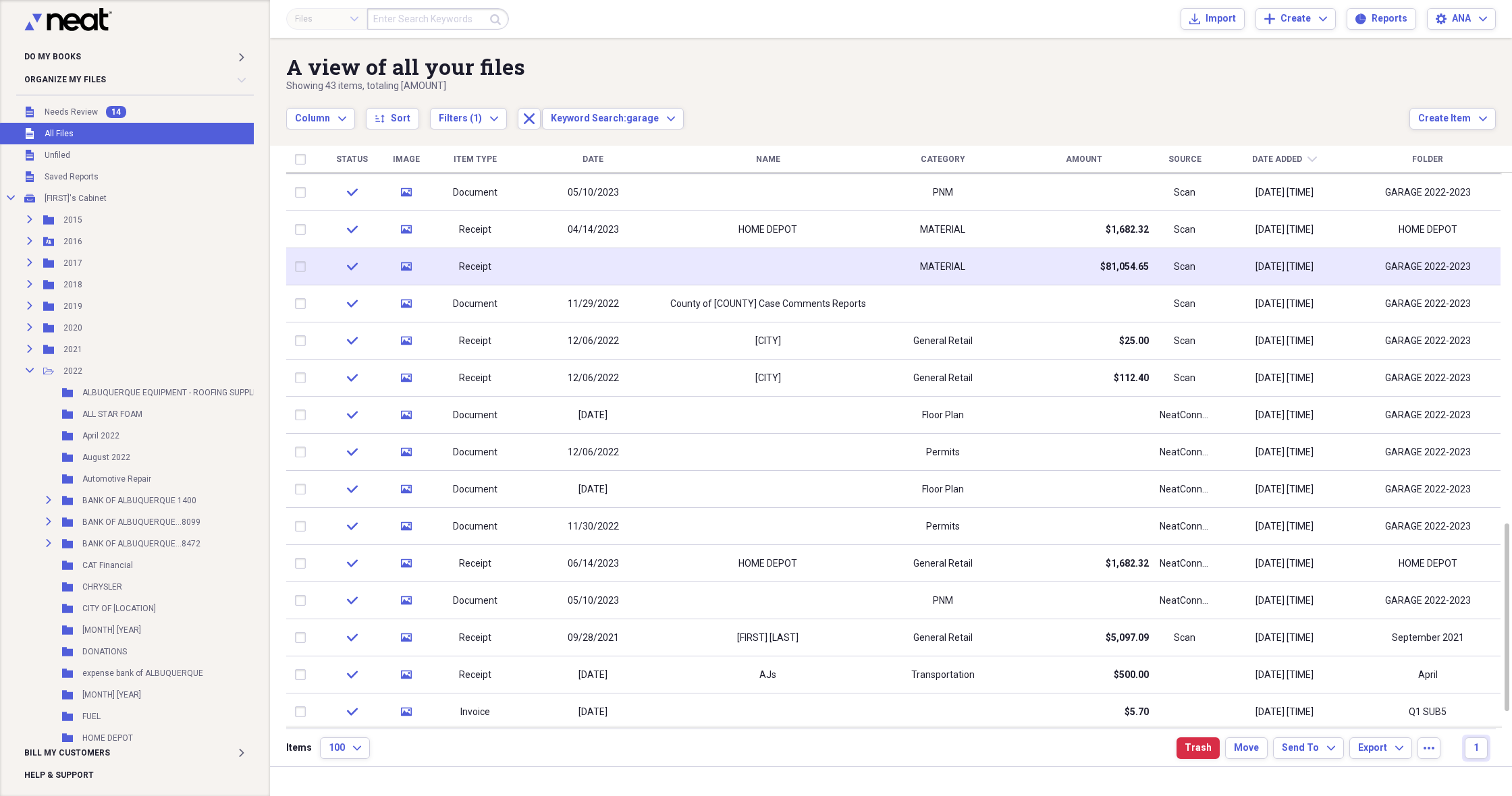 click on "$81,054.65" at bounding box center (1125, 267) 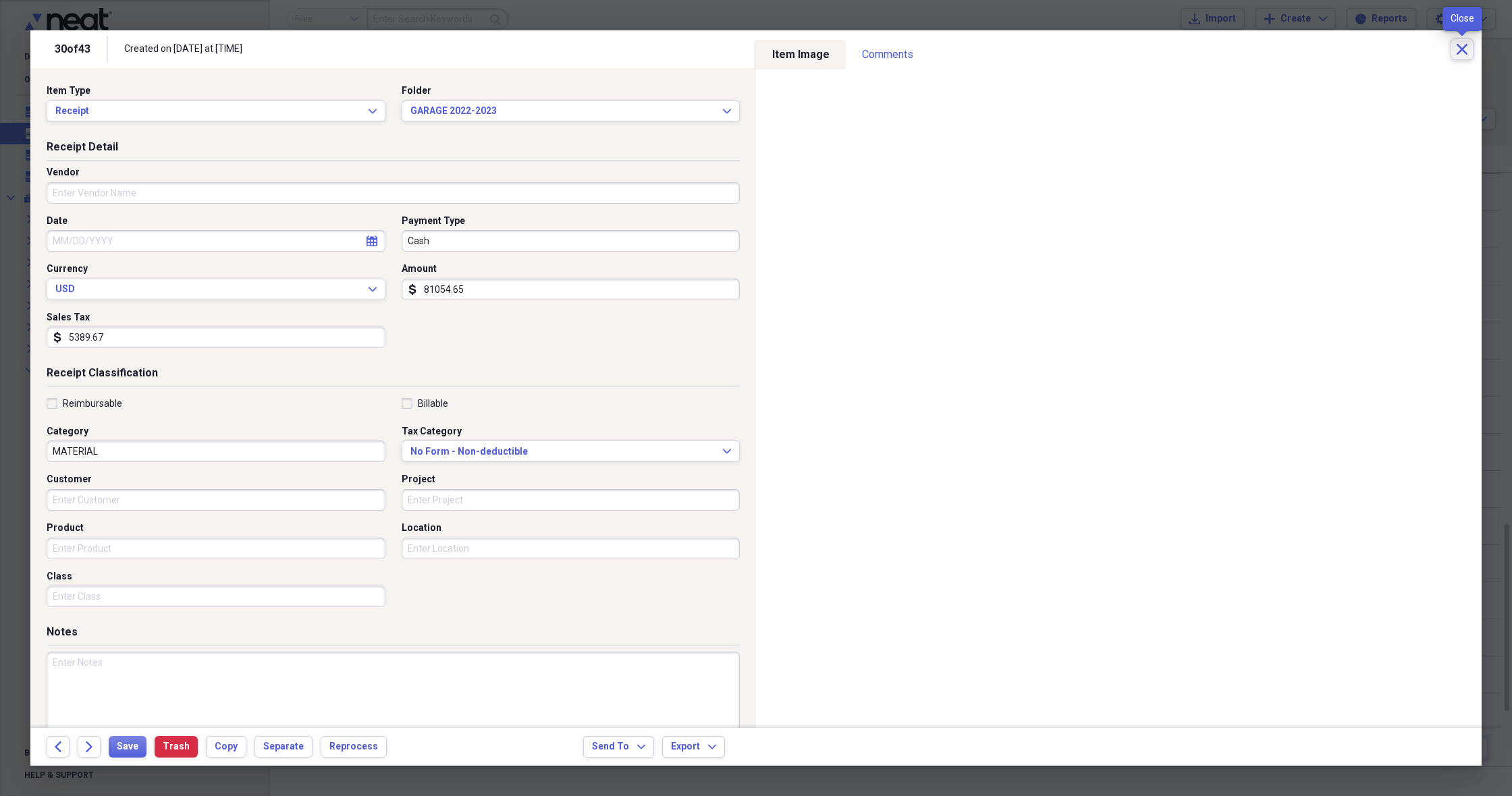 click on "Close" 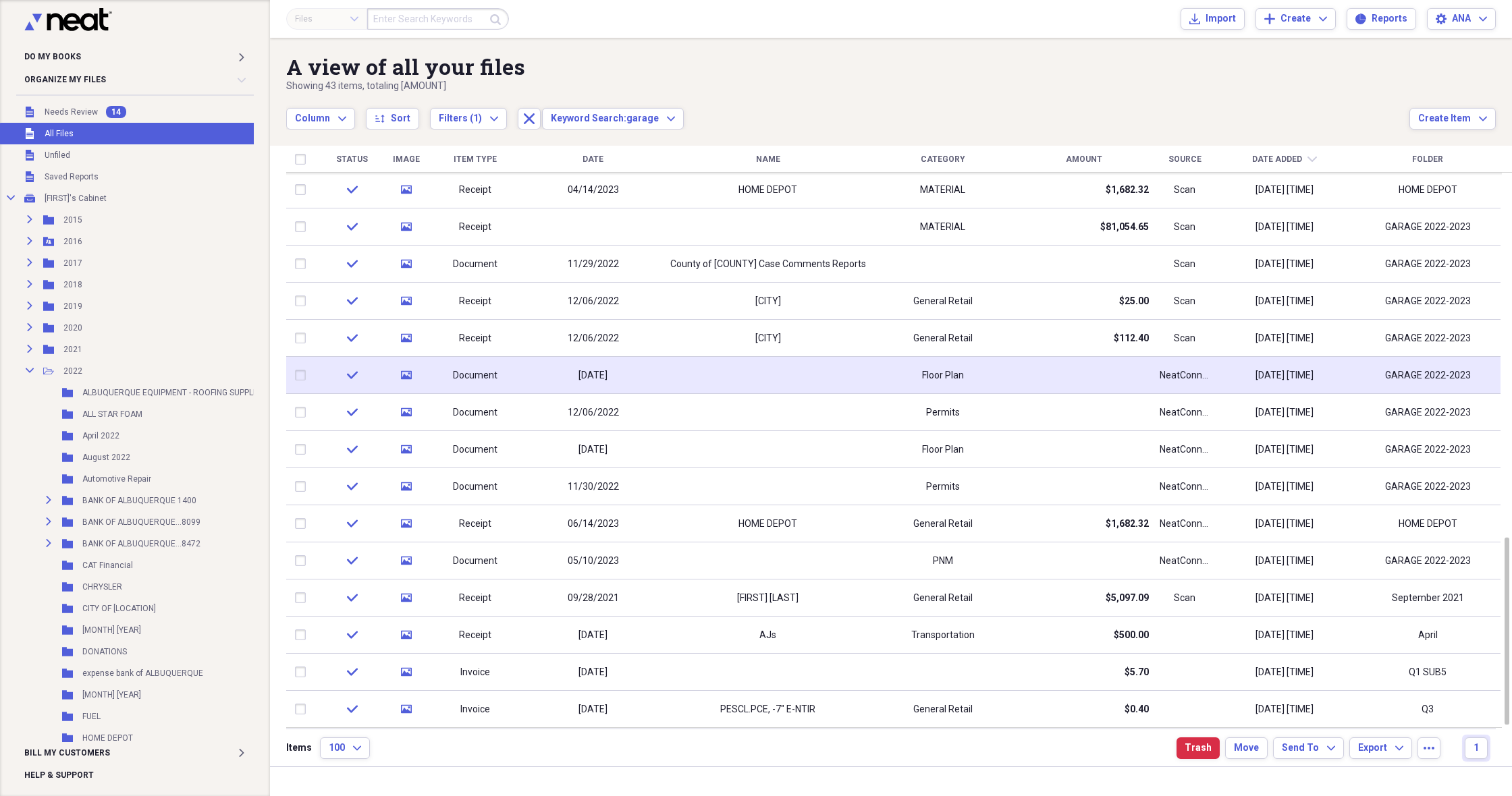 click on "[DATE]" at bounding box center (593, 376) 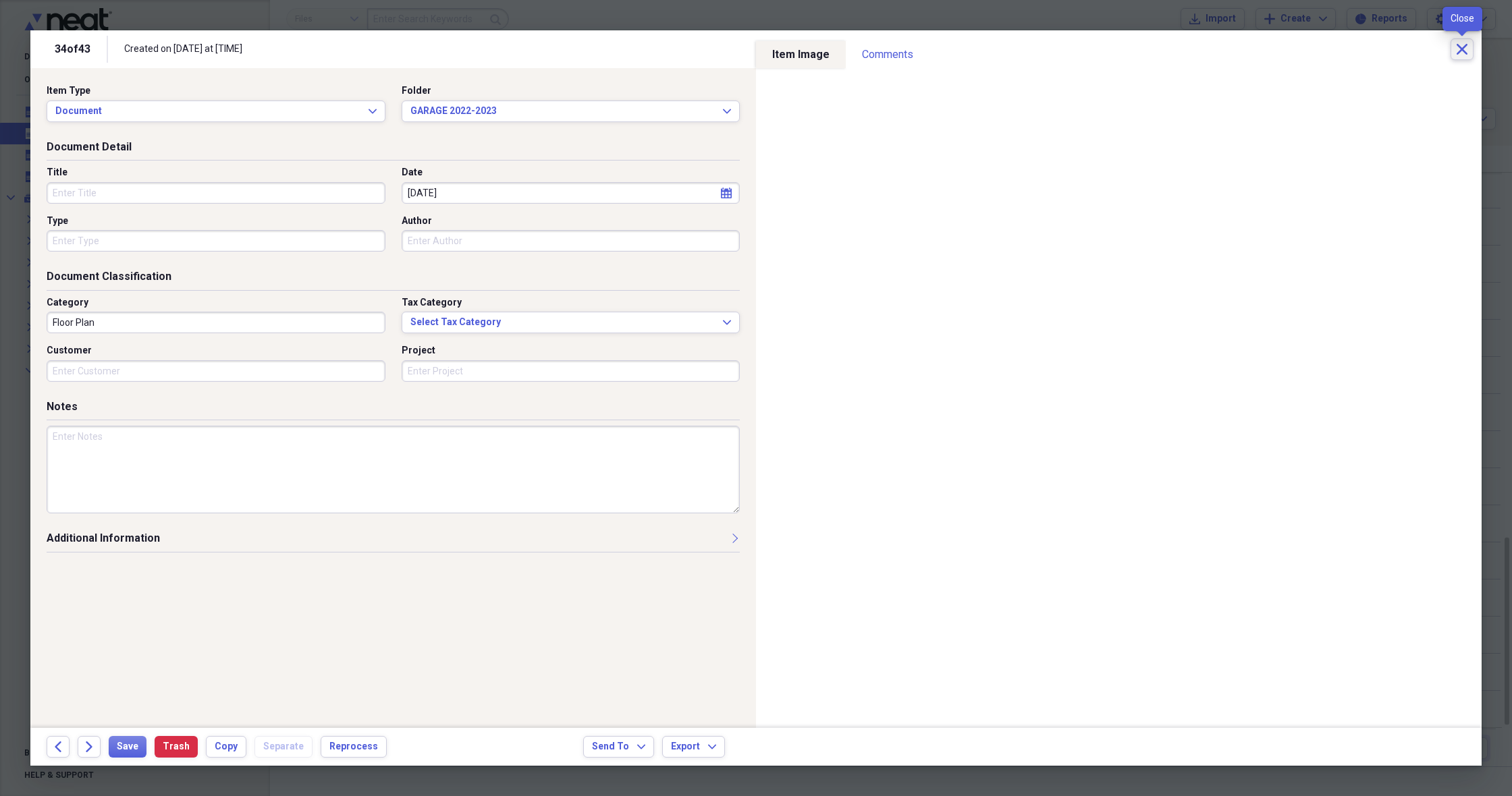 click on "Close" at bounding box center [1462, 49] 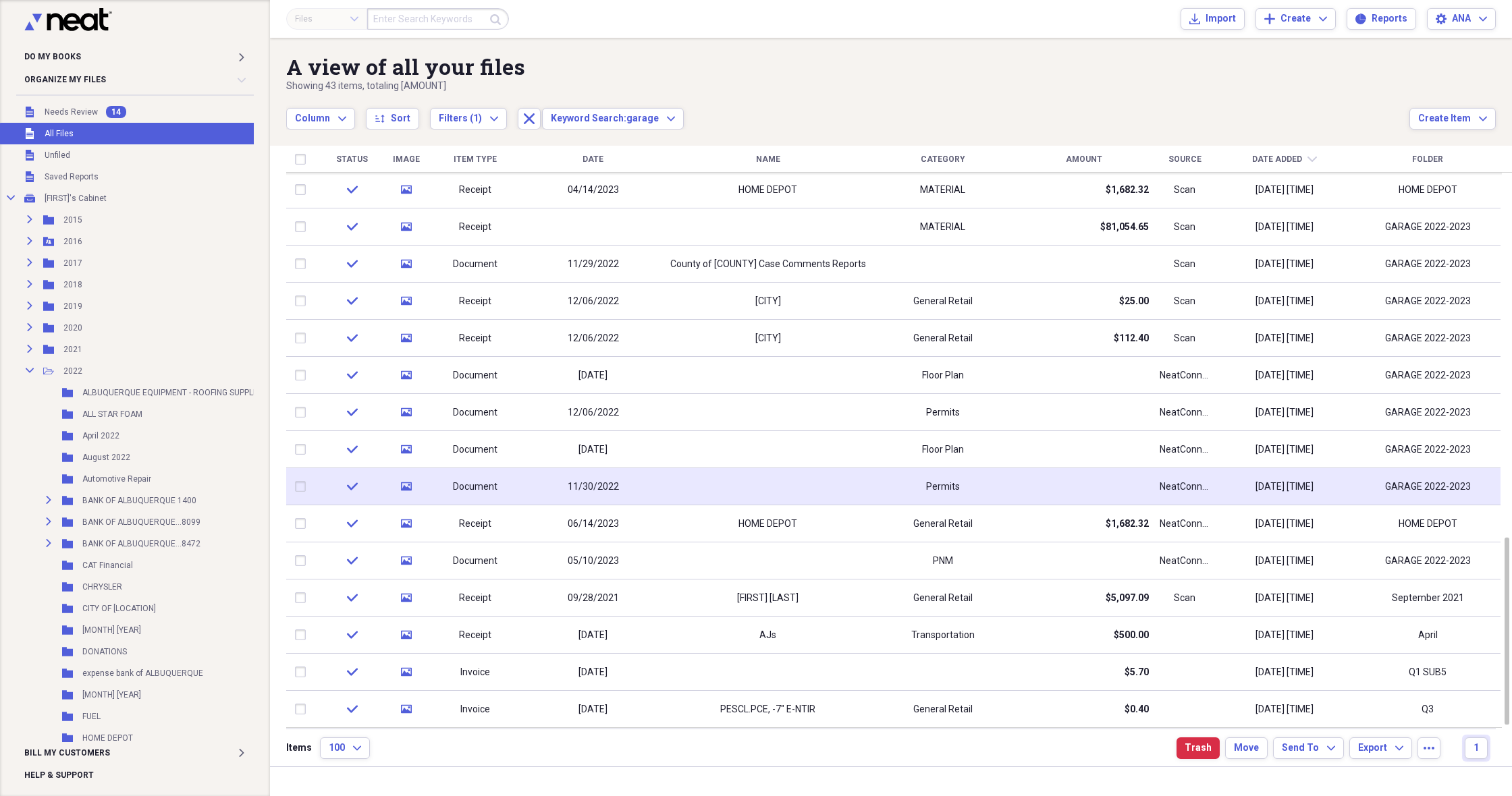 click on "11/30/2022" at bounding box center (593, 487) 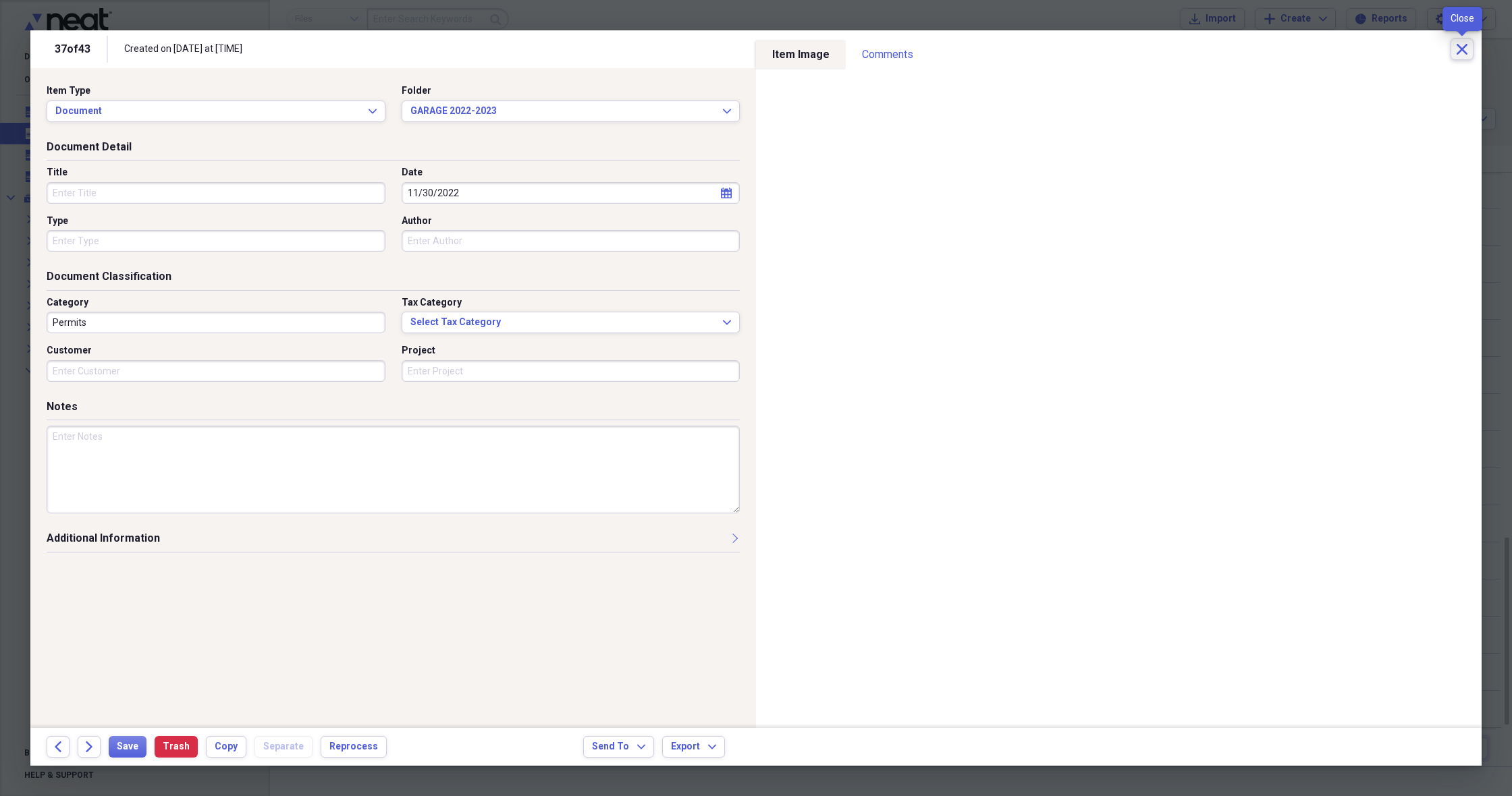 click on "Close" 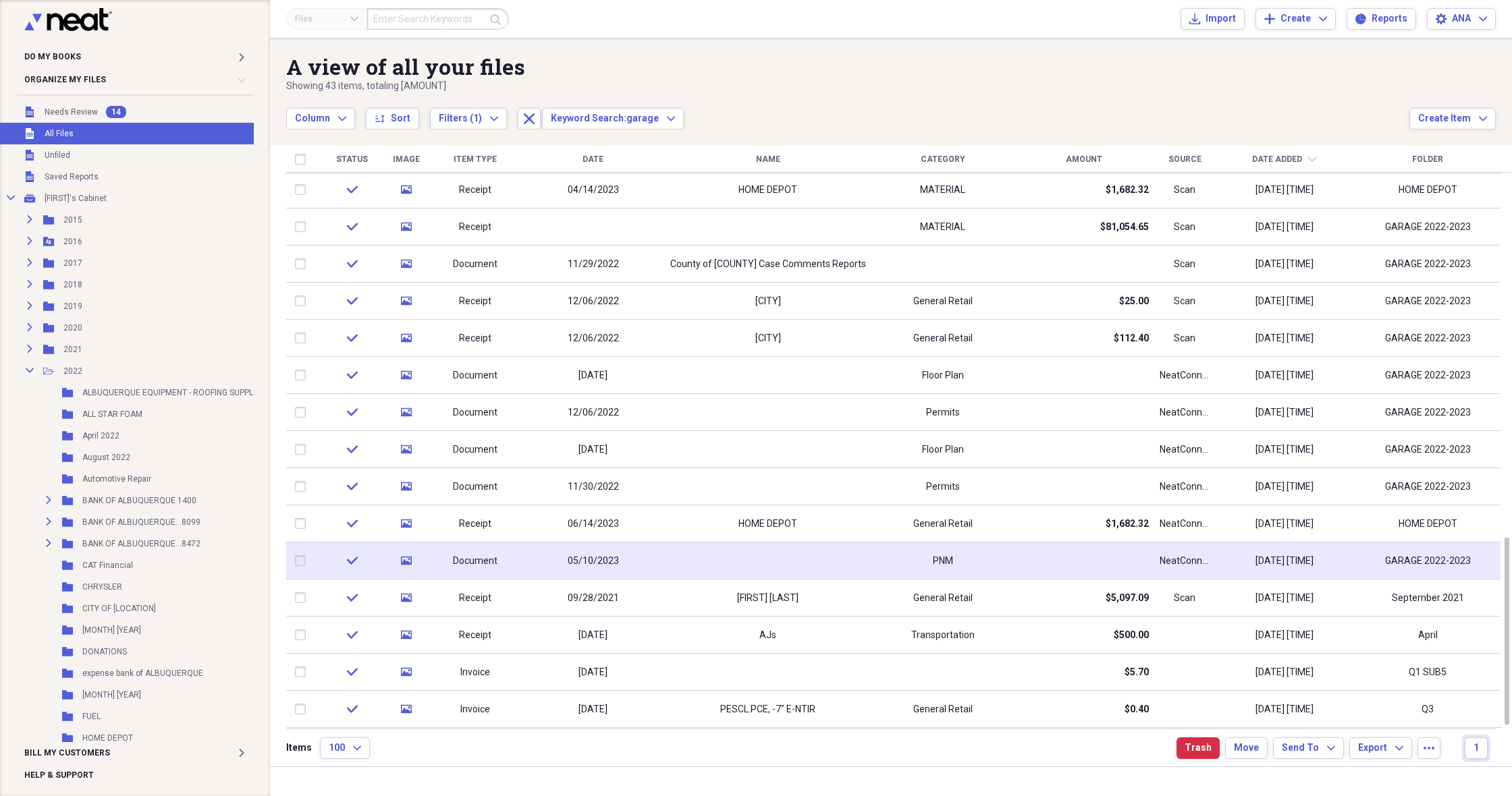 click on "NeatConnect" at bounding box center [1185, 561] 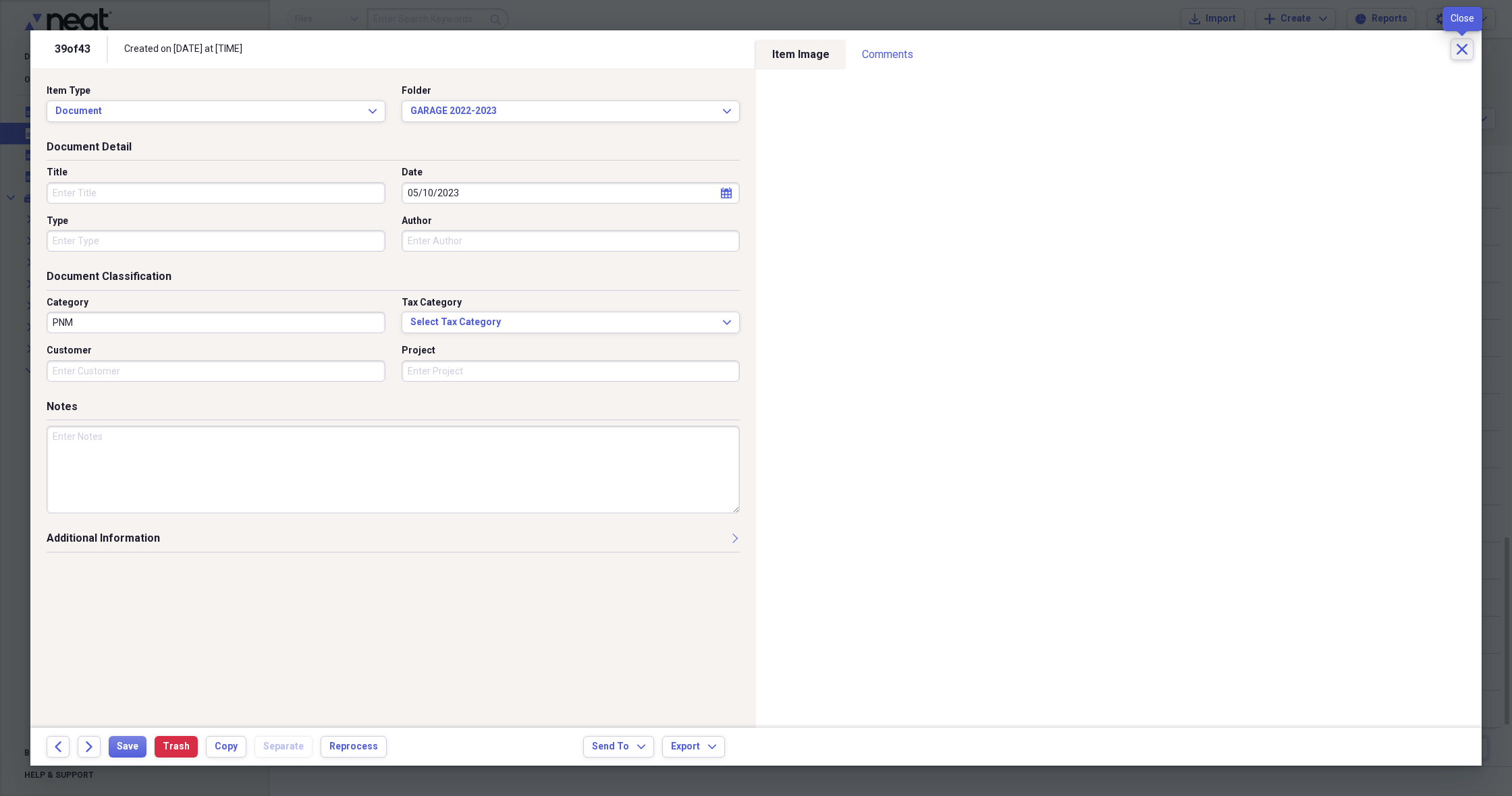 click on "Close" 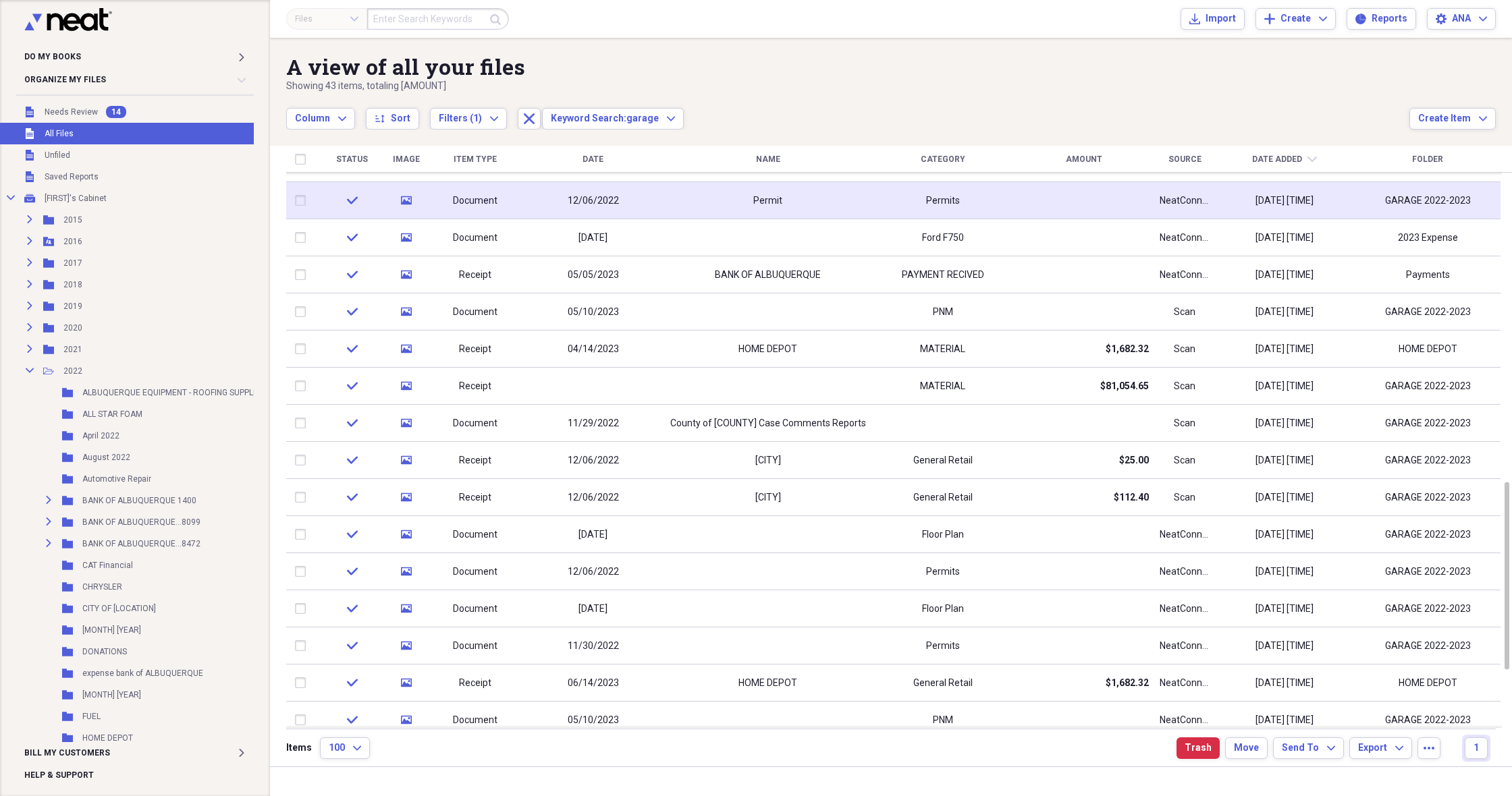 click on "Permit" at bounding box center (767, 200) 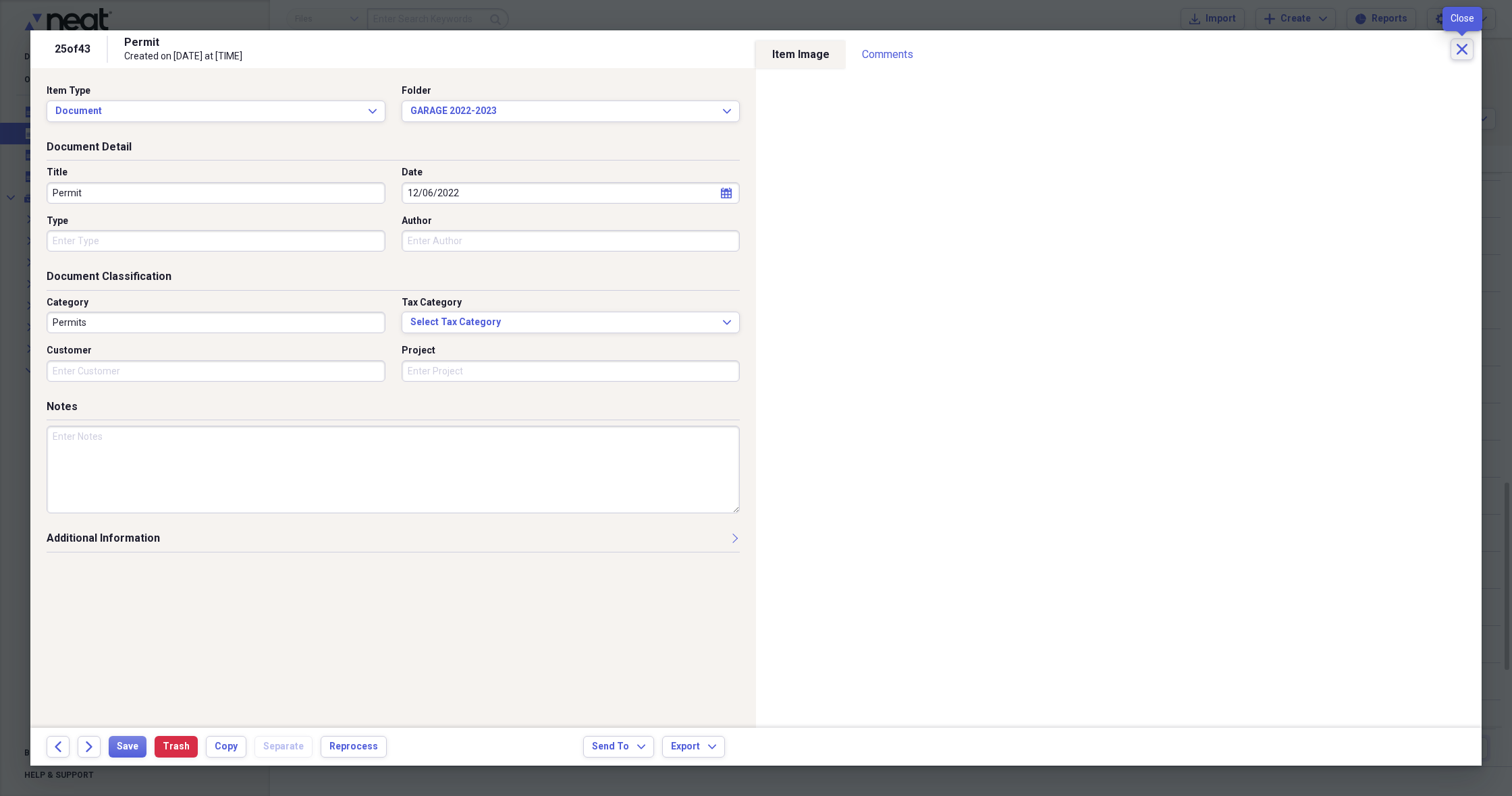 click on "Close" at bounding box center [1462, 49] 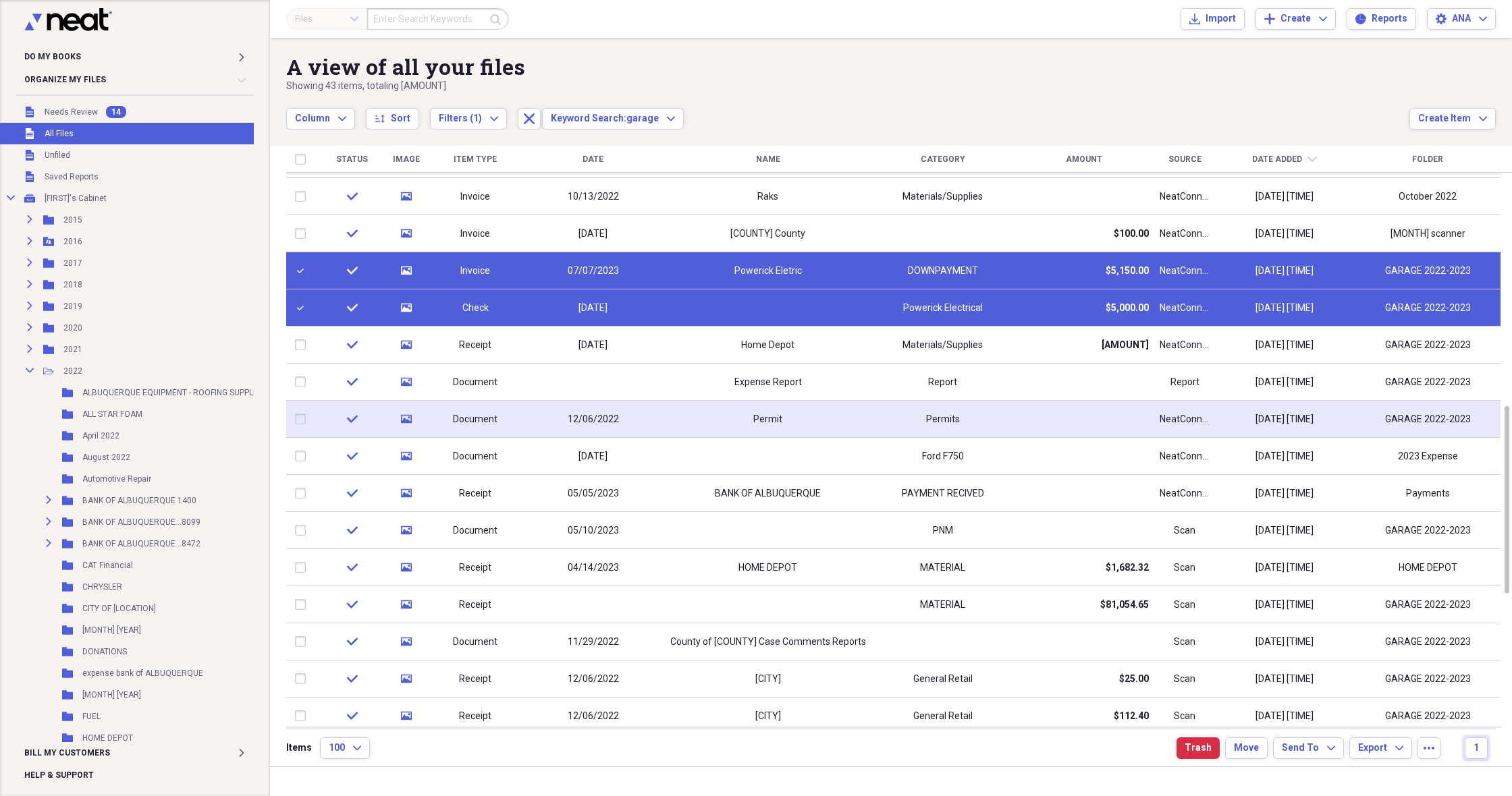 click on "Permits" at bounding box center [942, 419] 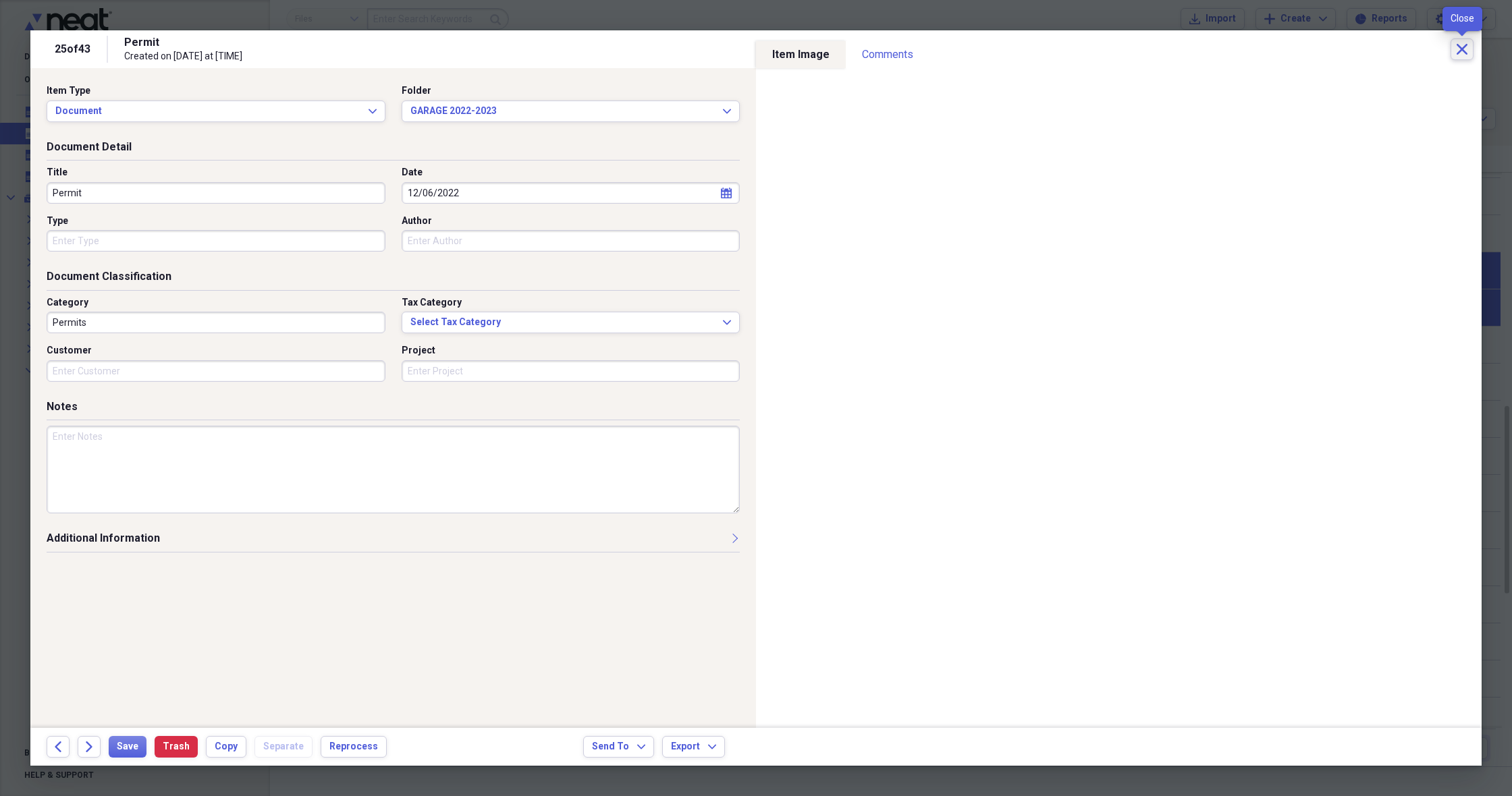 click on "Close" 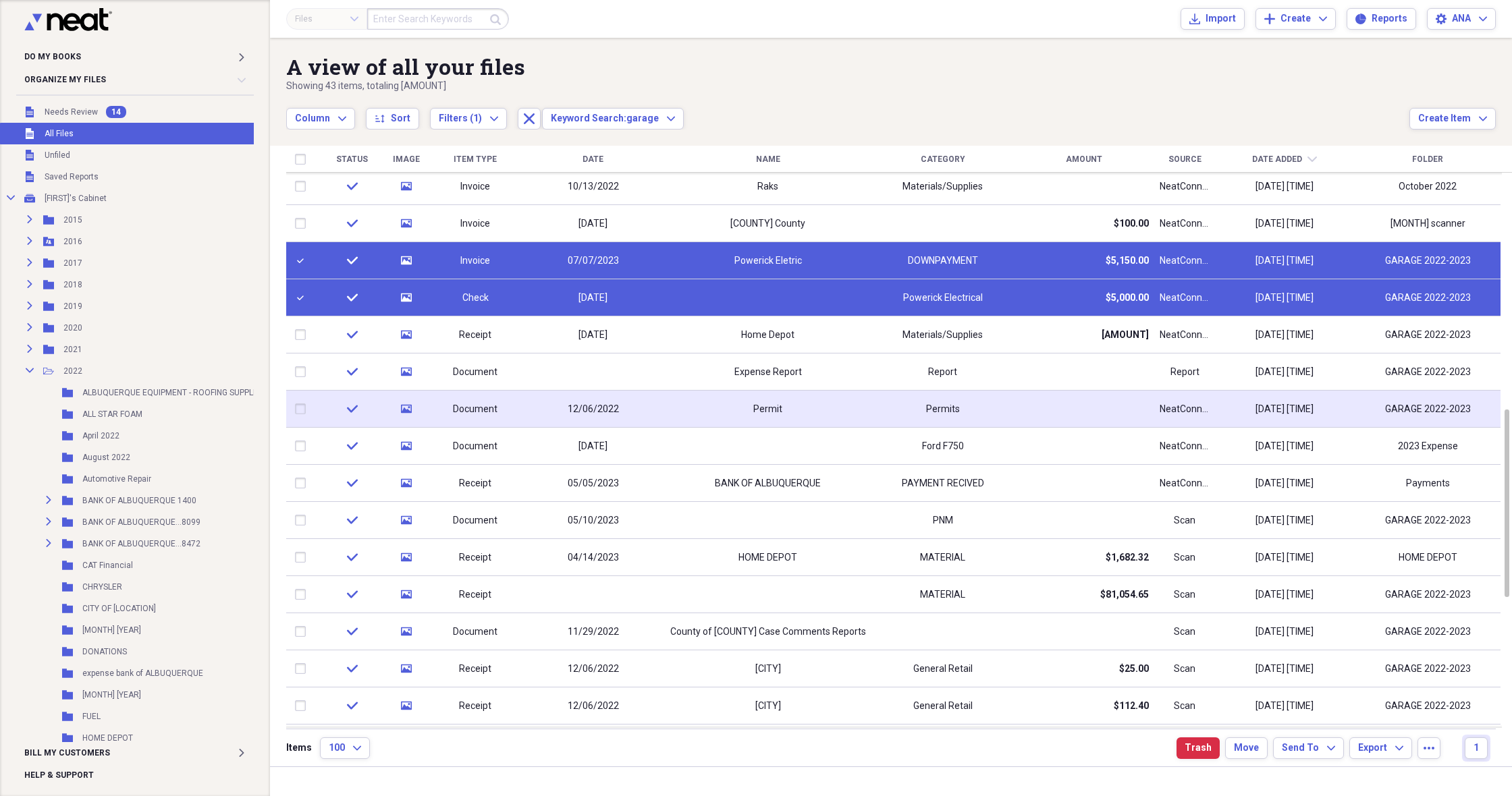 click on "Permit" at bounding box center (767, 409) 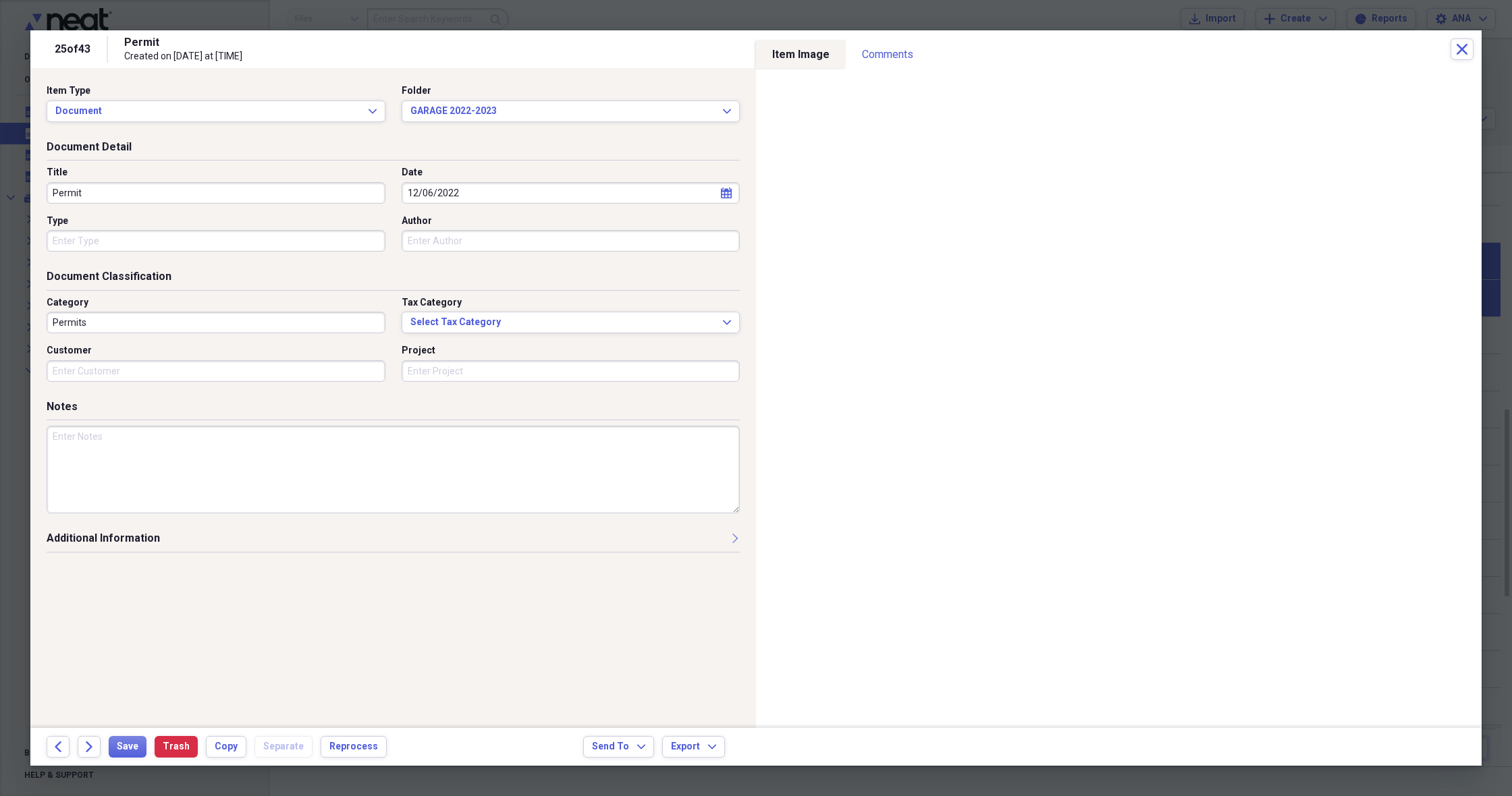 click on "25  of  43 Permit Created on [DATE] at [TIME] Close" at bounding box center [756, 49] 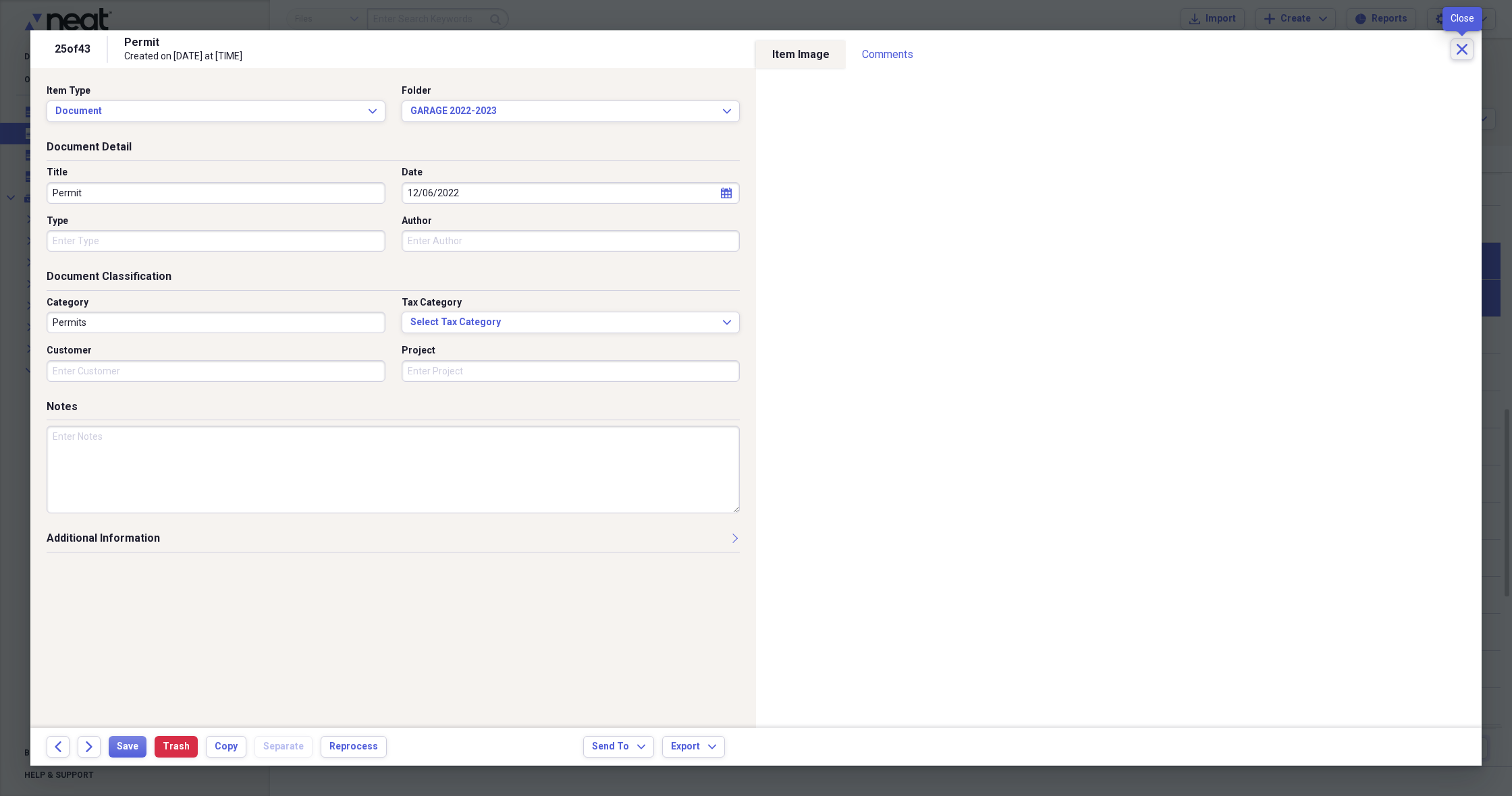 click on "Close" 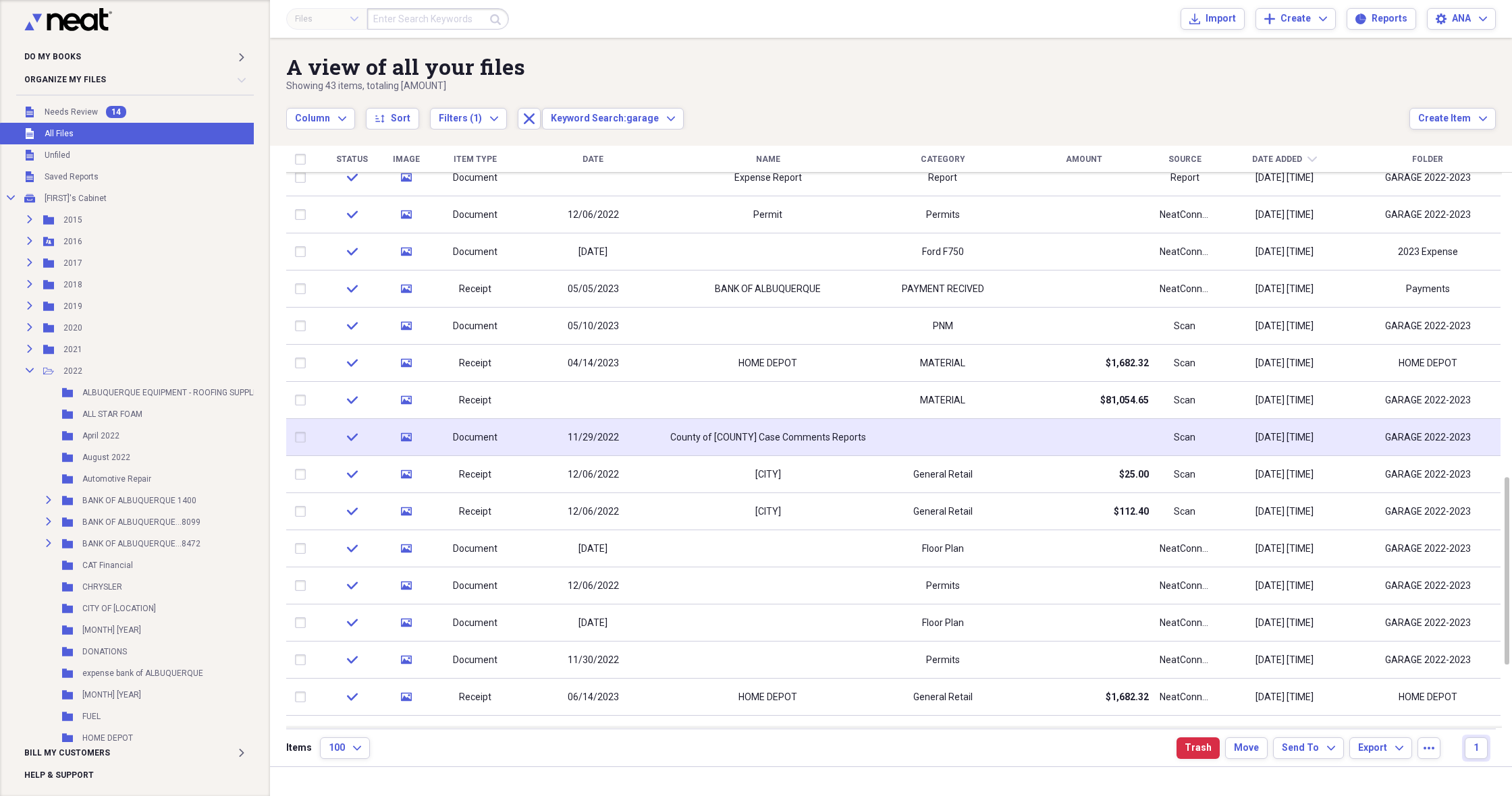 click on "County of [COUNTY] Case Comments Reports" at bounding box center (768, 438) 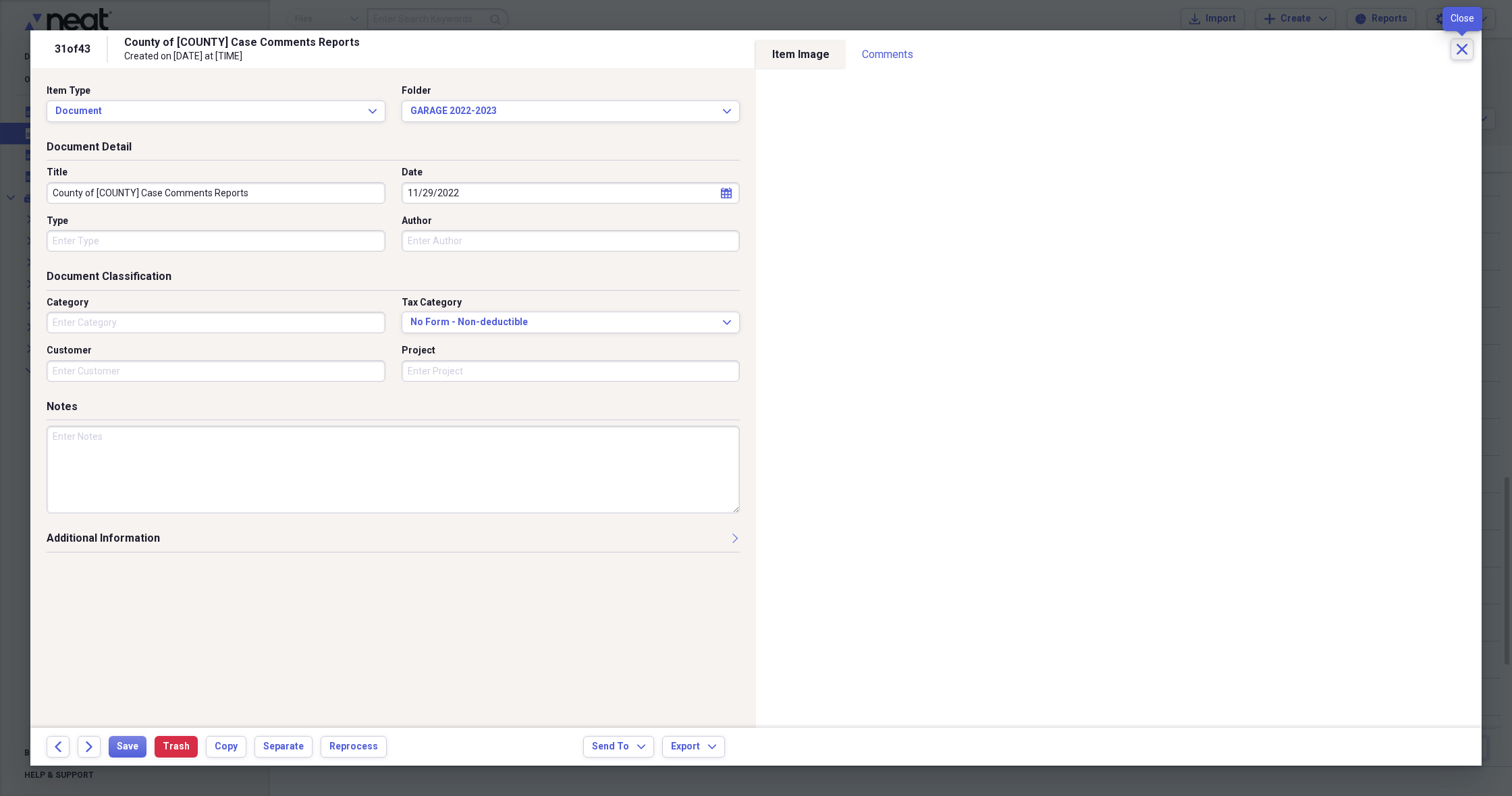 click 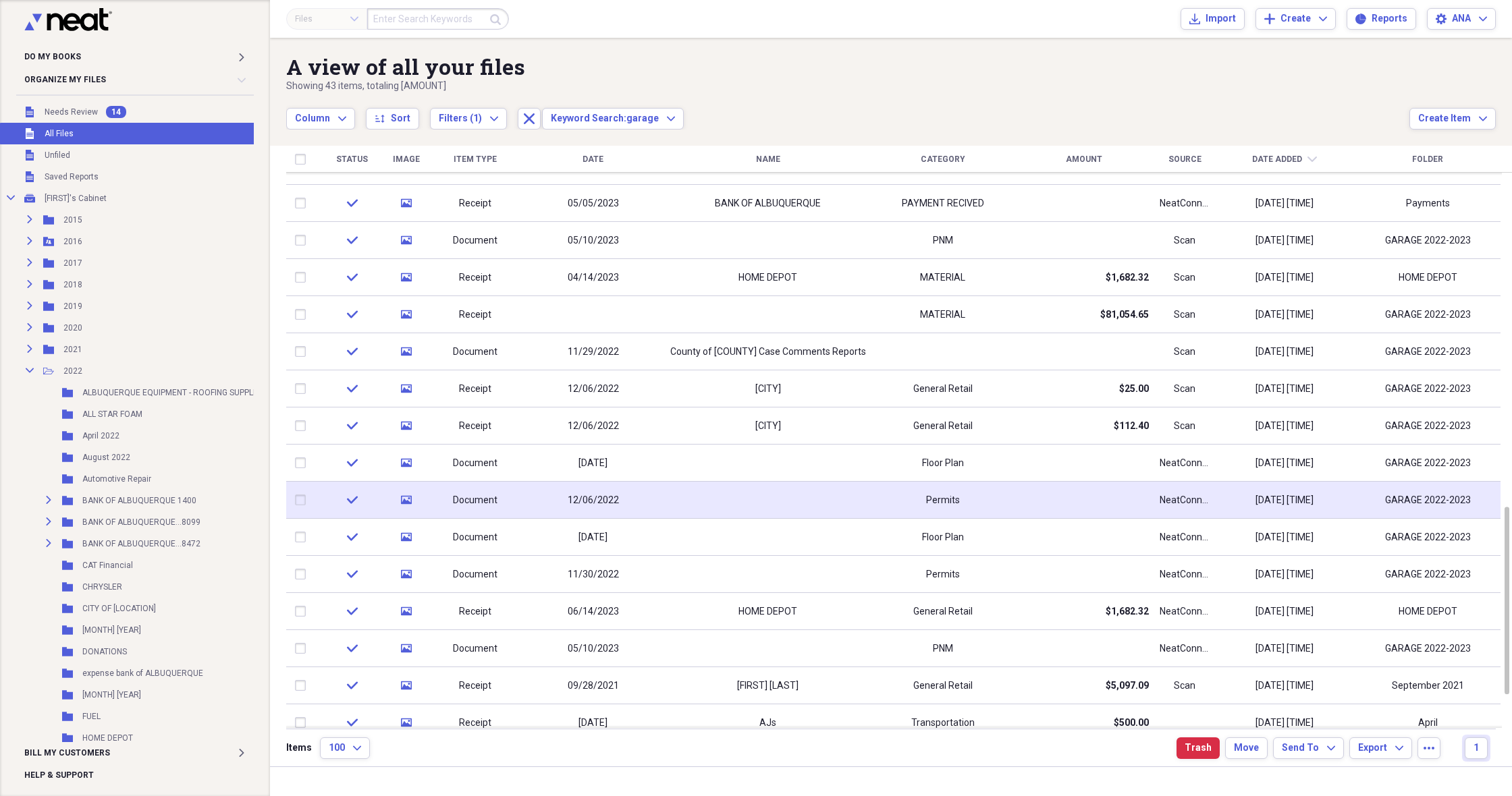 click at bounding box center [767, 500] 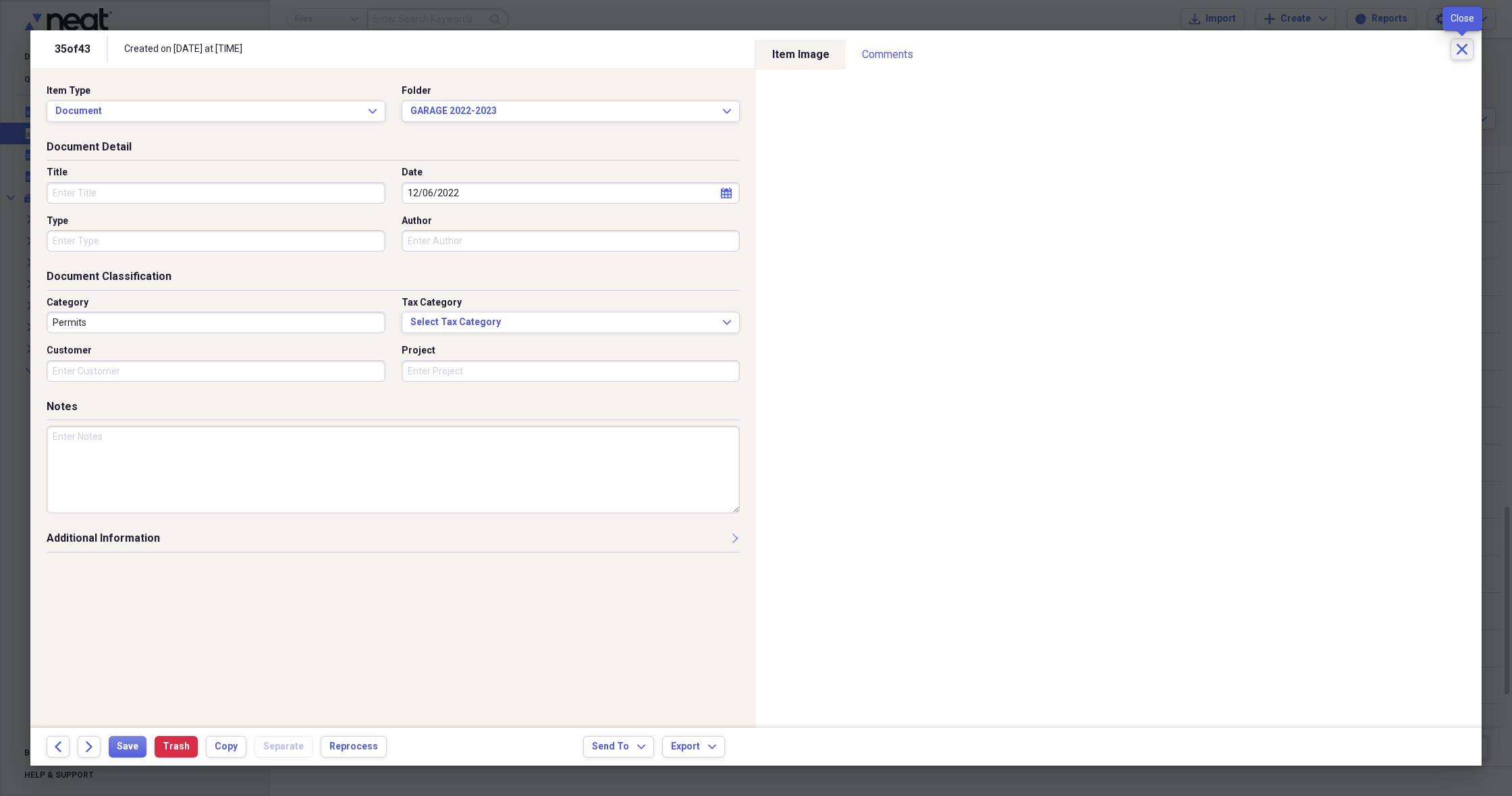 click on "Close" 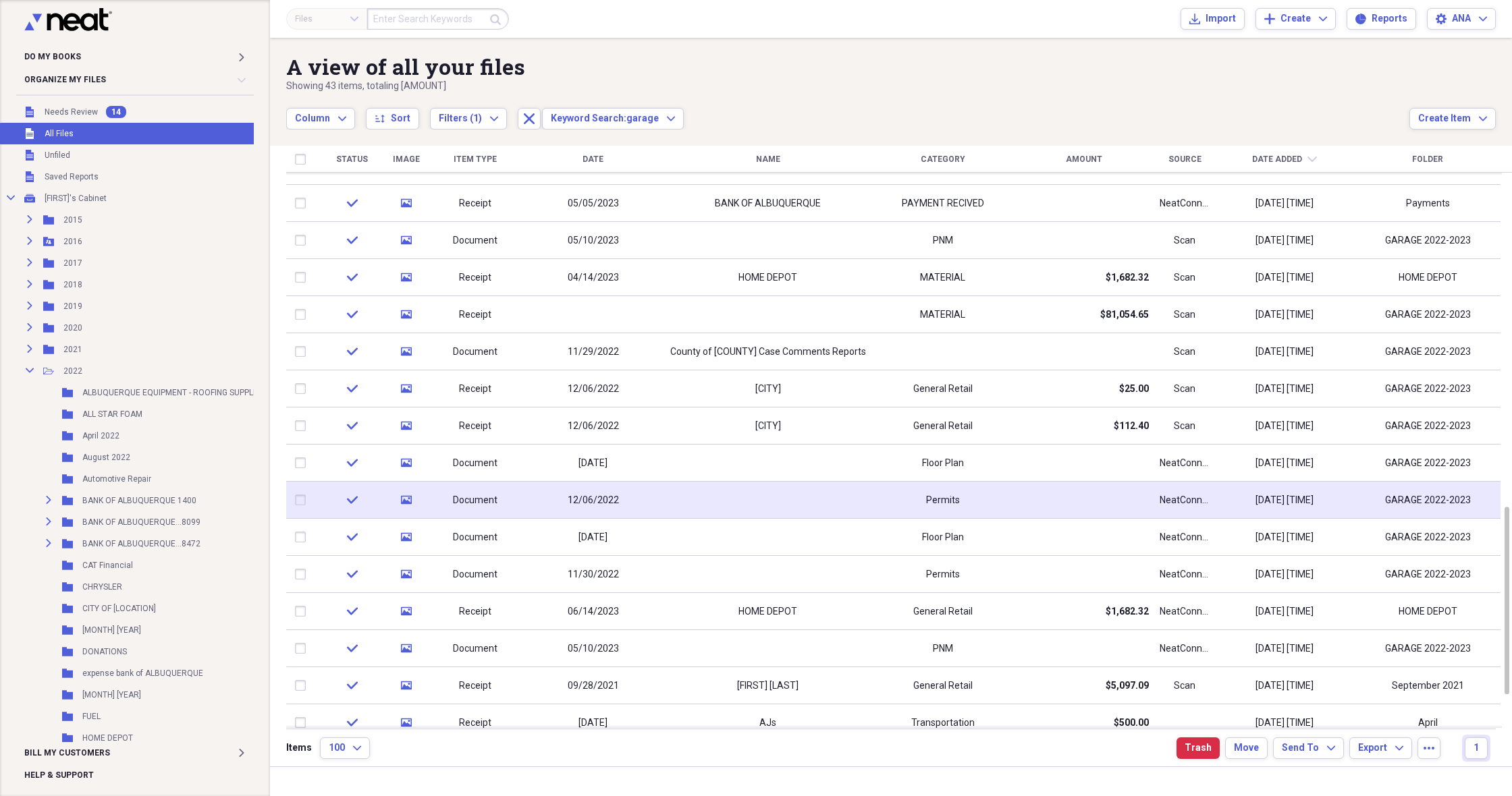 drag, startPoint x: 300, startPoint y: 497, endPoint x: 321, endPoint y: 496, distance: 21.023796 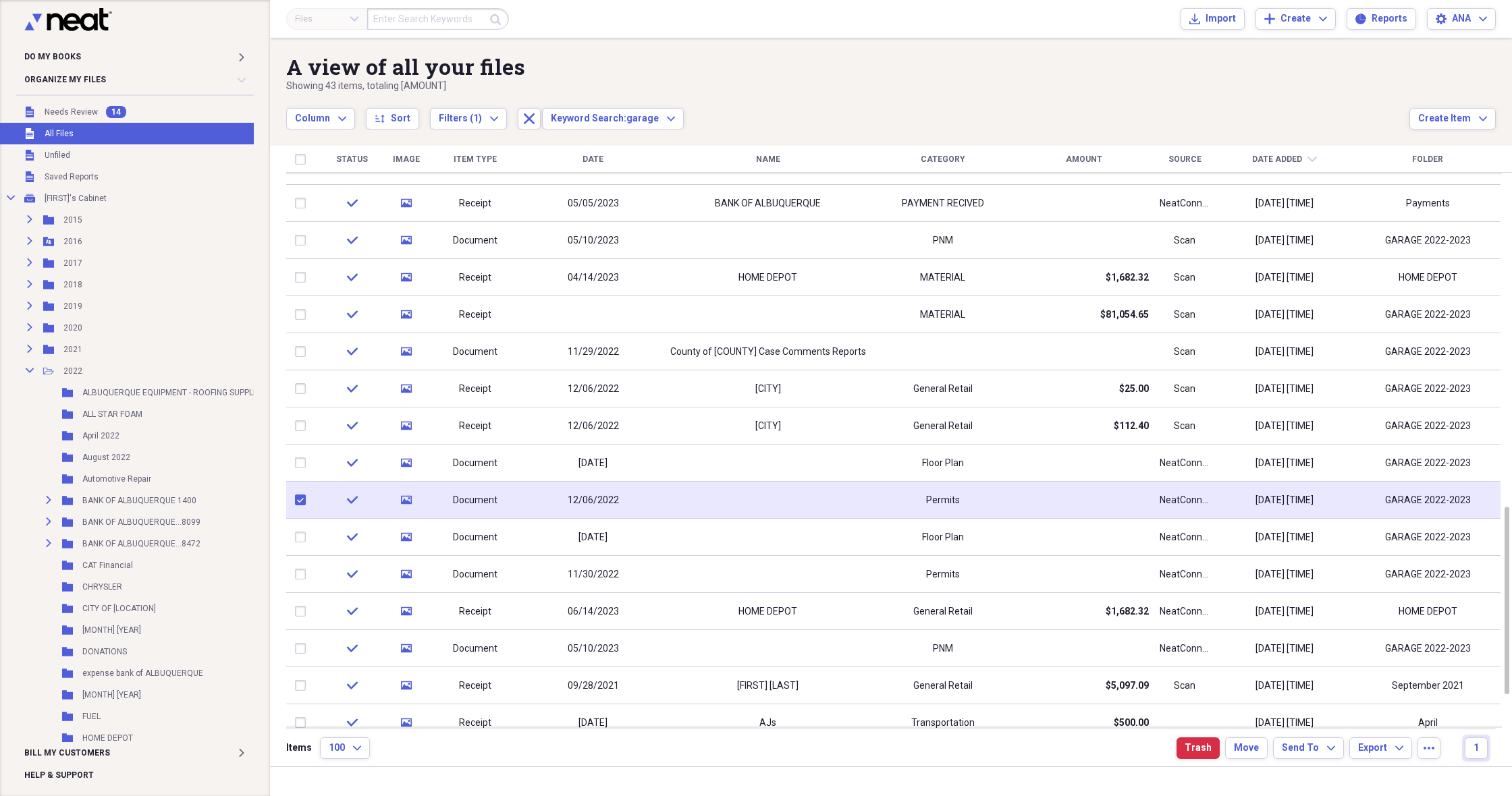 checkbox on "true" 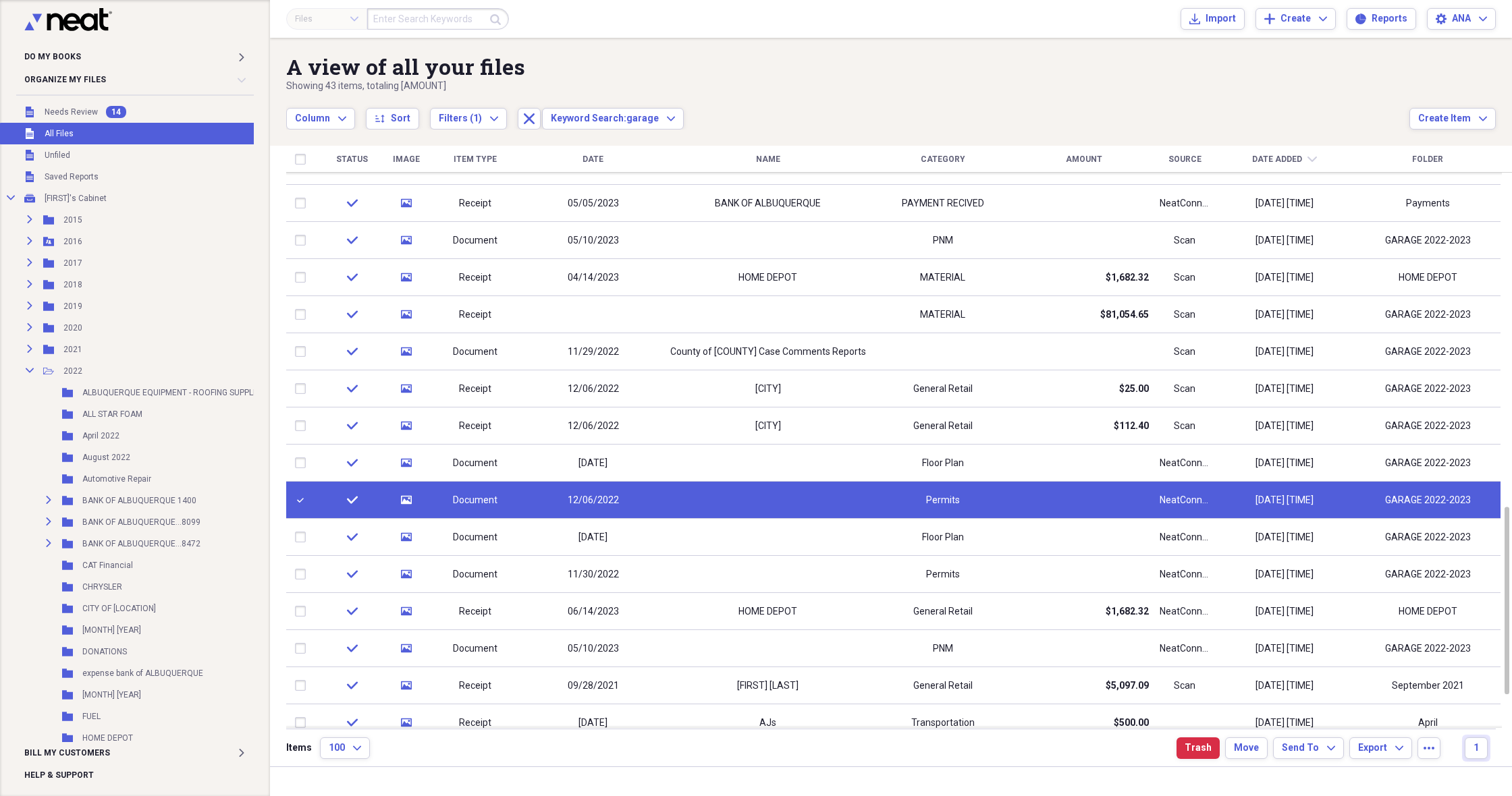 click on "12/06/2022" at bounding box center (593, 501) 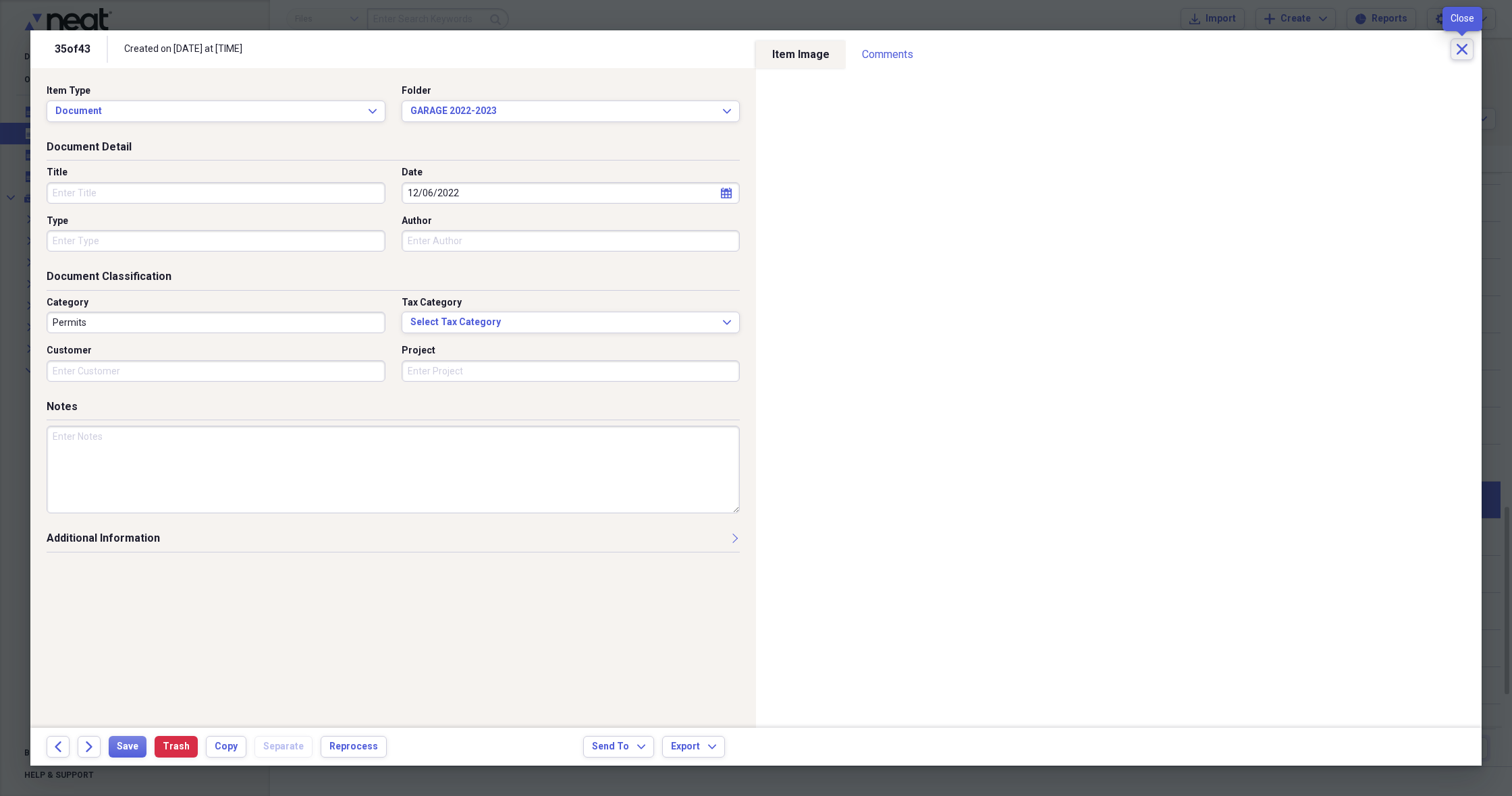 click on "Close" 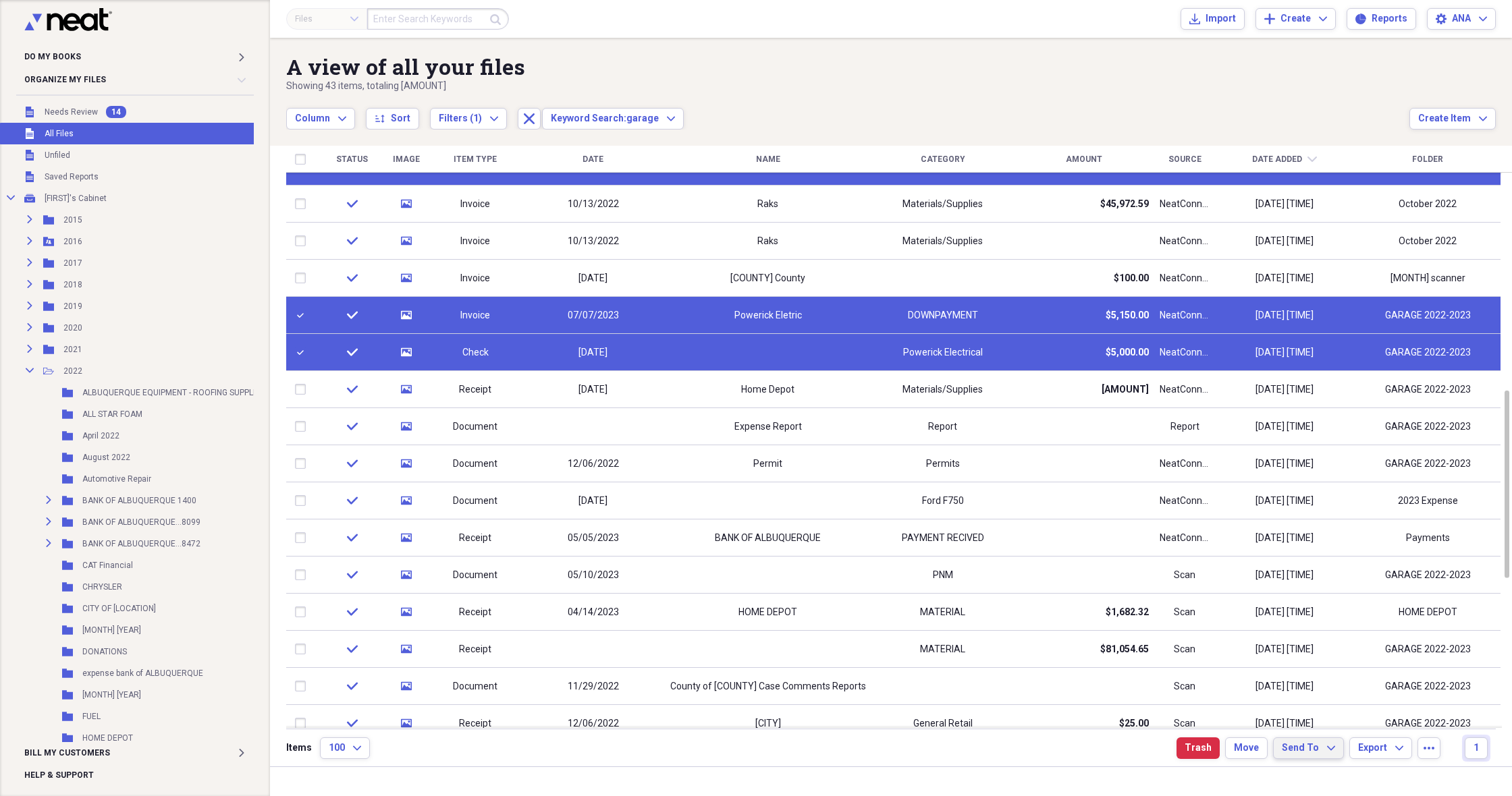 click on "Expand" 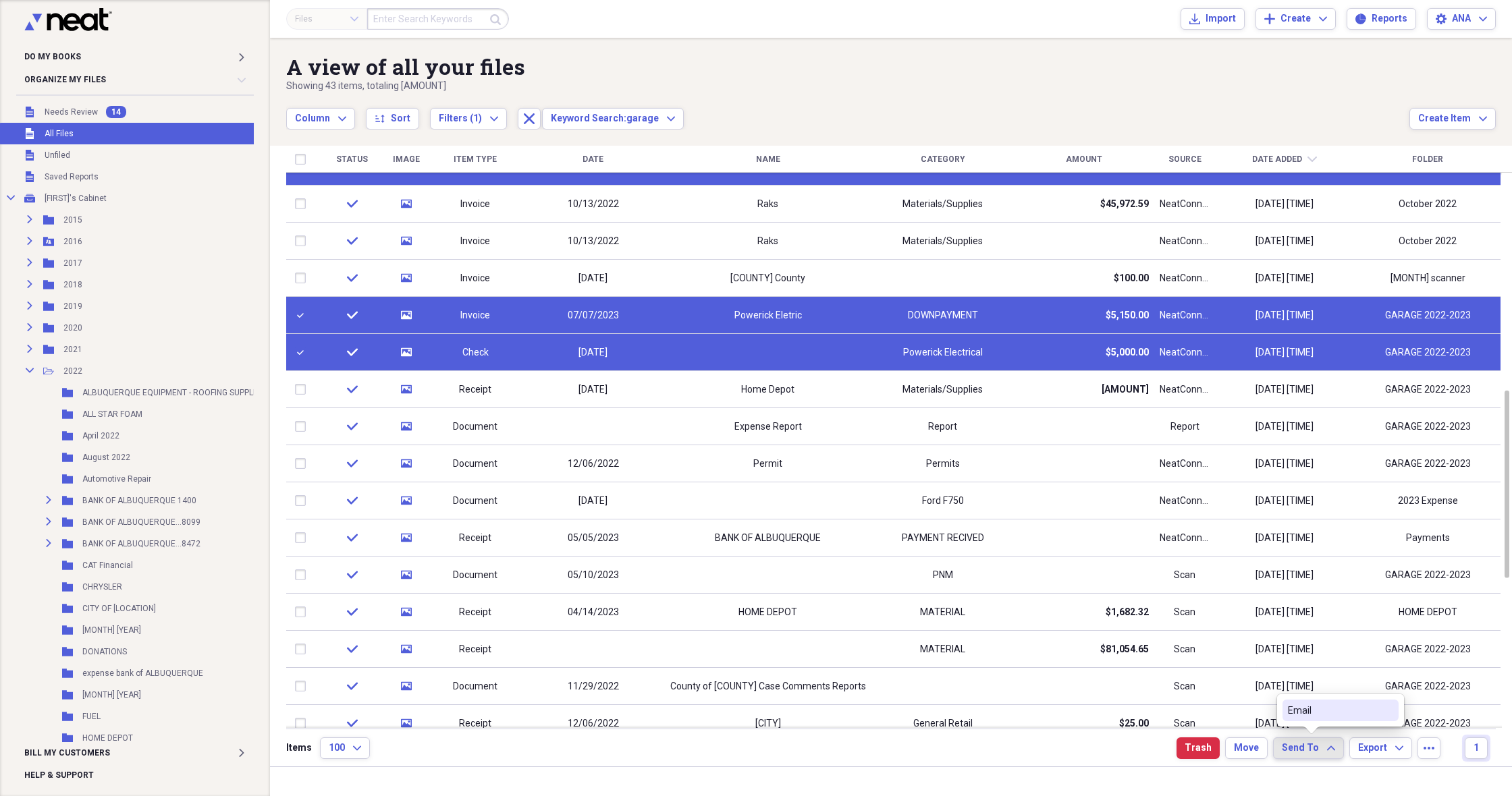 click on "Email" at bounding box center (1341, 710) 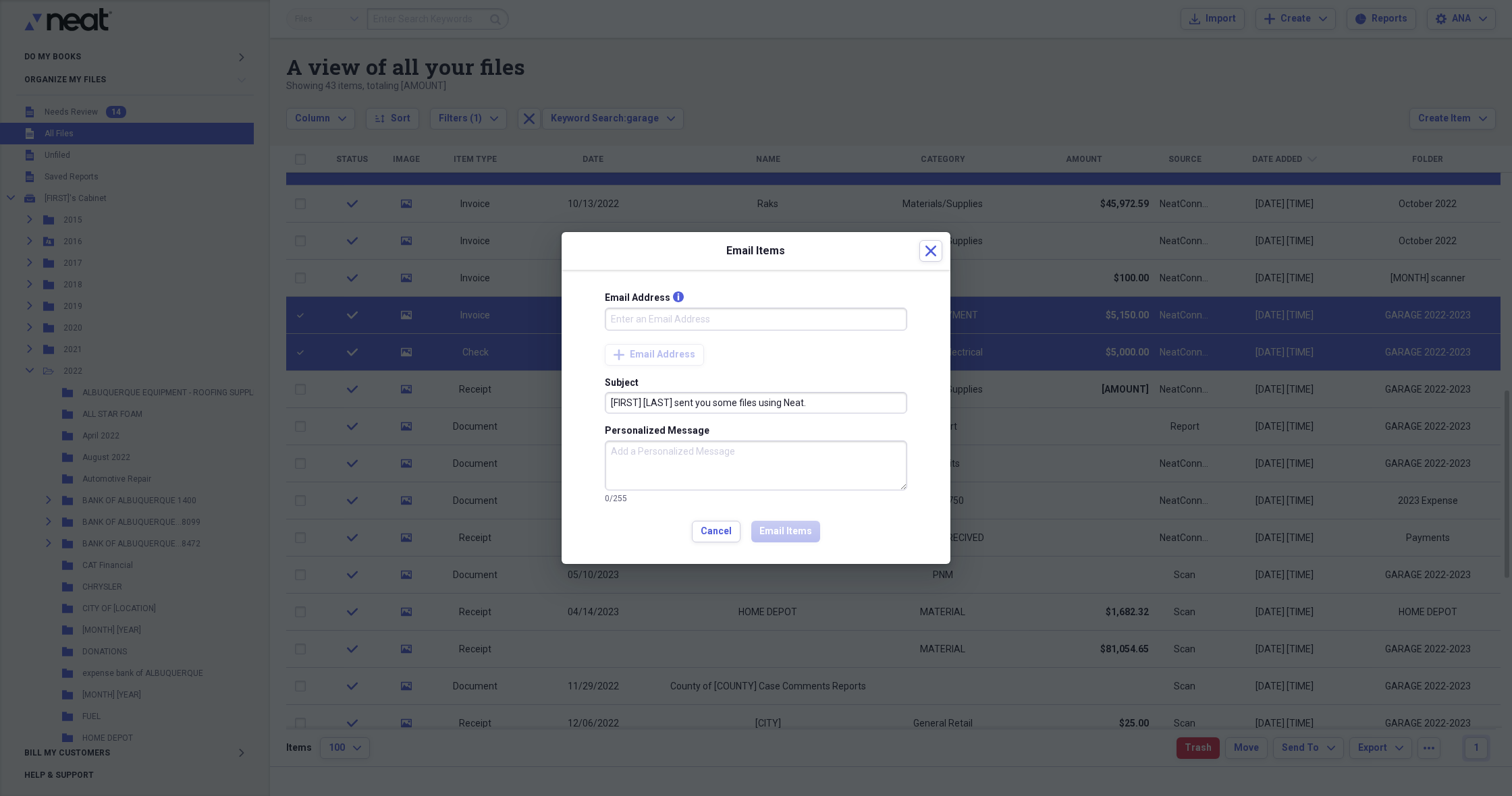 type on "[EMAIL]" 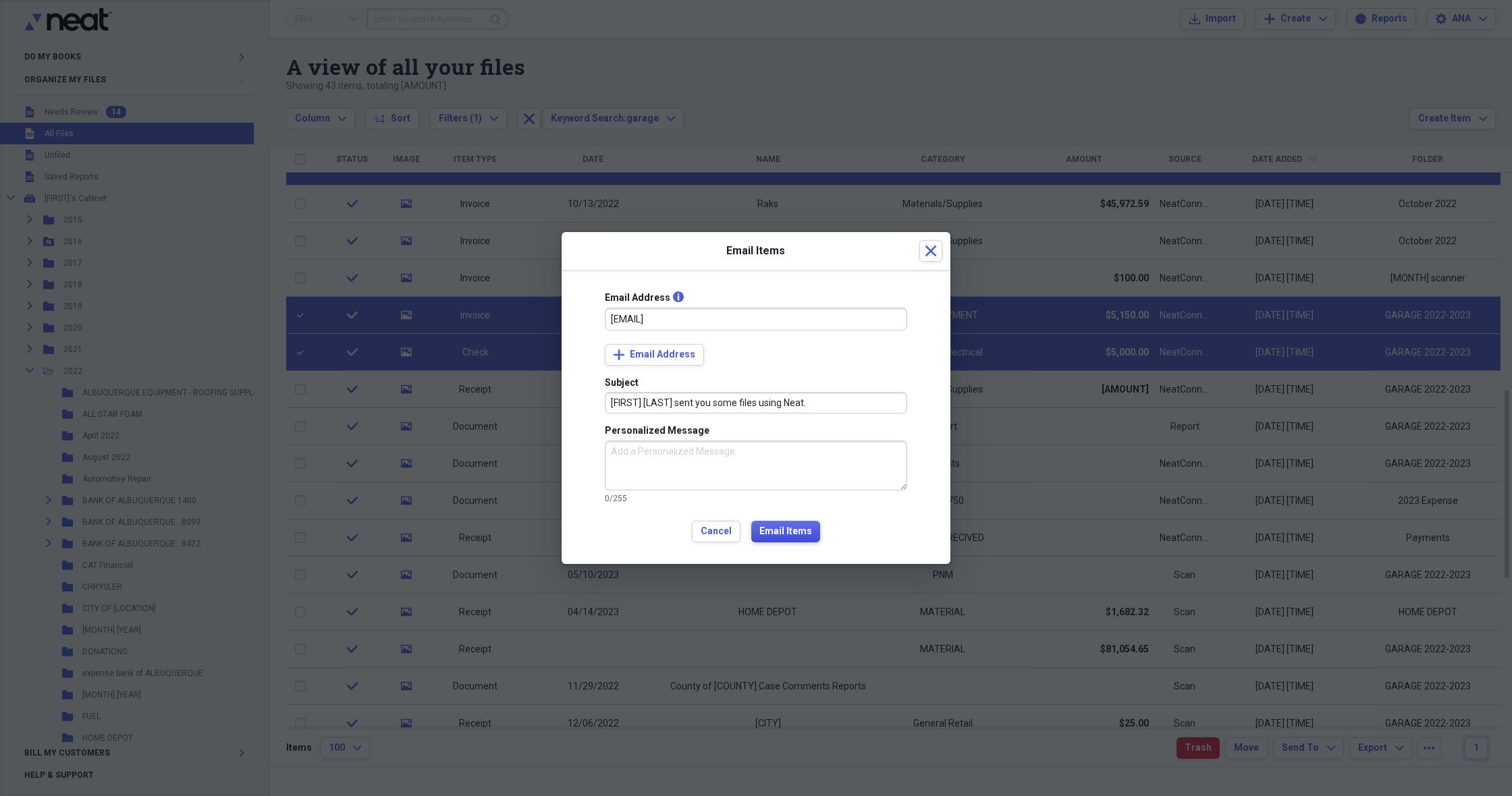 click on "Email Items" at bounding box center (786, 532) 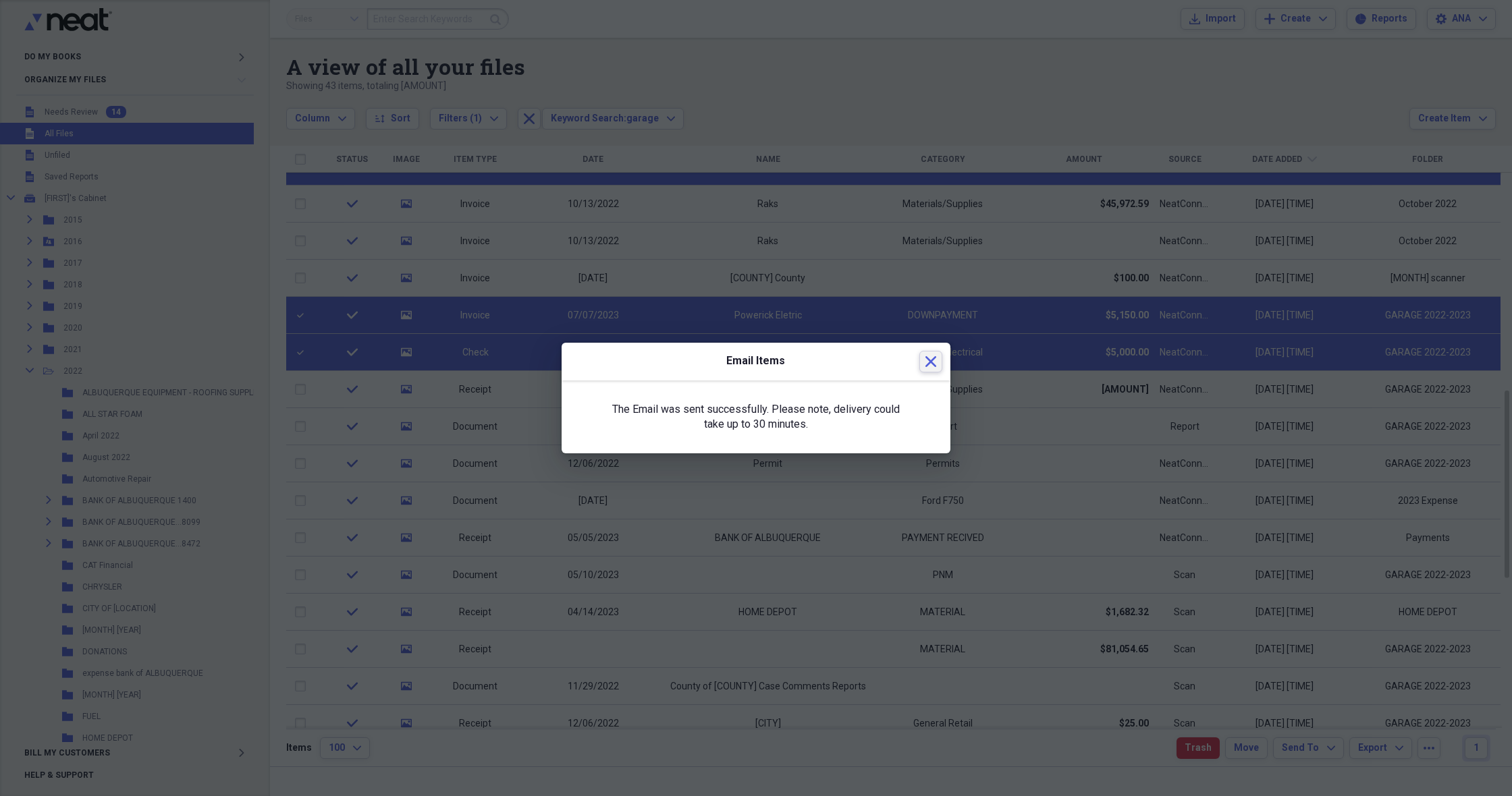 click on "Close" 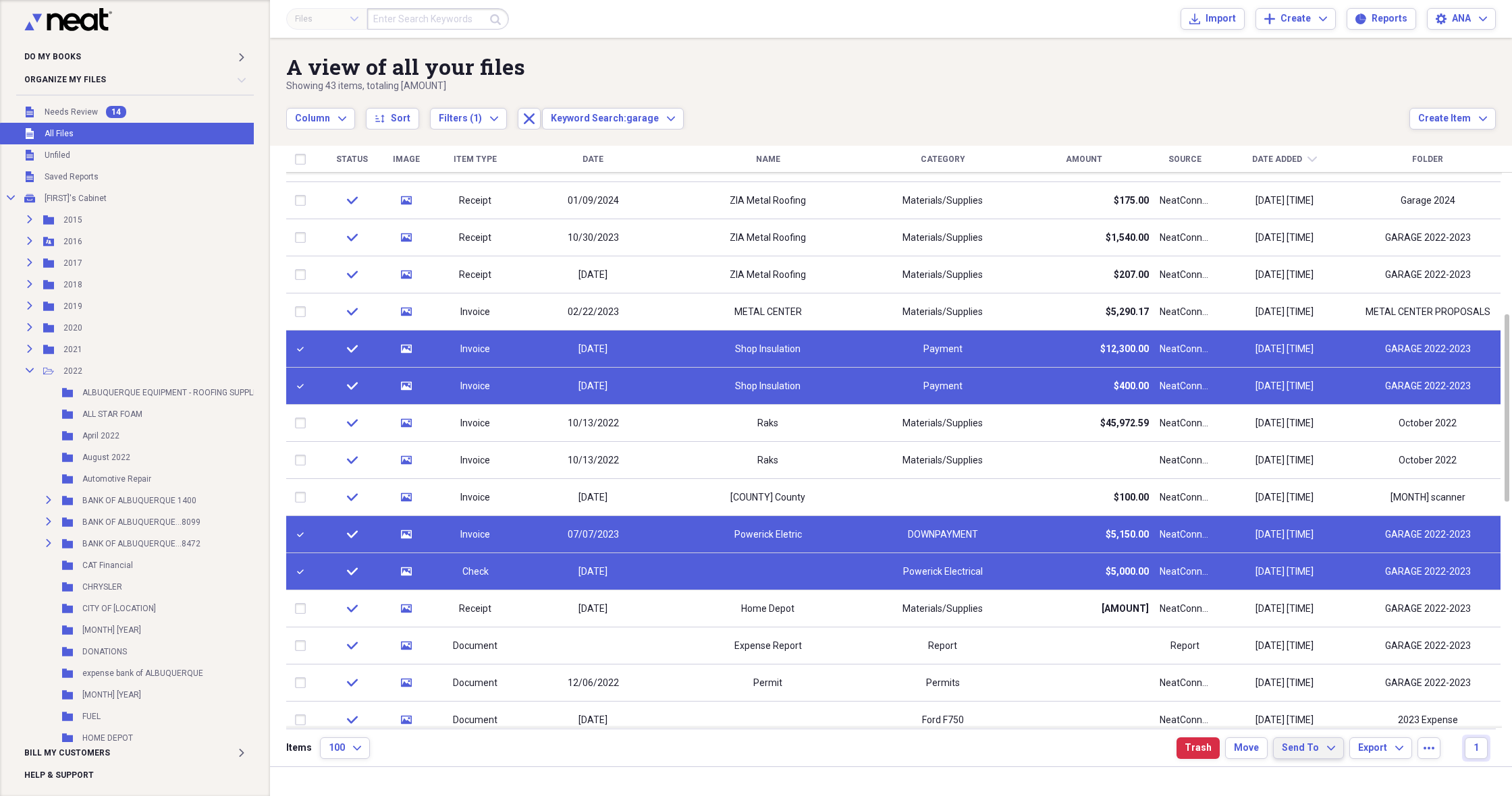 checkbox on "true" 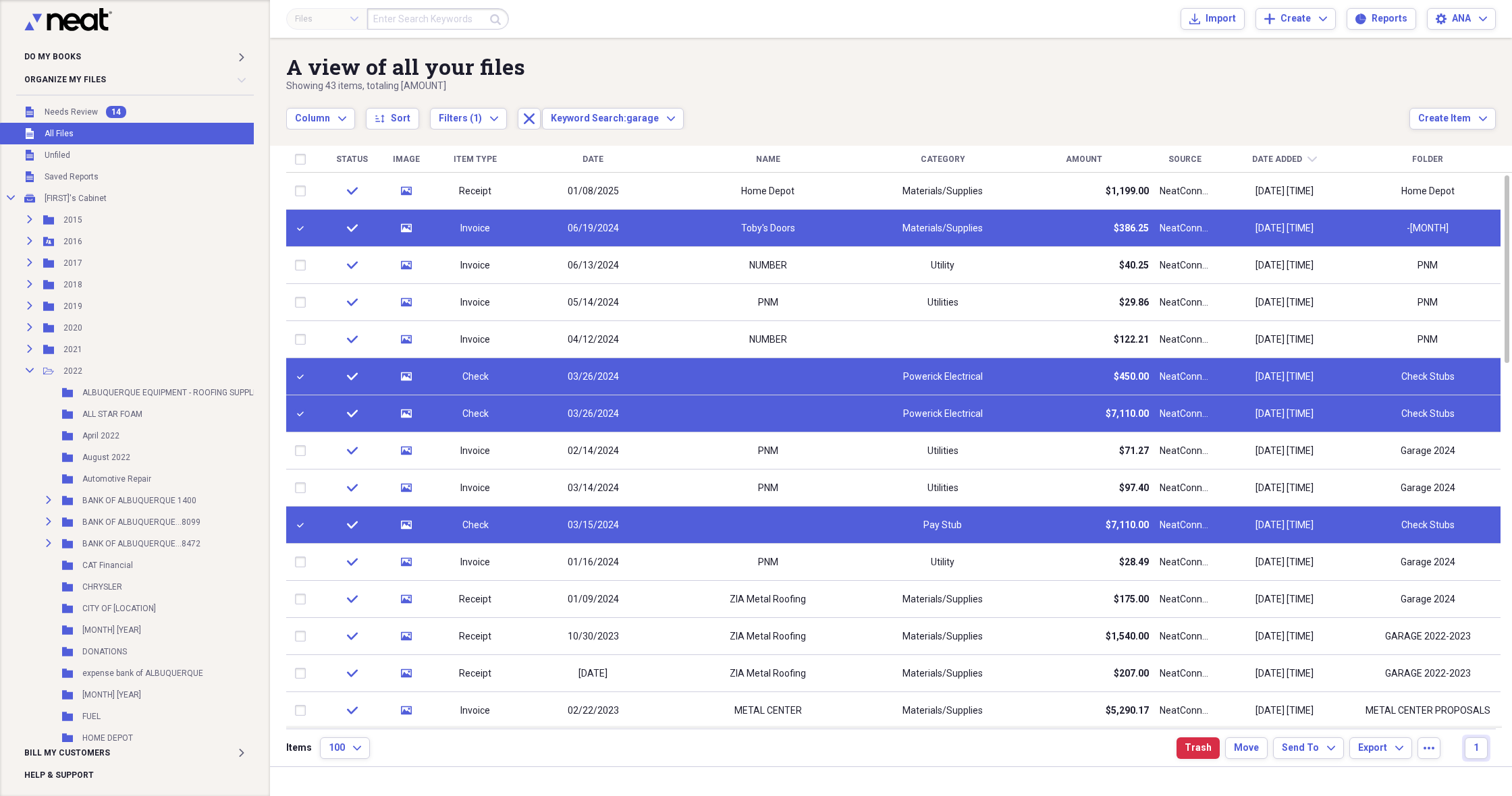 click at bounding box center (438, 19) 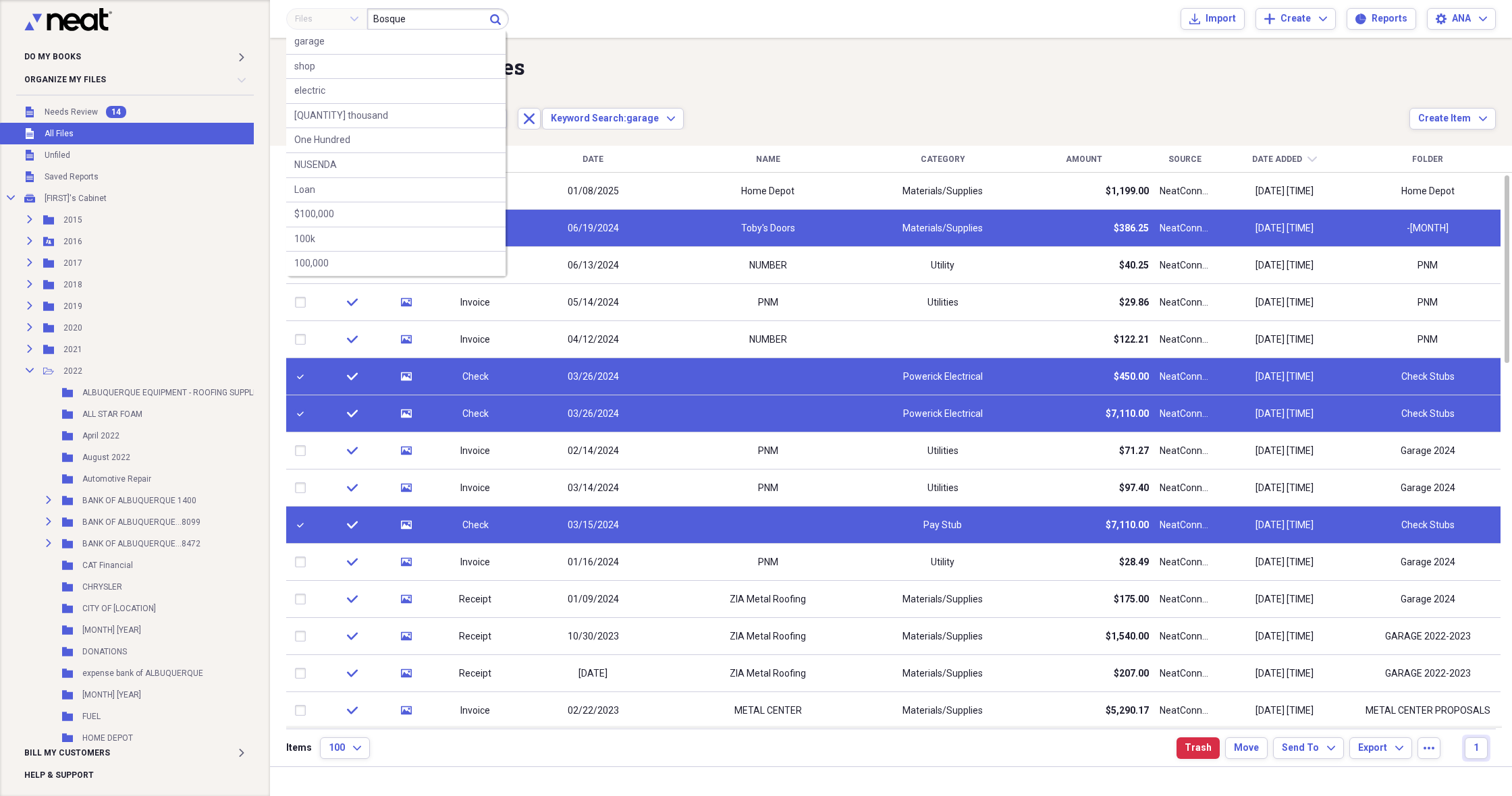 type on "Bosque" 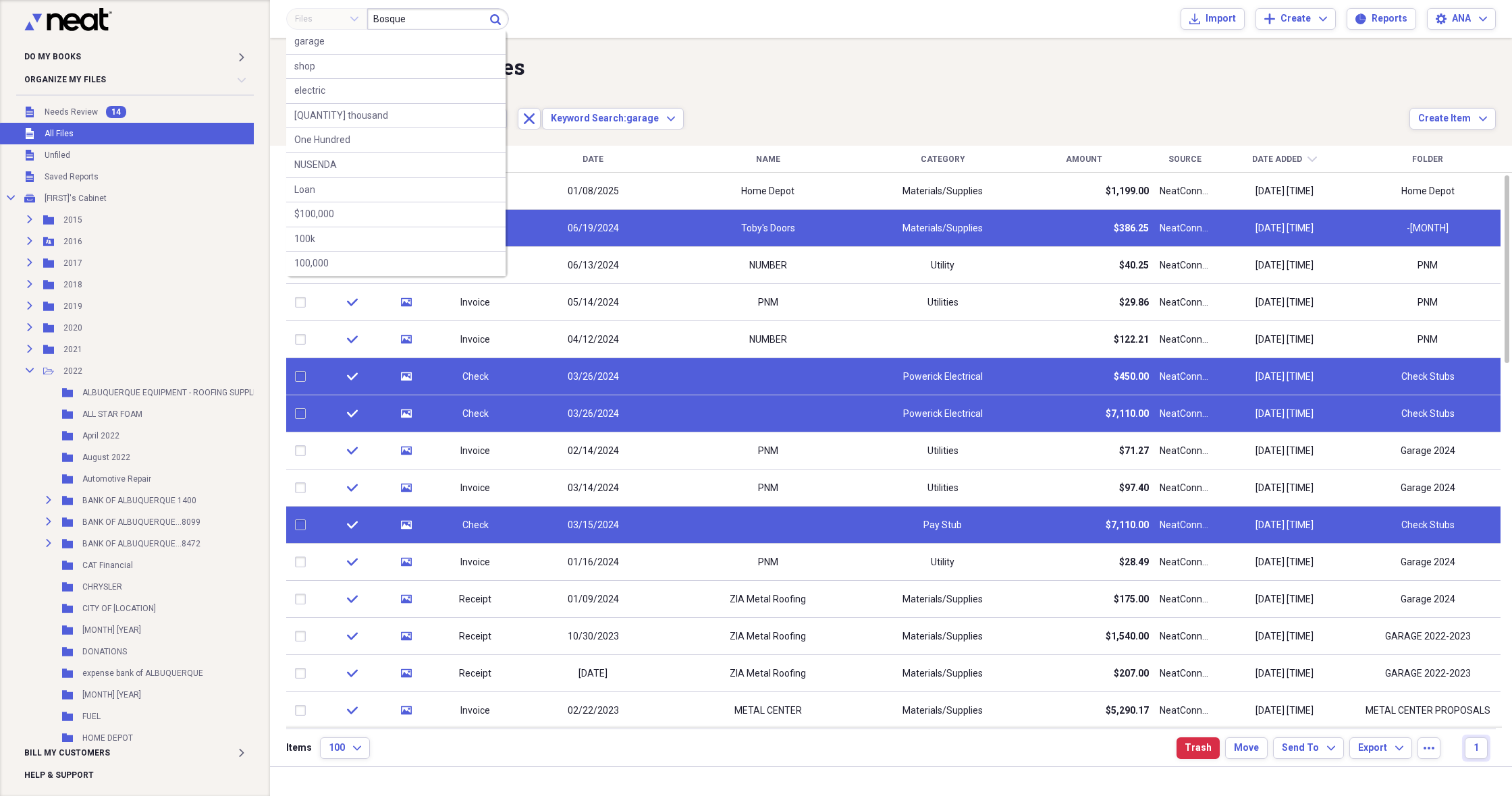 type 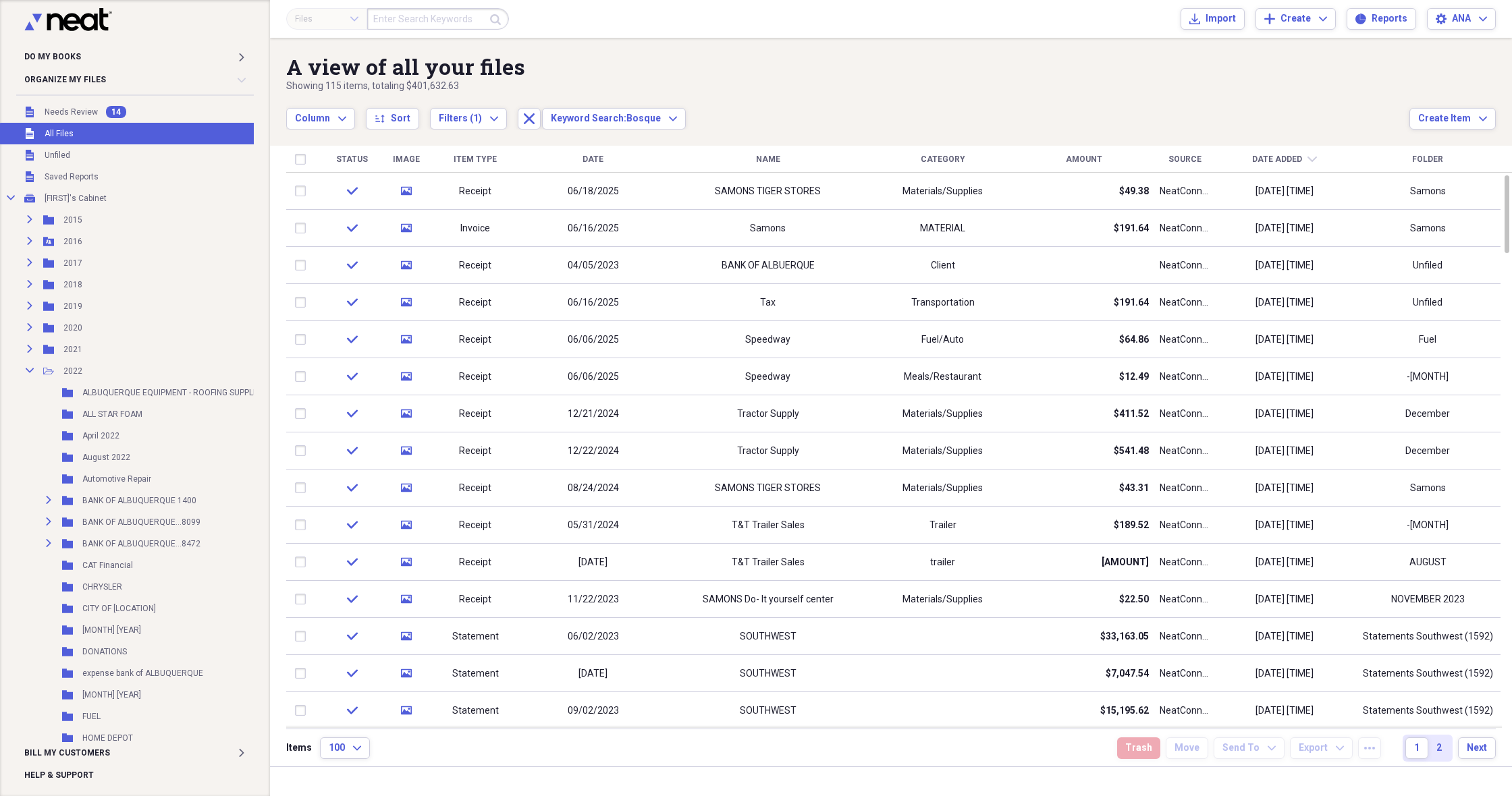 click at bounding box center (438, 19) 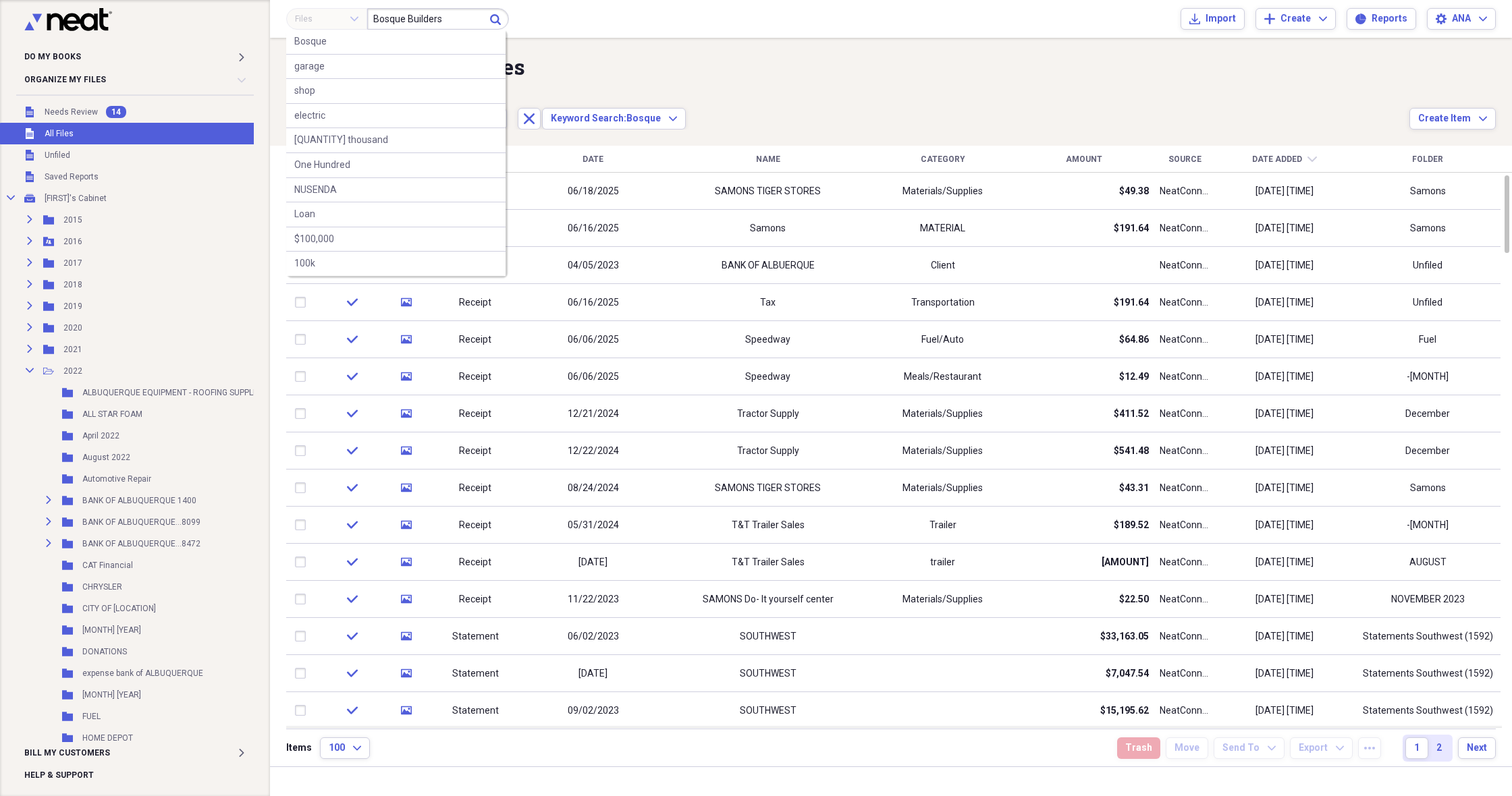 type on "Bosque Builders" 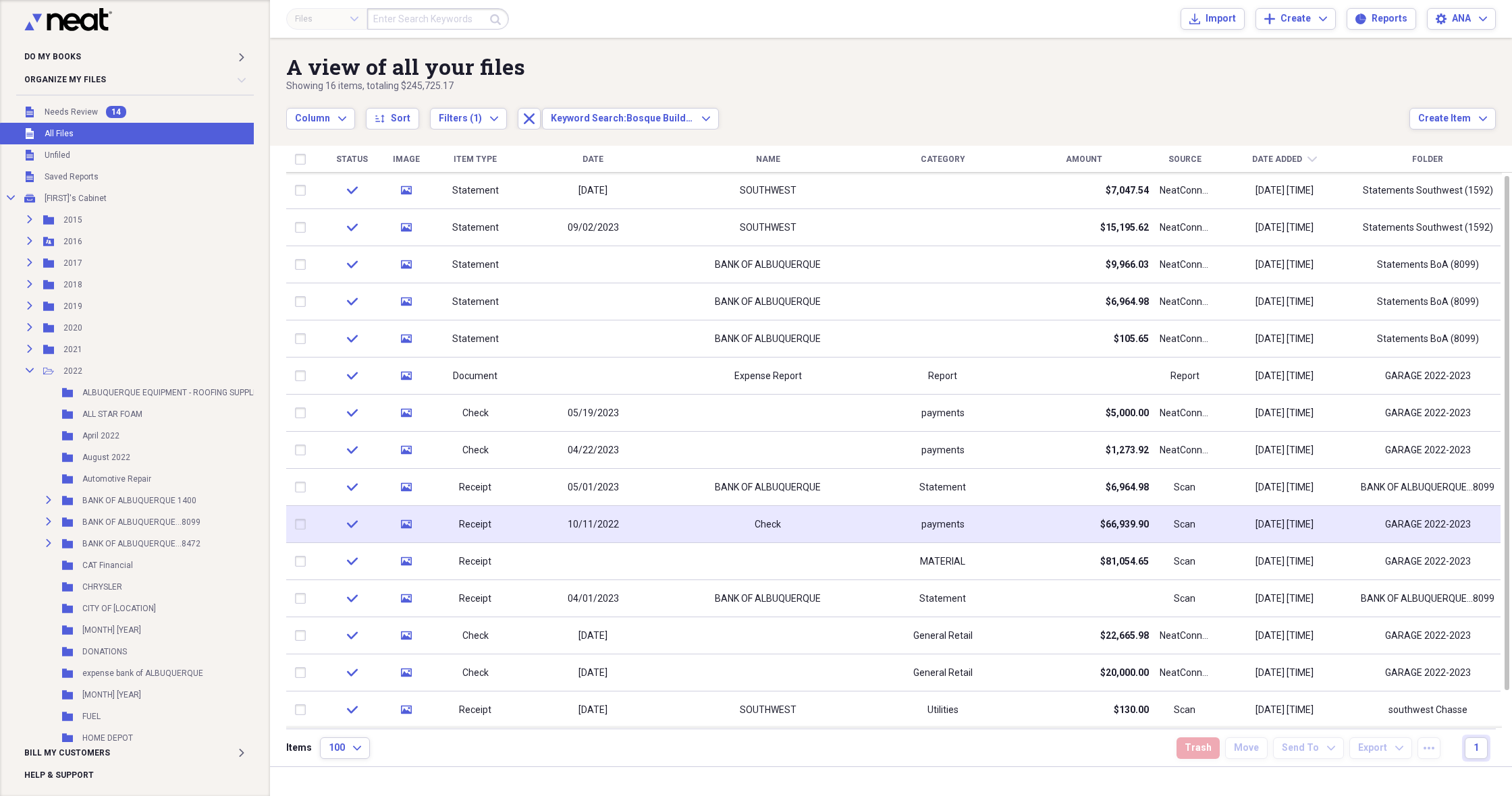 click on "Check" at bounding box center [767, 524] 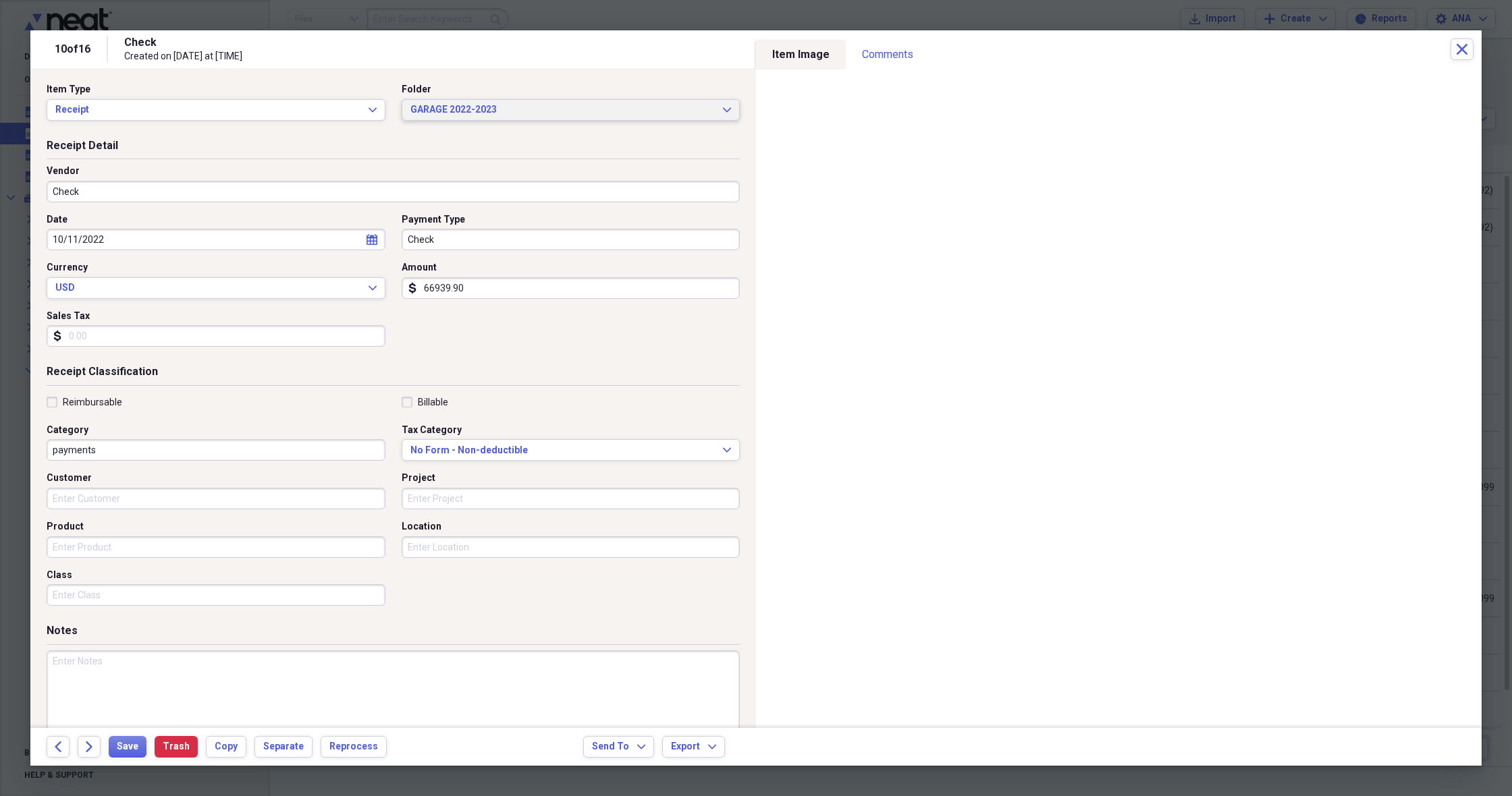 scroll, scrollTop: 0, scrollLeft: 0, axis: both 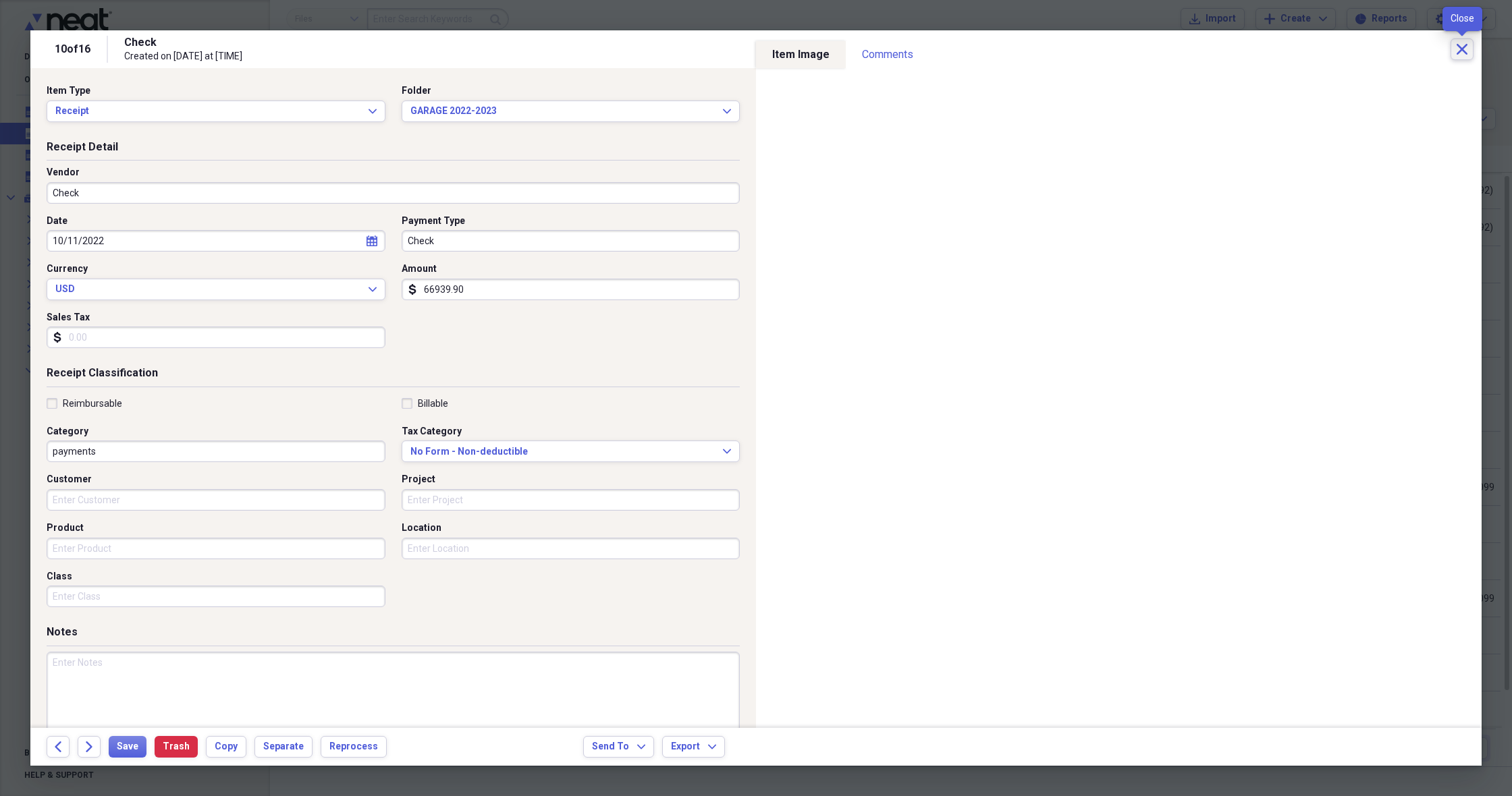 click on "Close" at bounding box center (1462, 49) 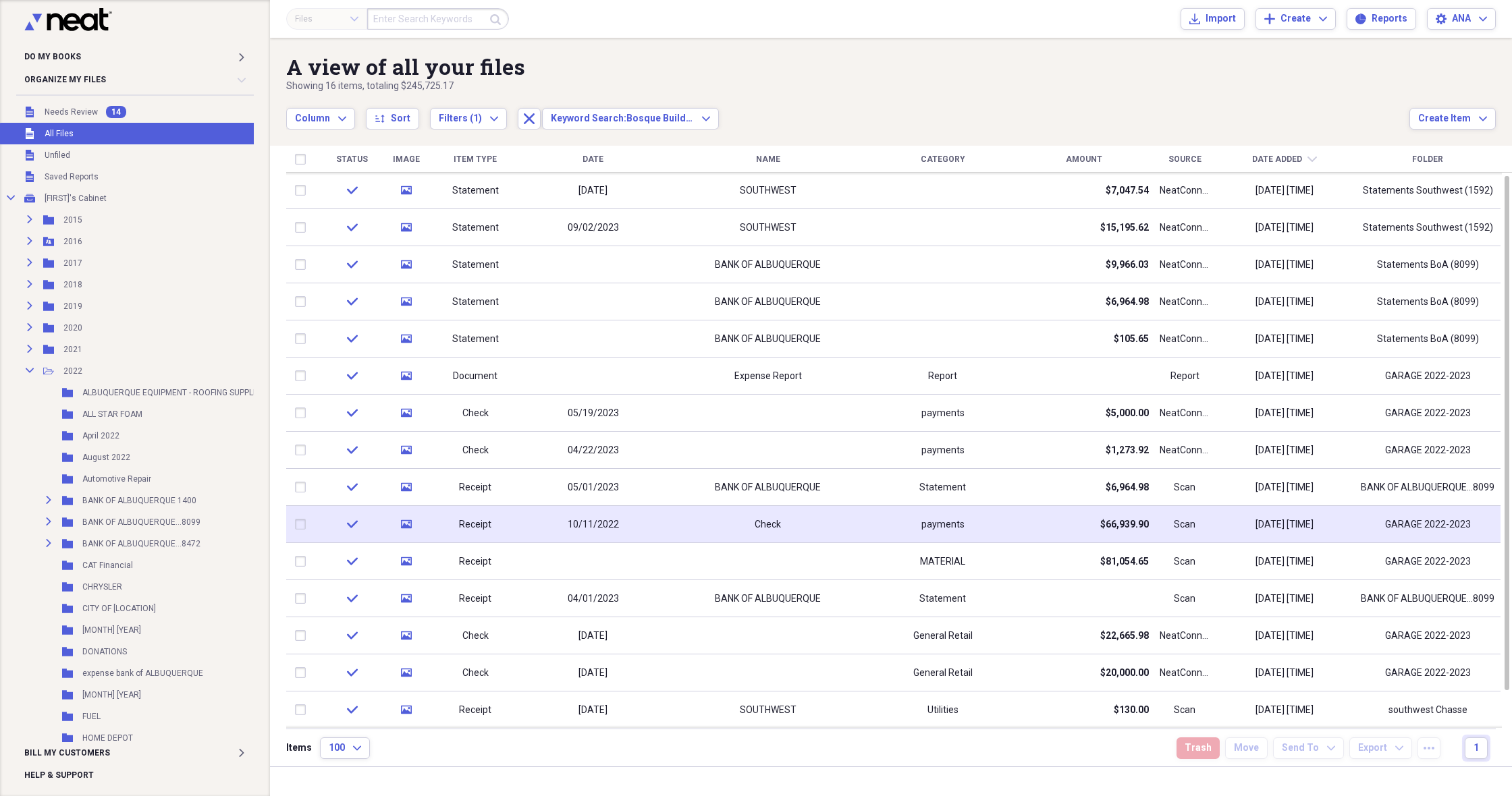 click at bounding box center (303, 524) 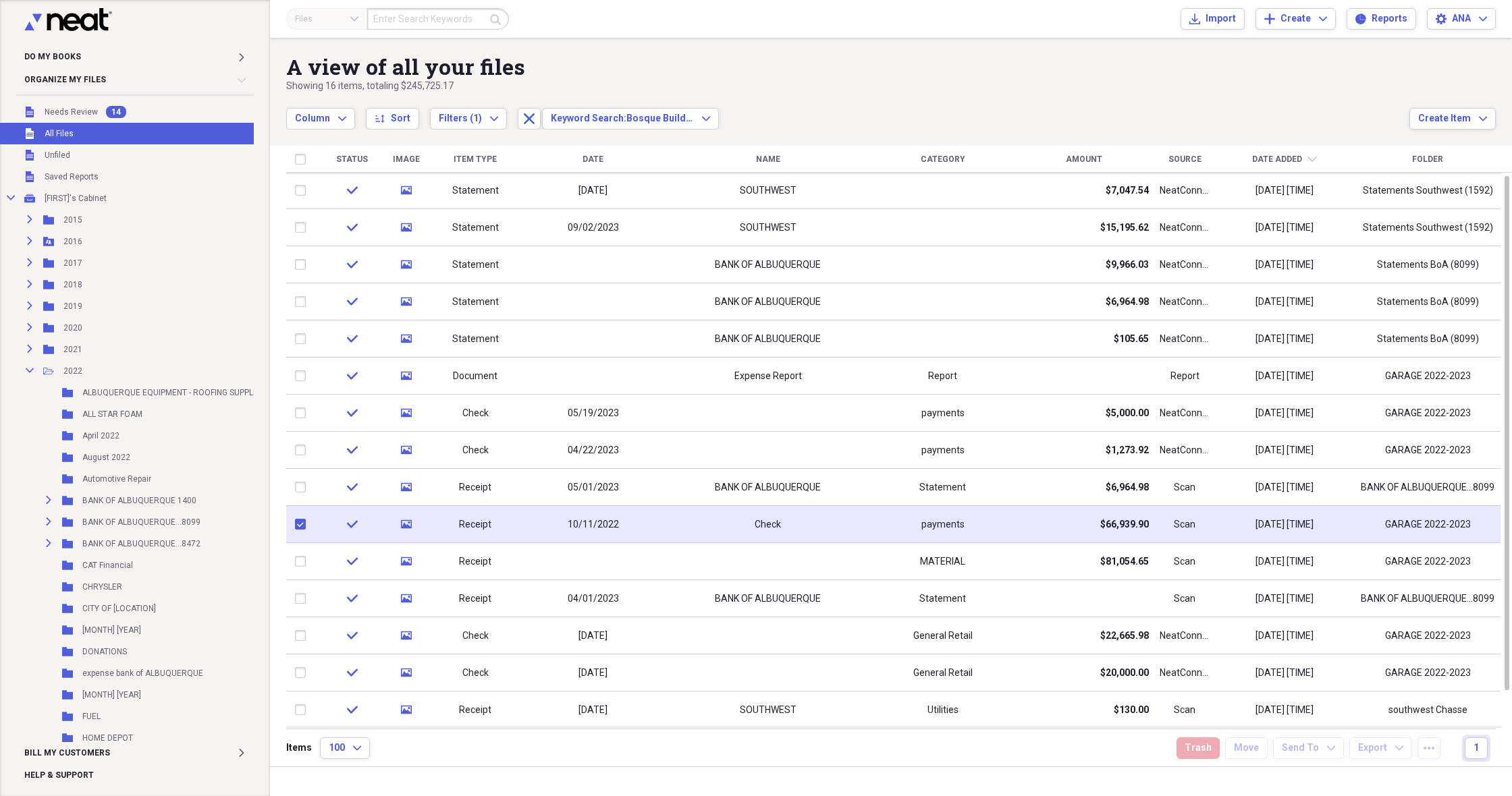 checkbox on "true" 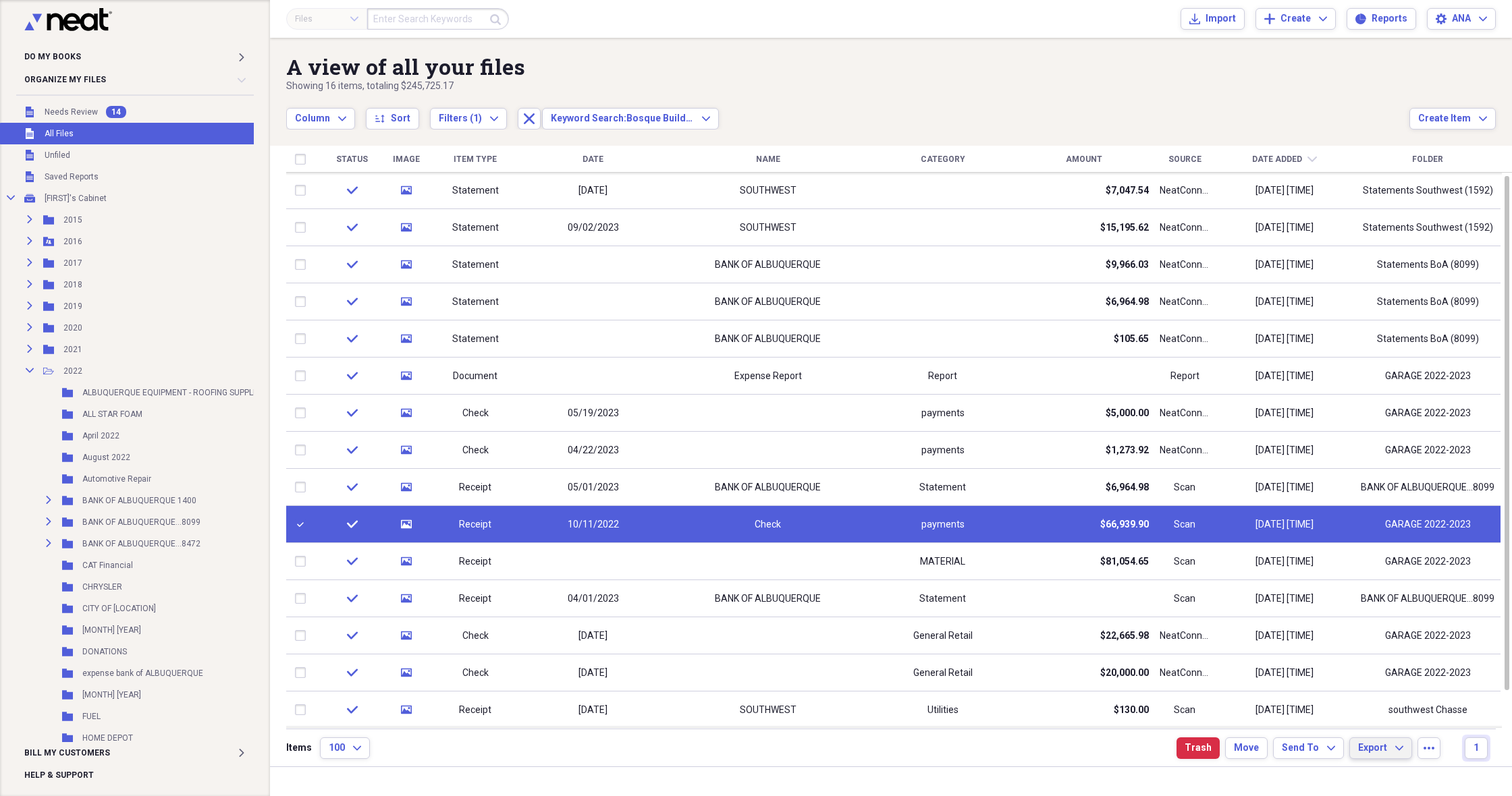 click on "Export Expand" at bounding box center (1380, 748) 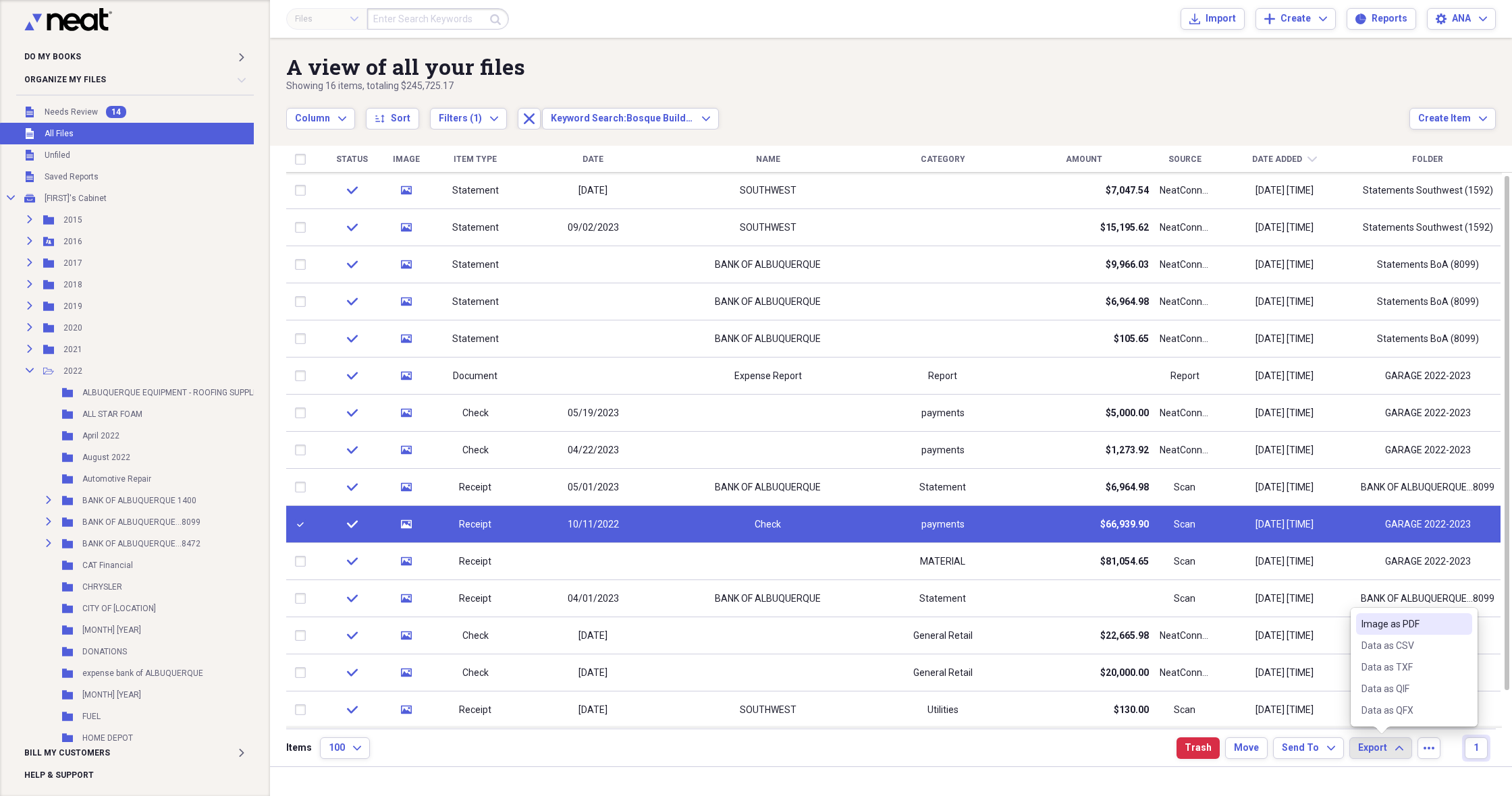 drag, startPoint x: 1118, startPoint y: 751, endPoint x: 1135, endPoint y: 749, distance: 17.117243 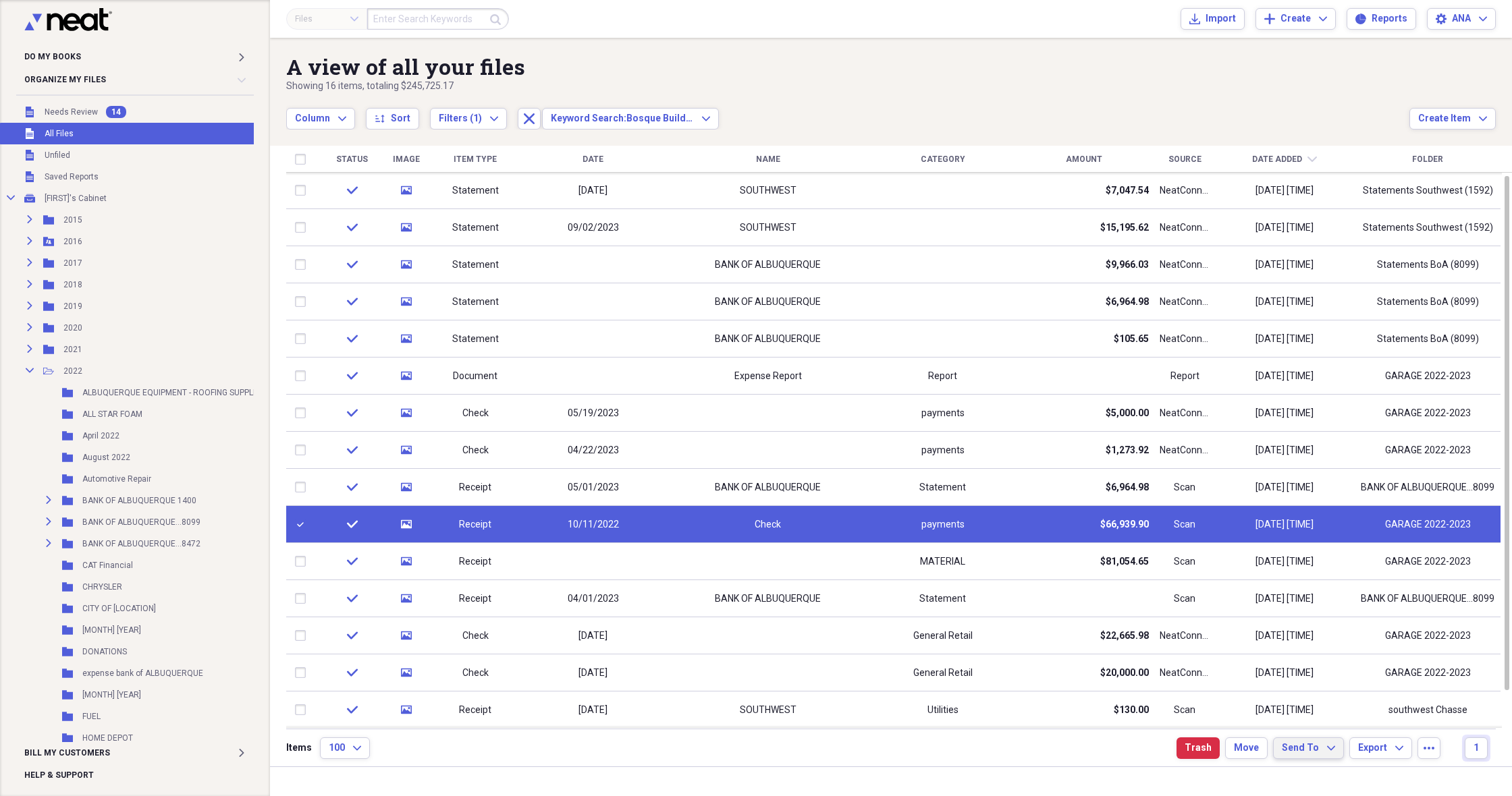 click on "Send To" at bounding box center (1300, 748) 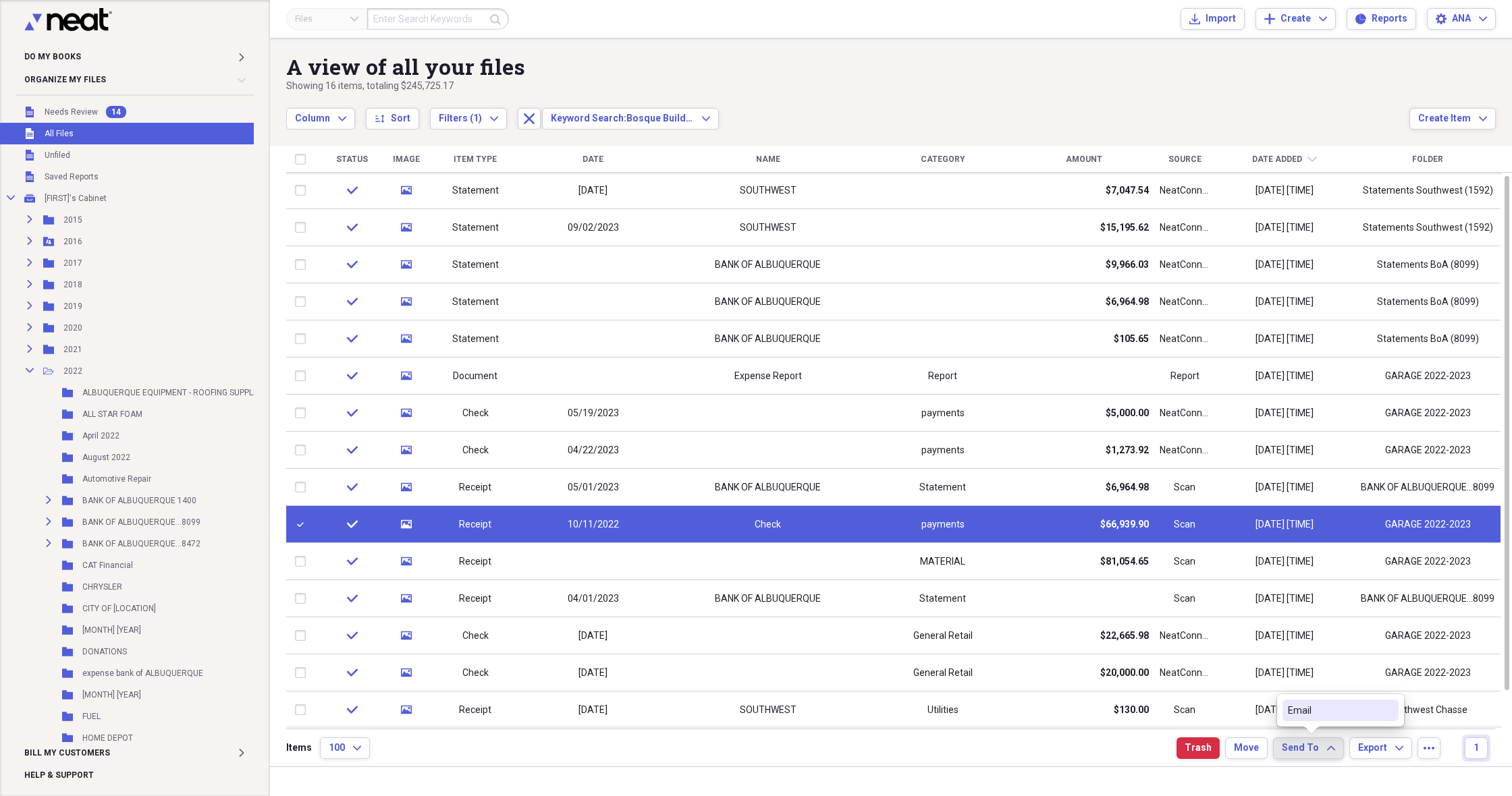 click on "Email" at bounding box center (1332, 710) 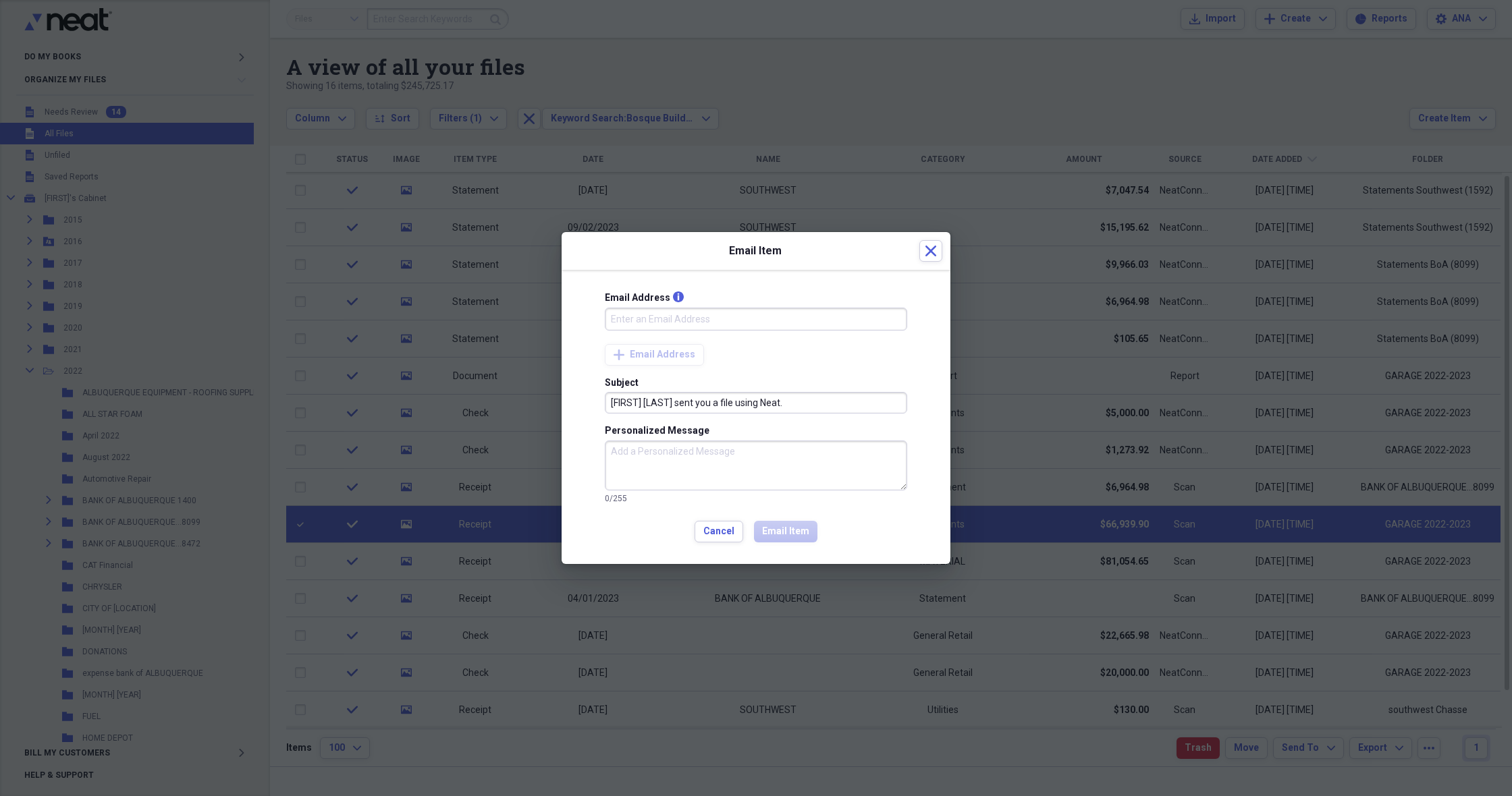 type on "[EMAIL]" 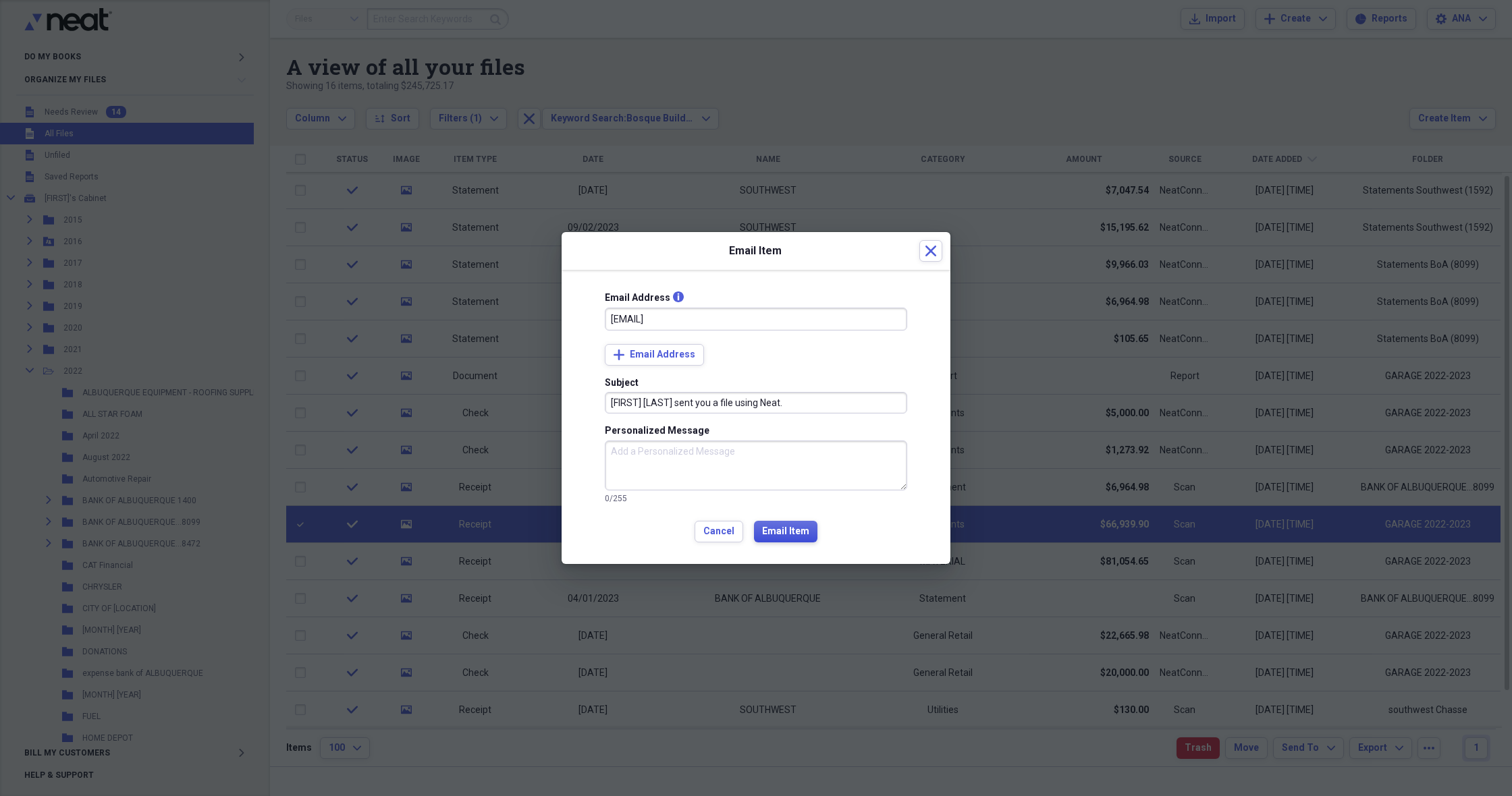 click on "Email Item" at bounding box center (786, 532) 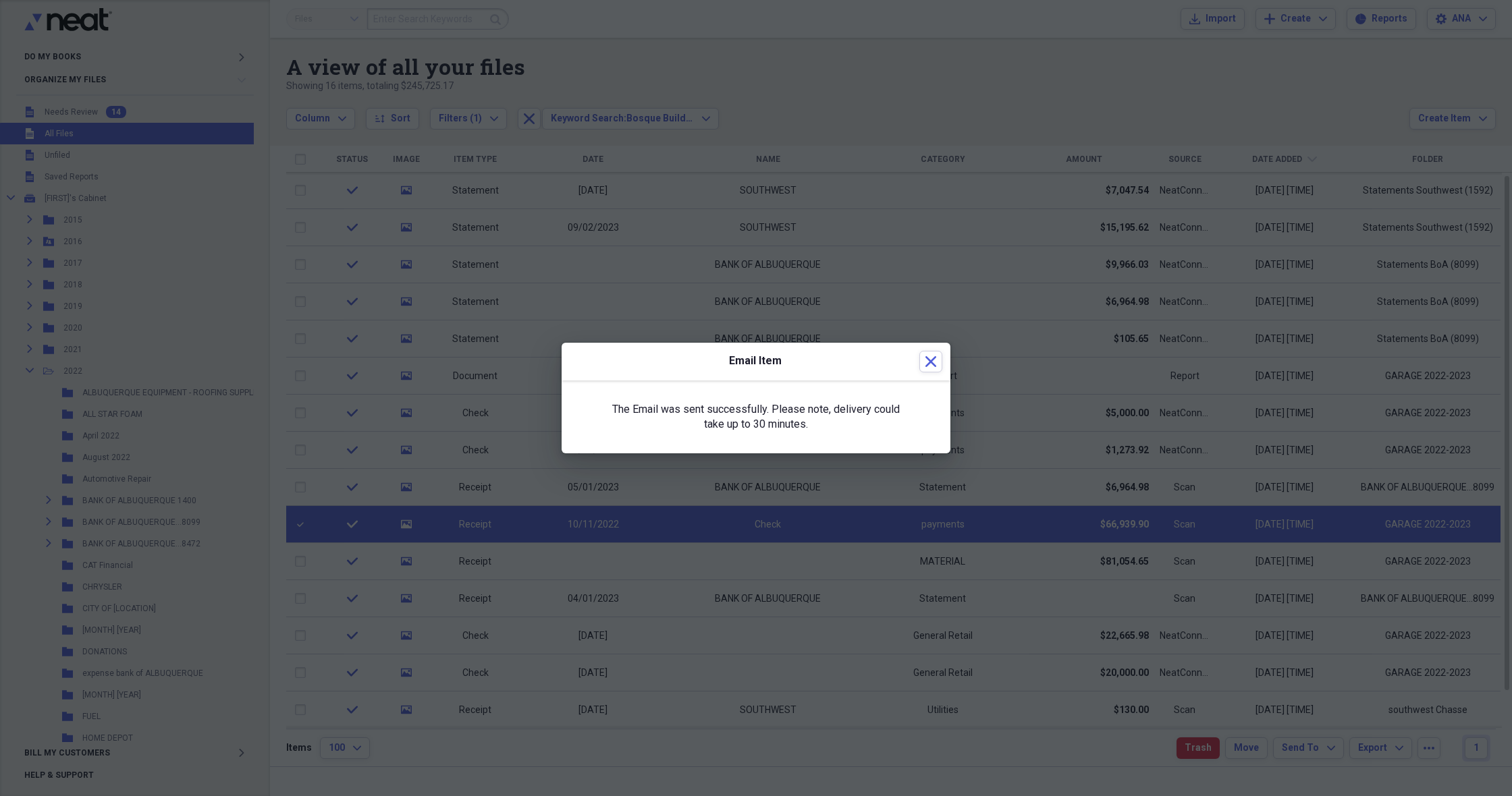 click at bounding box center [756, 398] 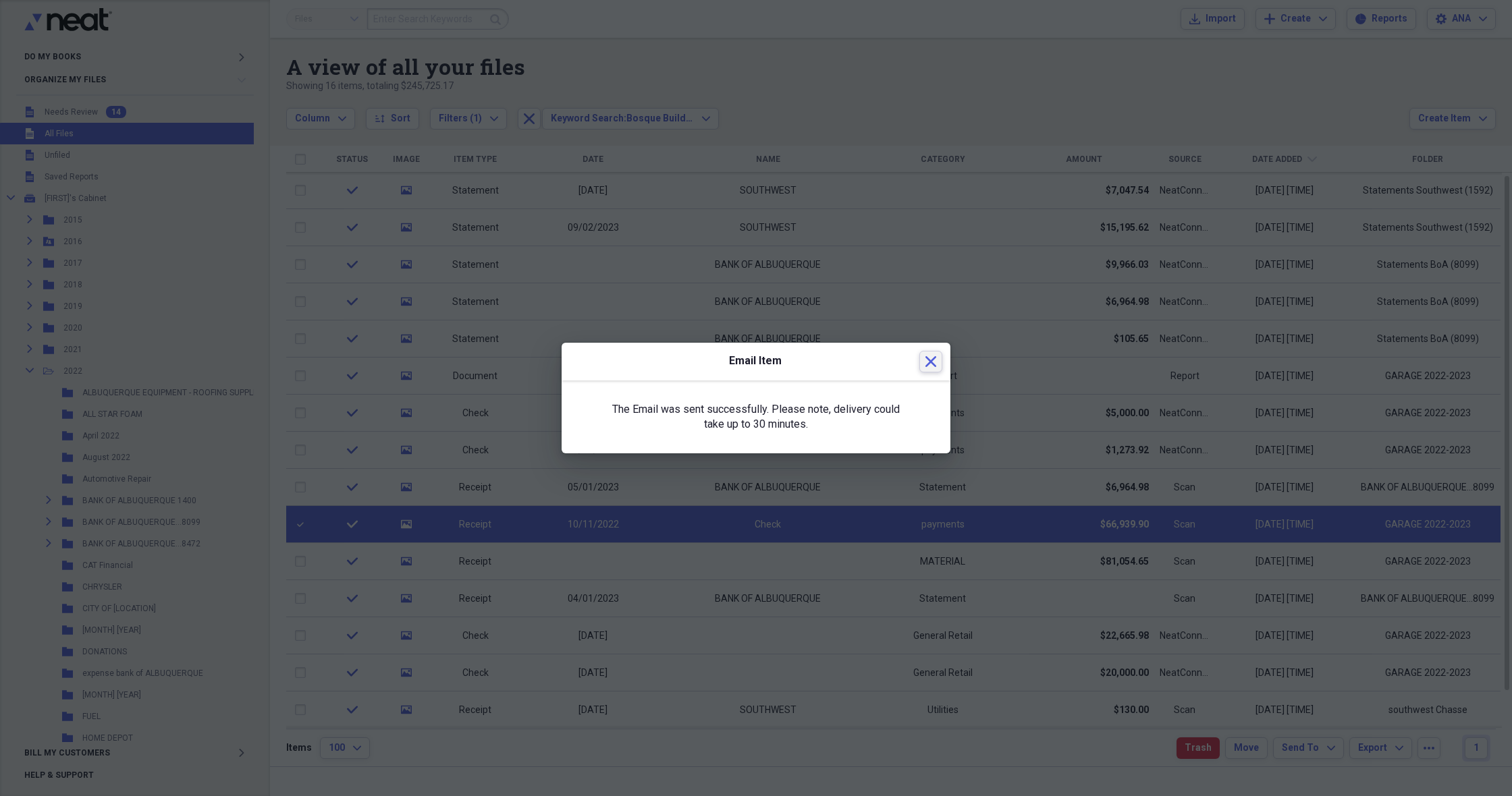 click on "Close" 